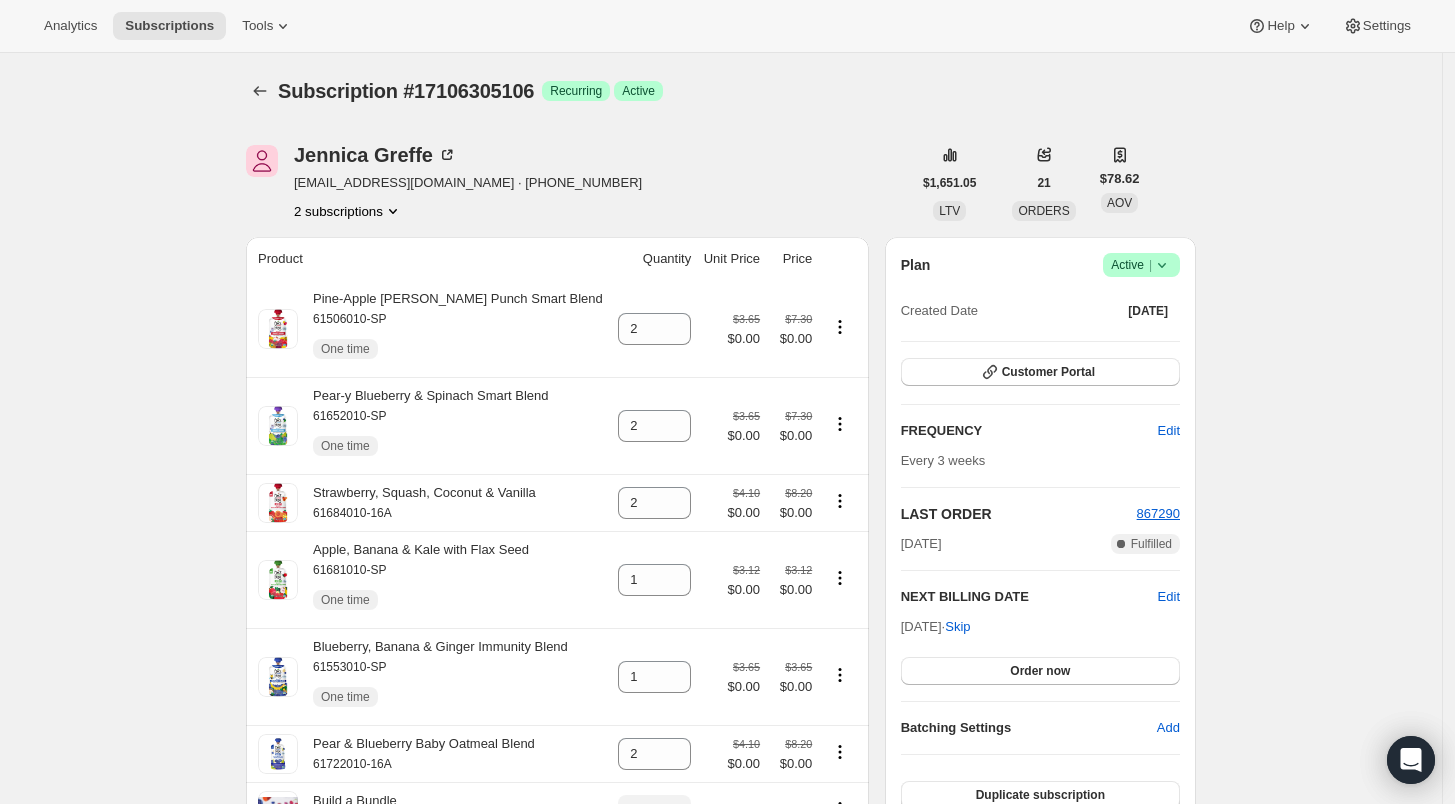 scroll, scrollTop: 0, scrollLeft: 0, axis: both 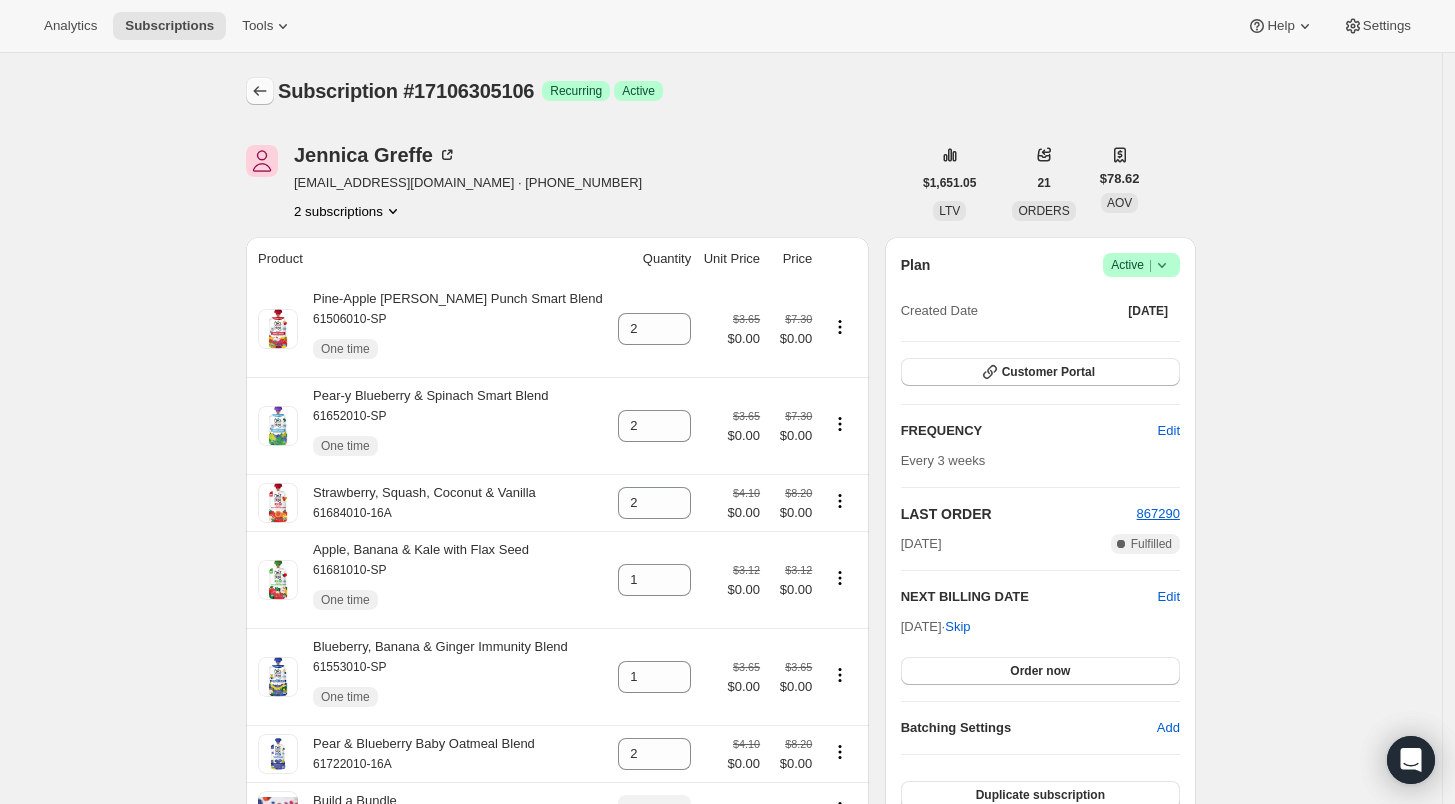 click at bounding box center [260, 91] 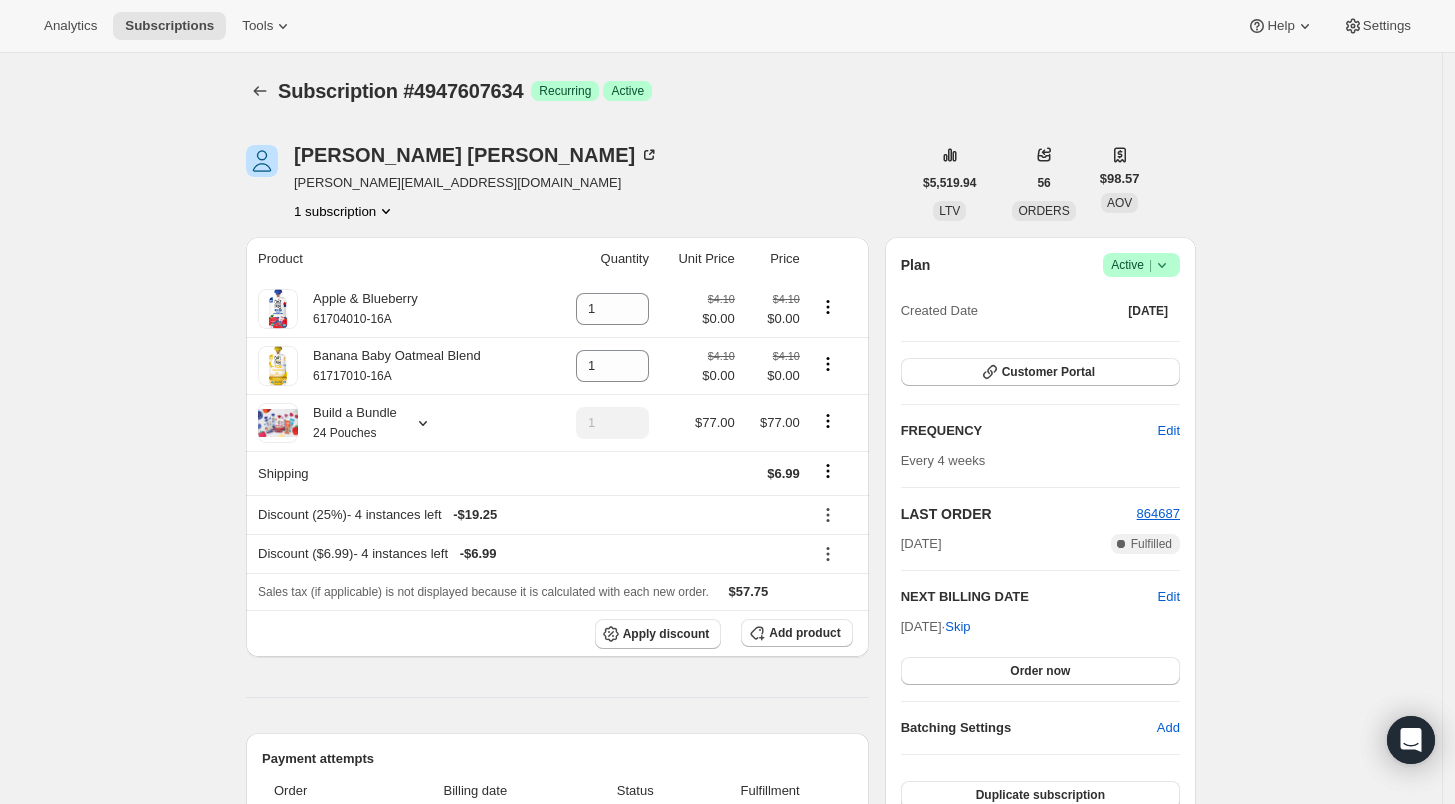 scroll, scrollTop: 0, scrollLeft: 0, axis: both 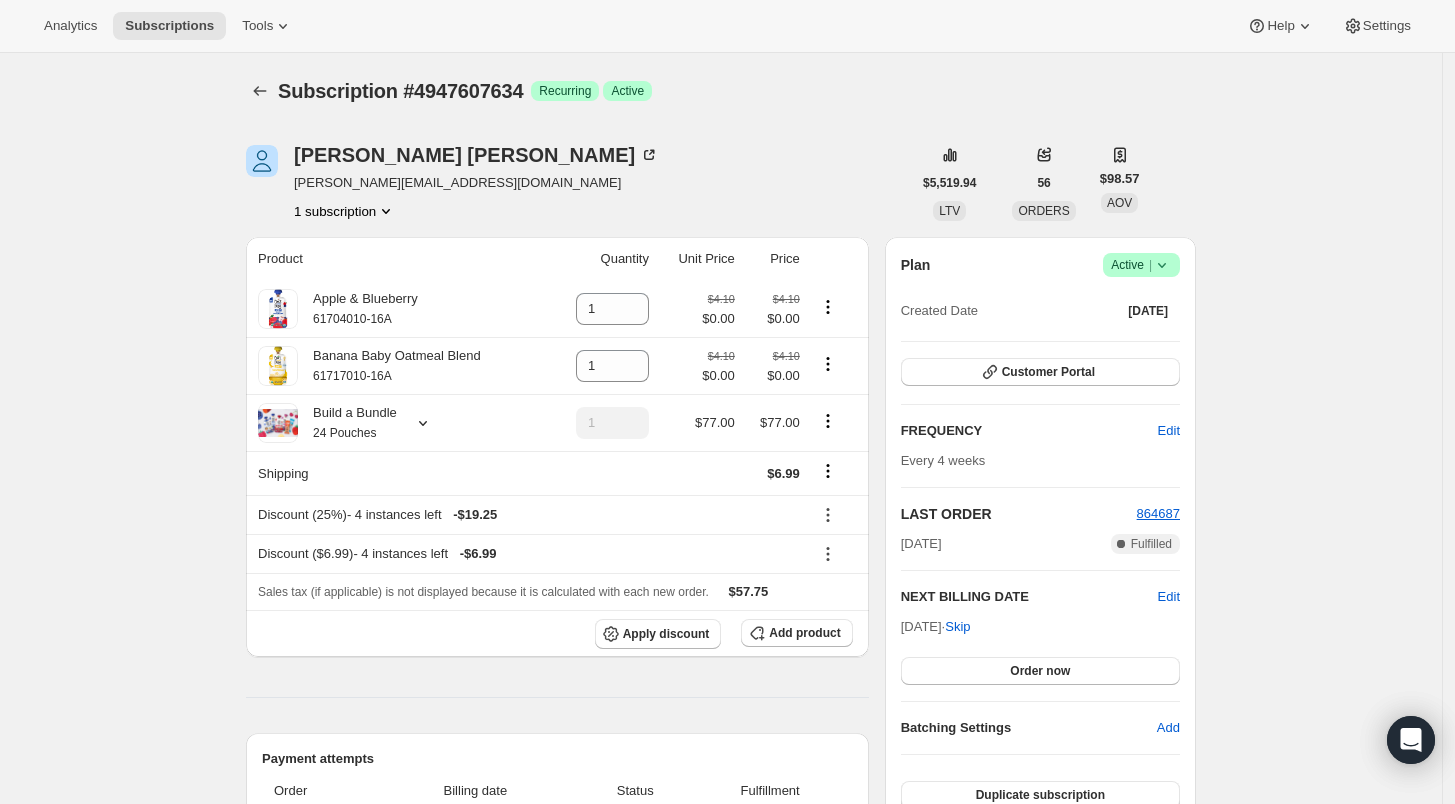 click 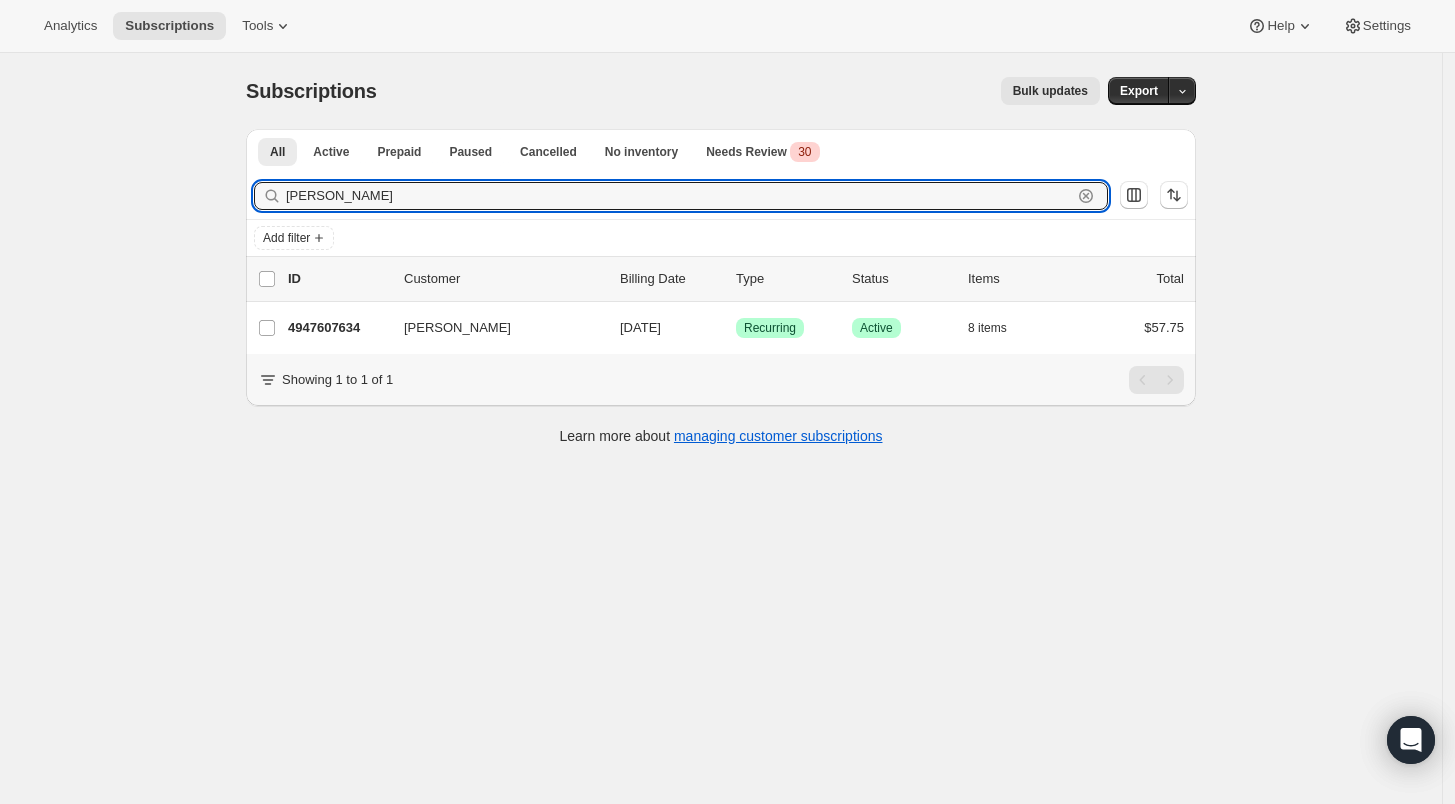 drag, startPoint x: 438, startPoint y: 203, endPoint x: 261, endPoint y: 200, distance: 177.02542 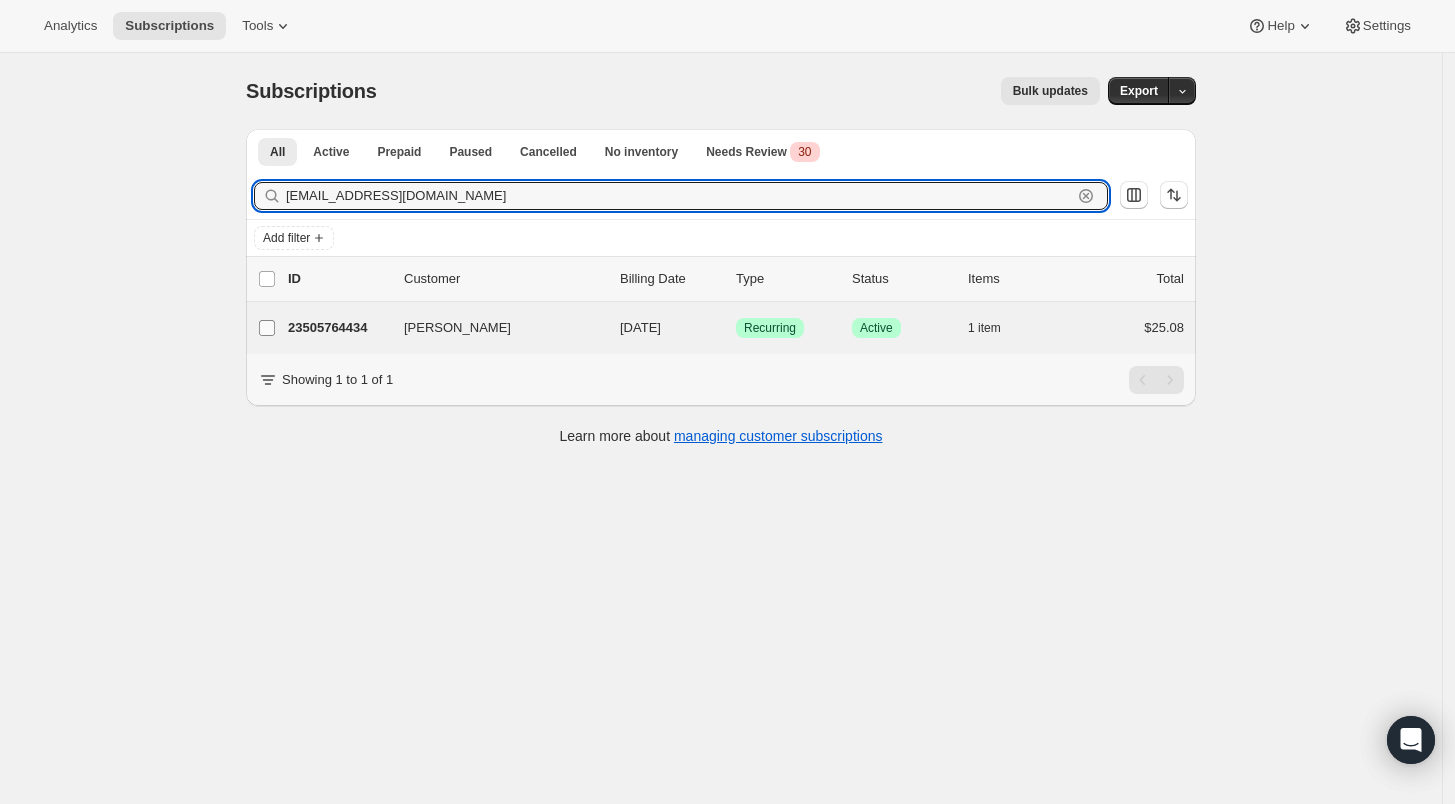 type on "[EMAIL_ADDRESS][DOMAIN_NAME]" 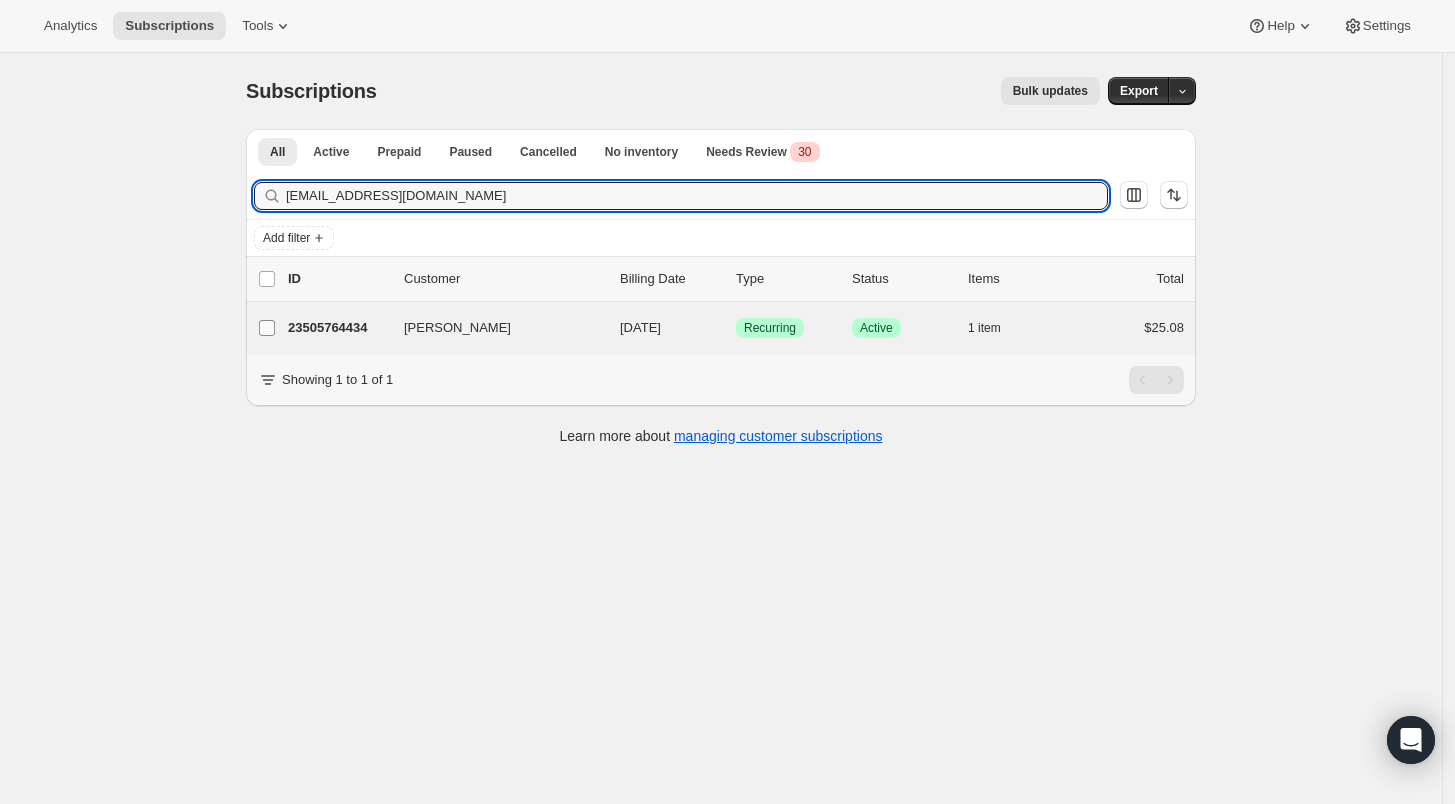 click on "[PERSON_NAME]" at bounding box center (267, 328) 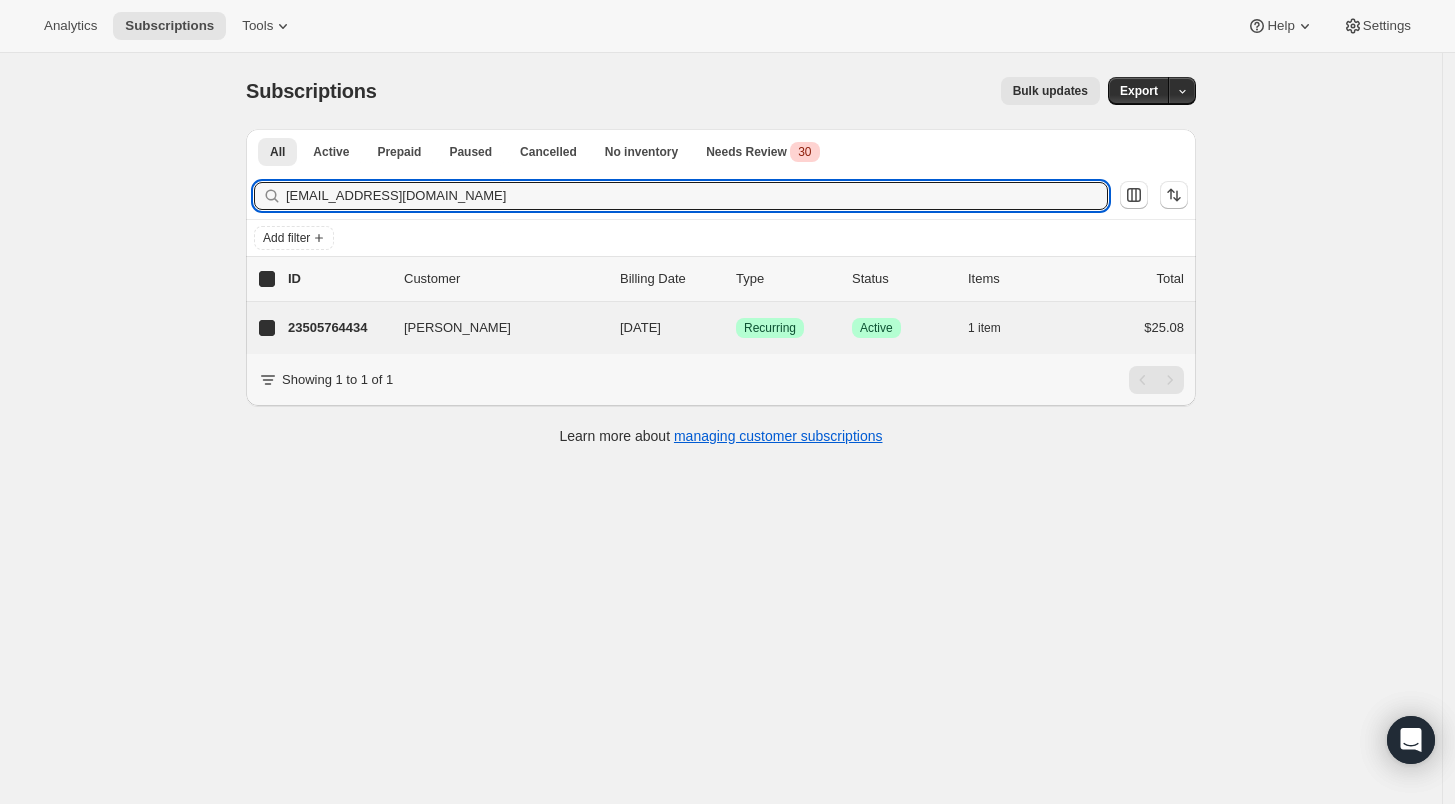 checkbox on "true" 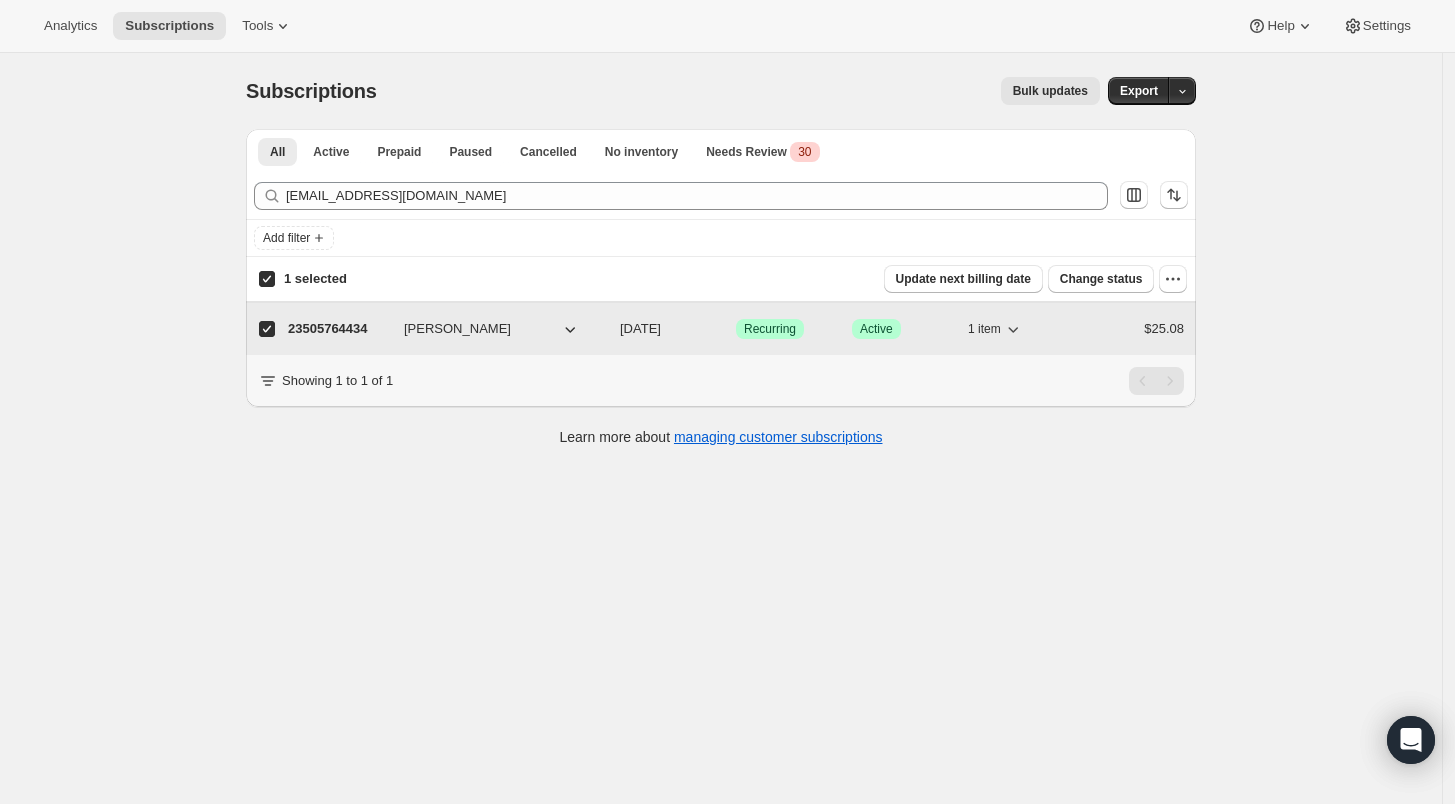 click on "23505764434" at bounding box center (338, 329) 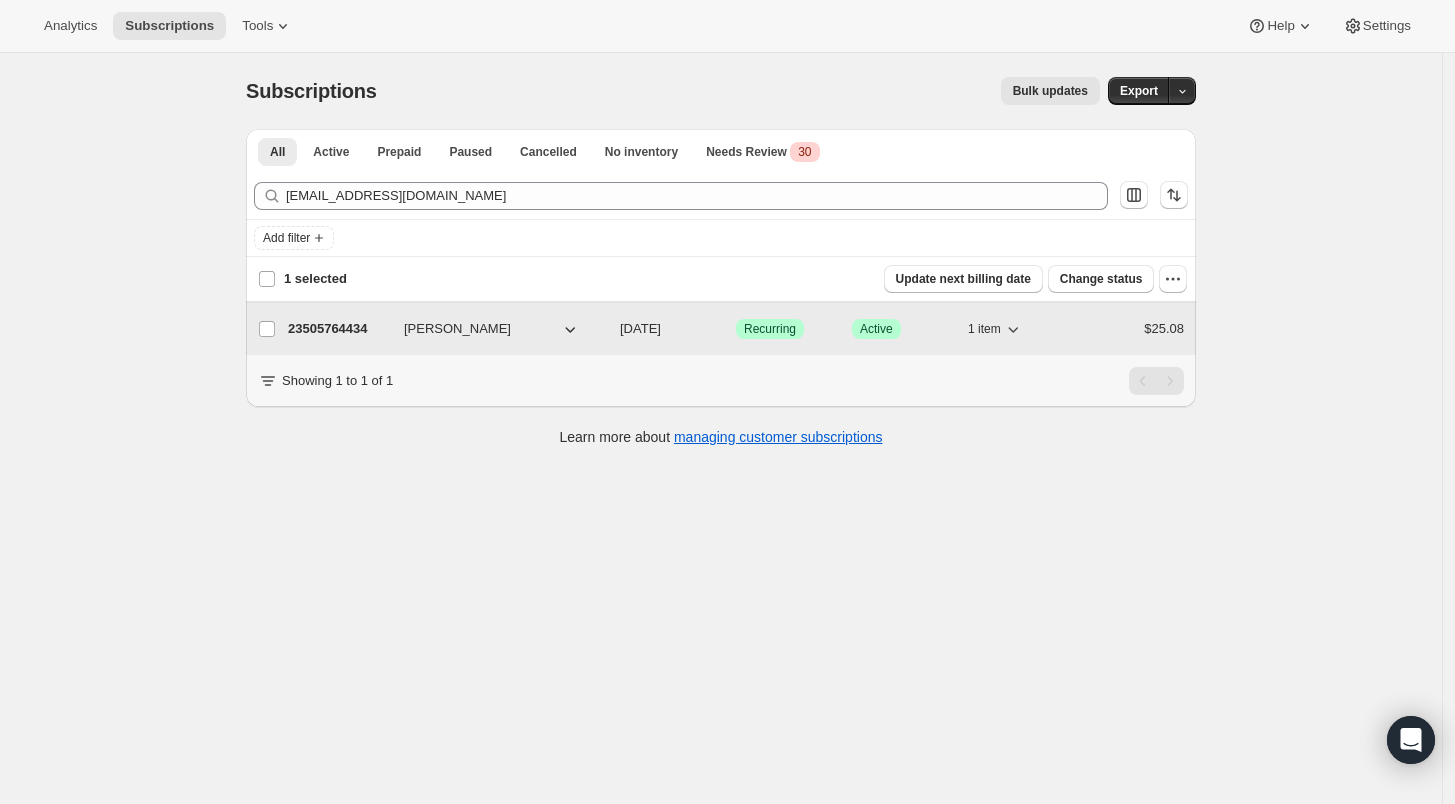 checkbox on "false" 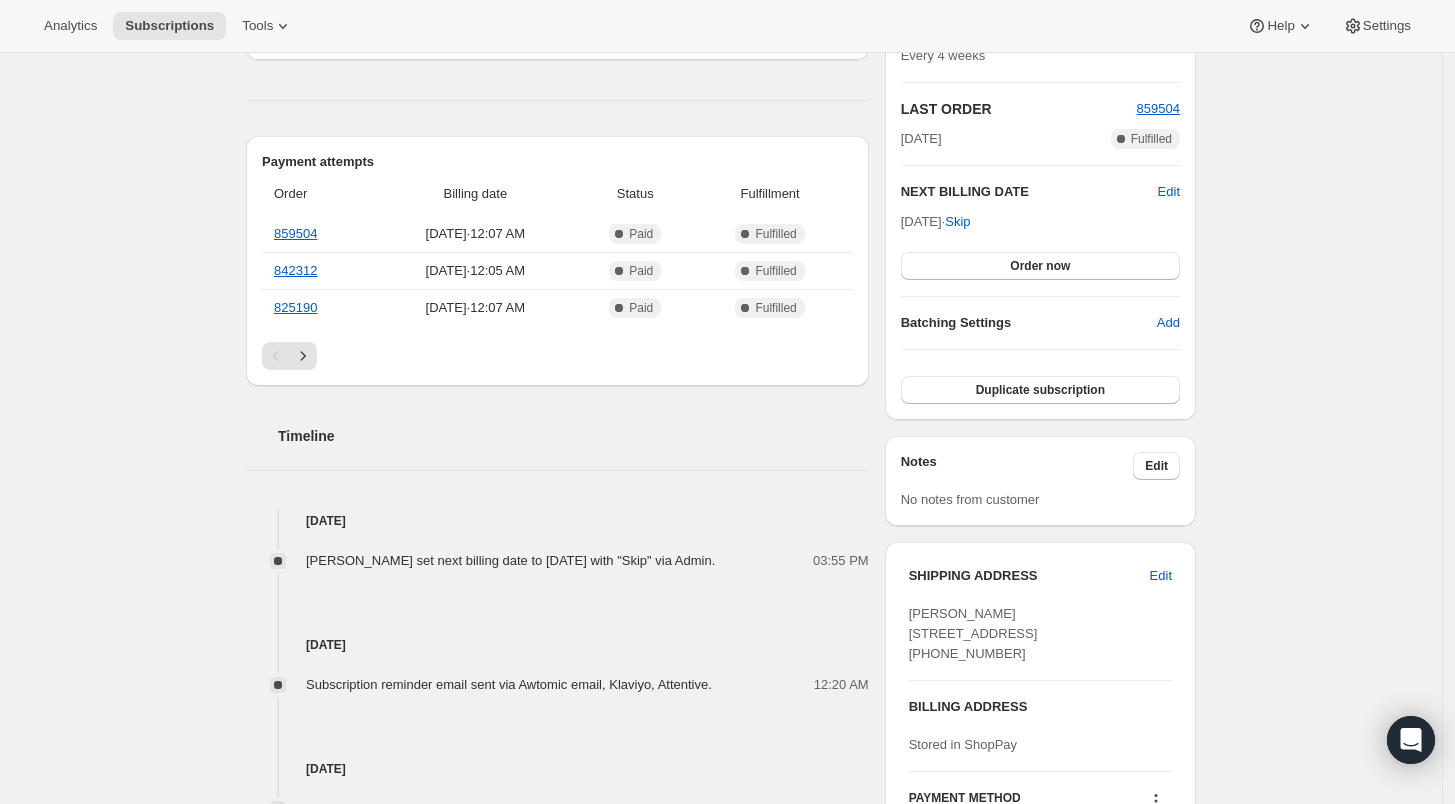 scroll, scrollTop: 444, scrollLeft: 0, axis: vertical 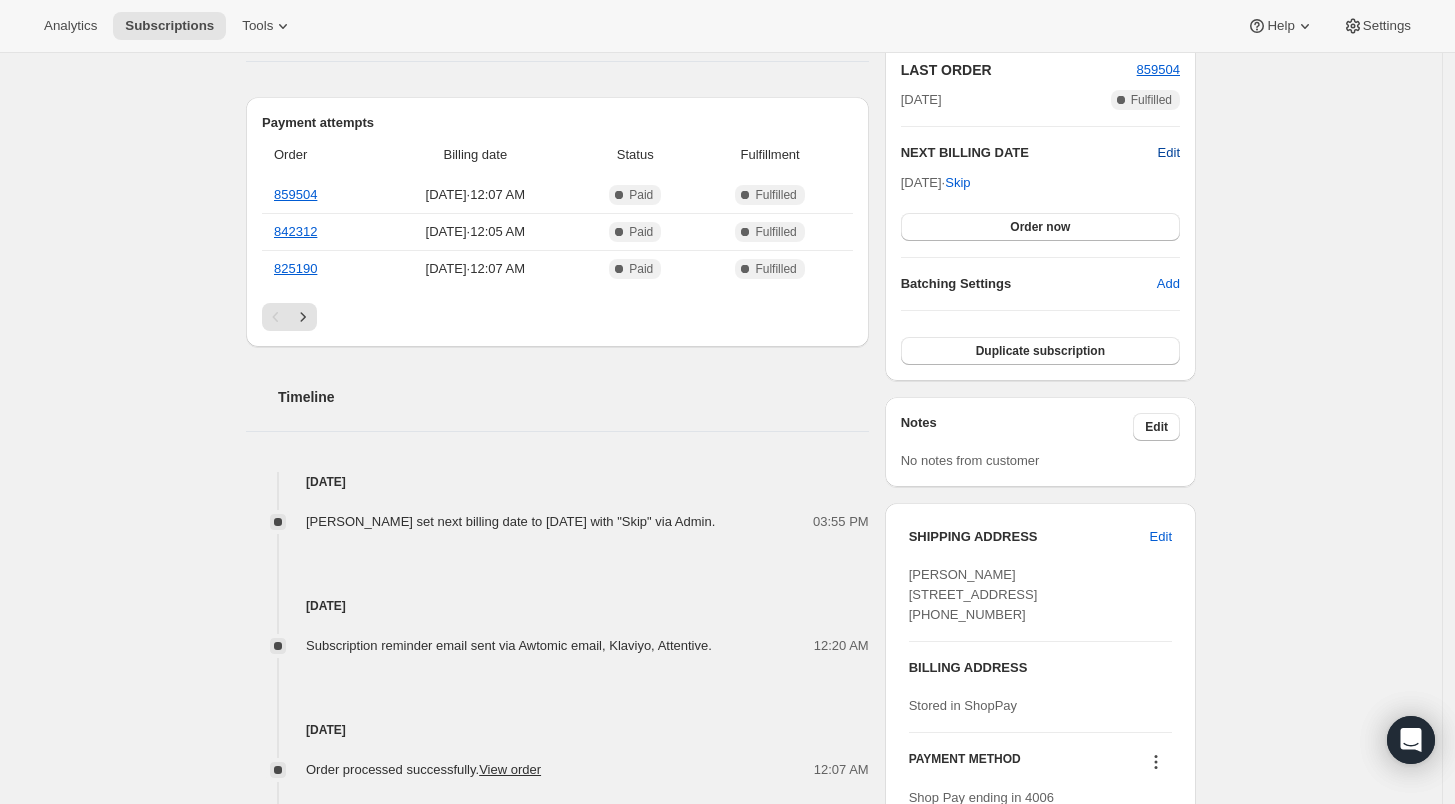 click on "Edit" at bounding box center (1169, 153) 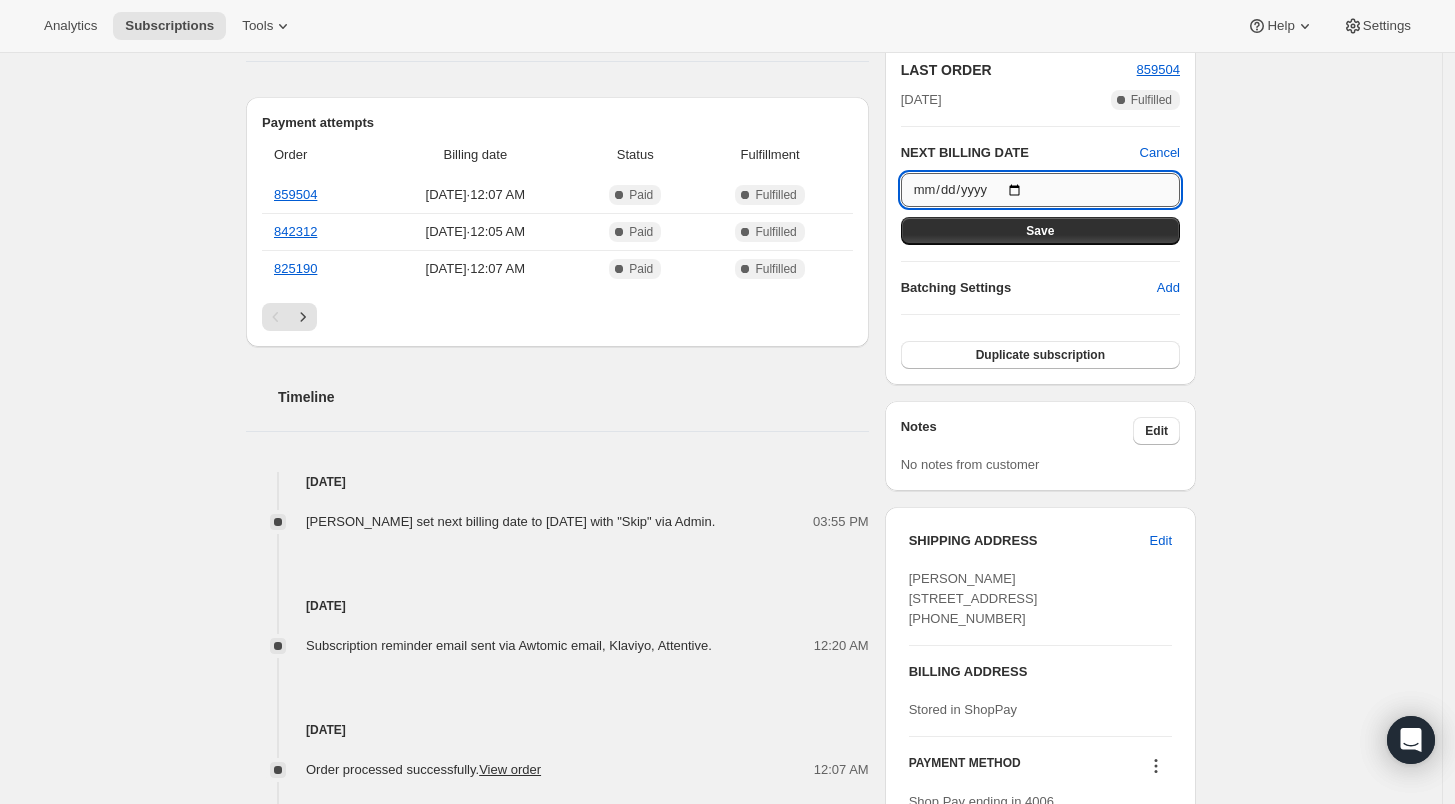 click on "[DATE]" at bounding box center (1040, 190) 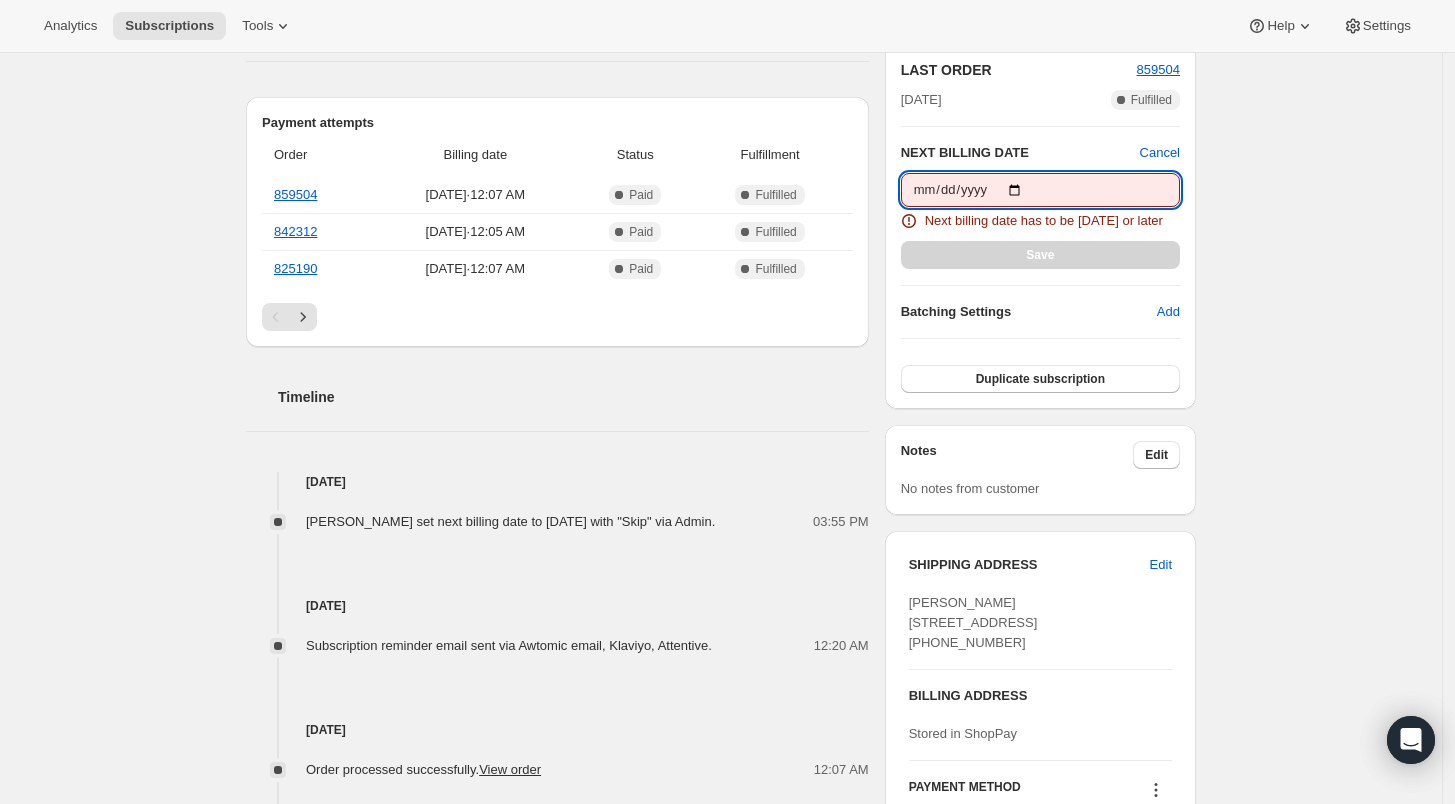 click on "[DATE]" at bounding box center (1040, 190) 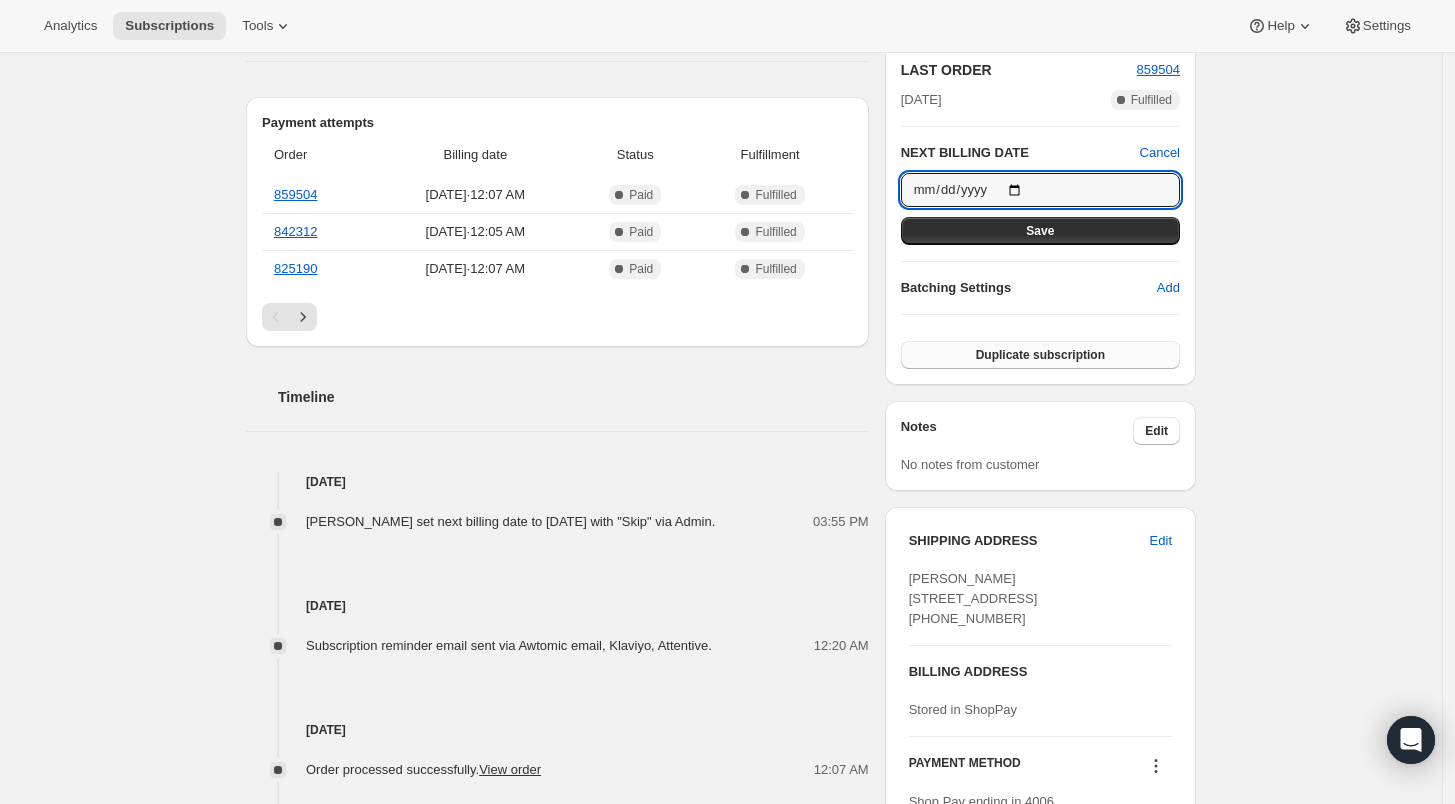 type on "[DATE]" 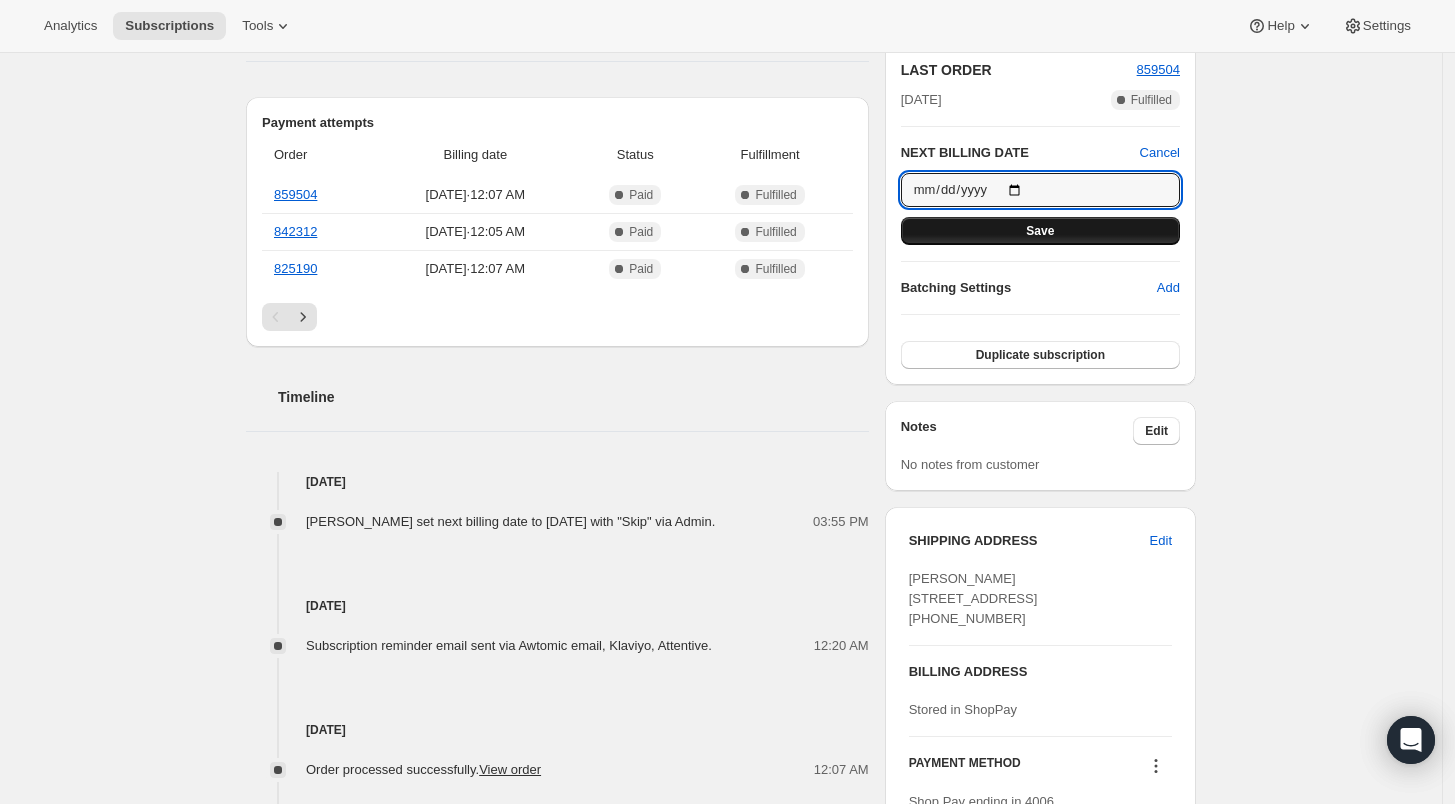 click on "Save" at bounding box center [1040, 231] 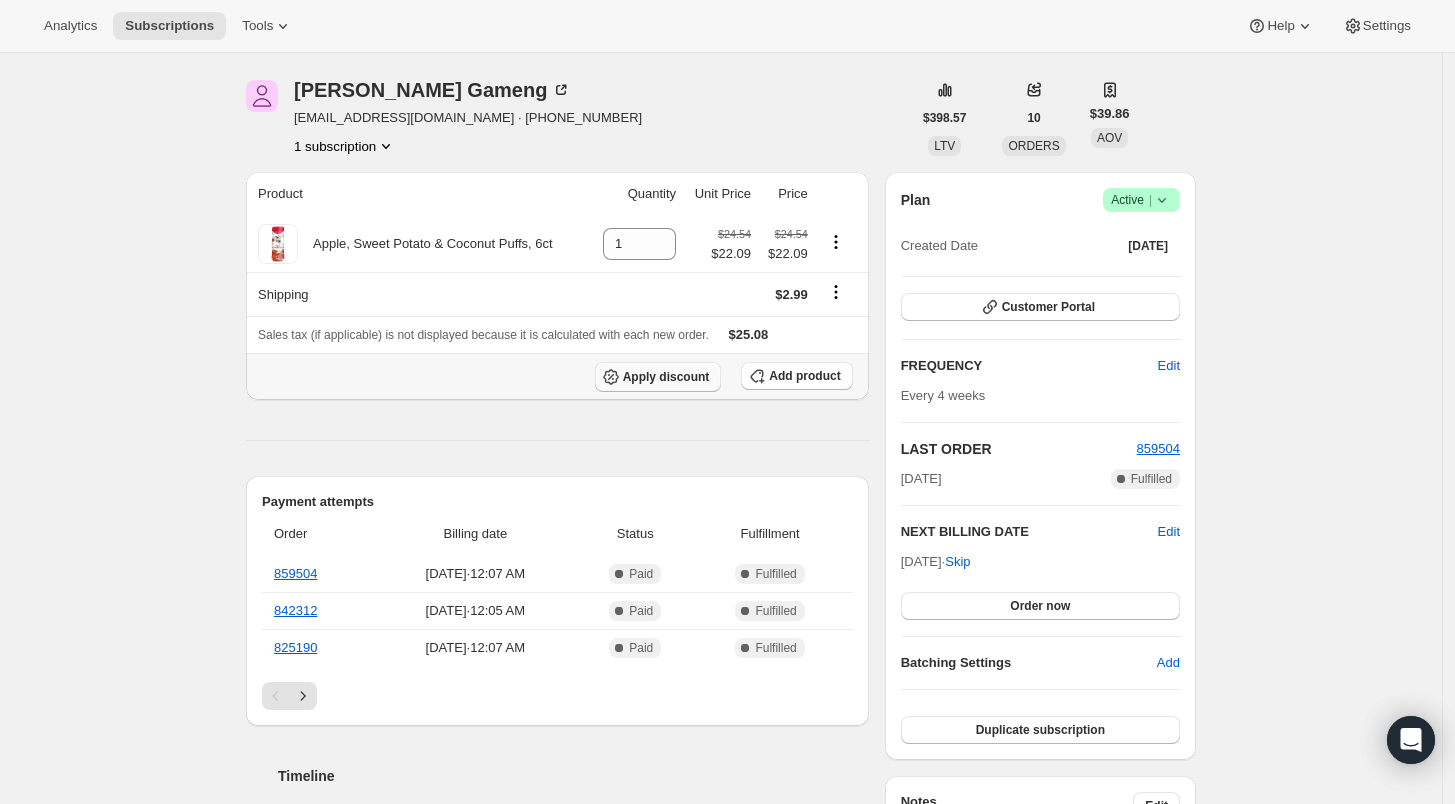 scroll, scrollTop: 0, scrollLeft: 0, axis: both 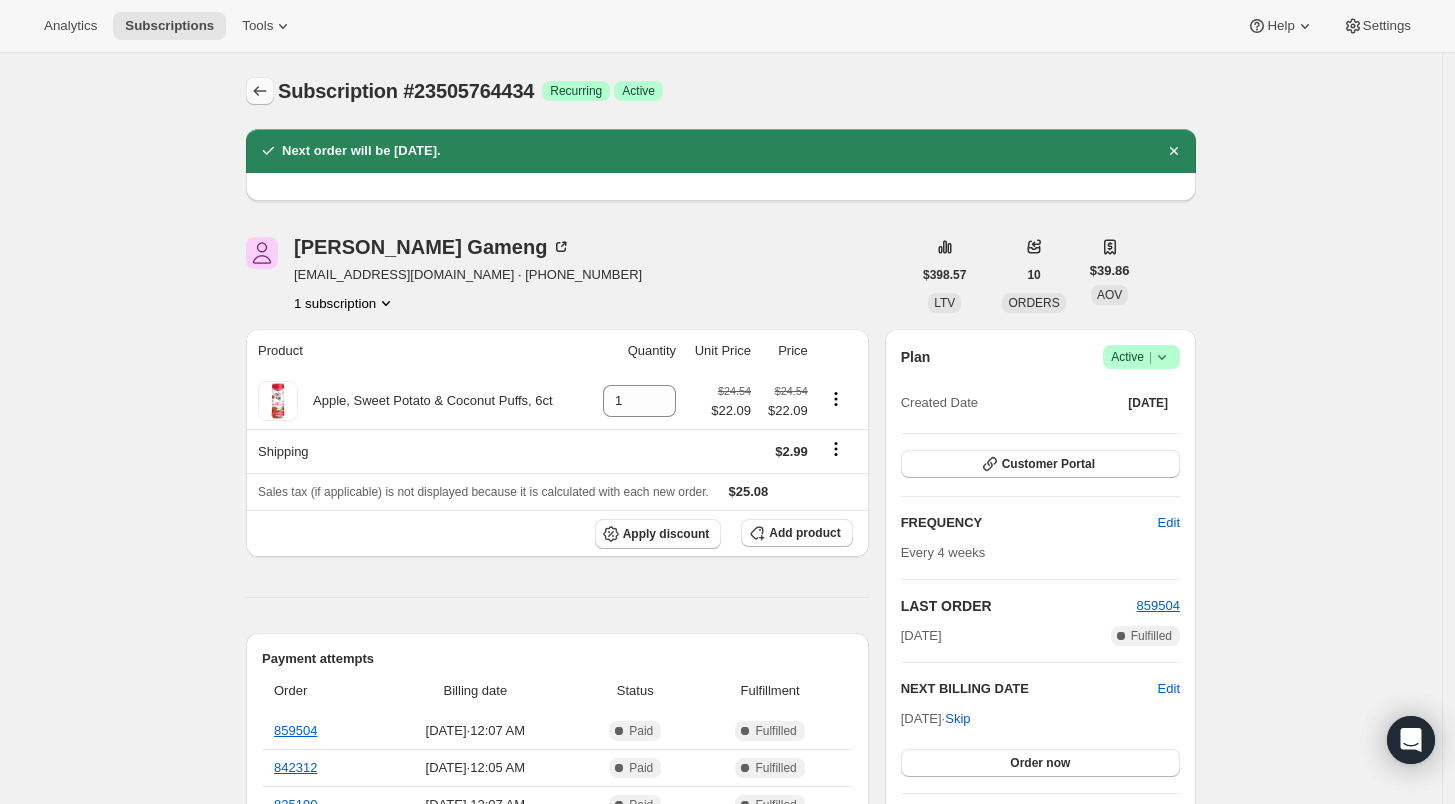 click 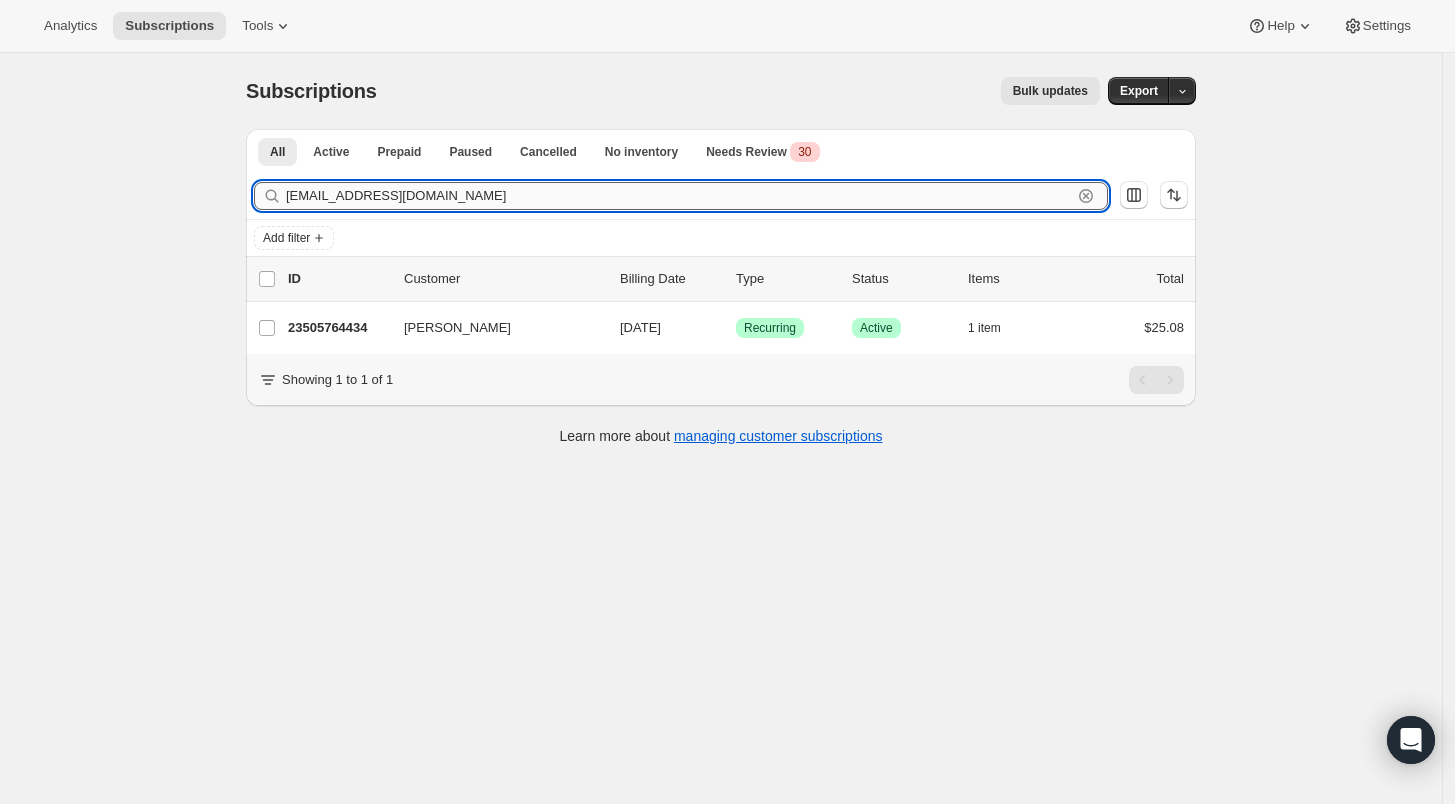 click on "[EMAIL_ADDRESS][DOMAIN_NAME]" at bounding box center (679, 196) 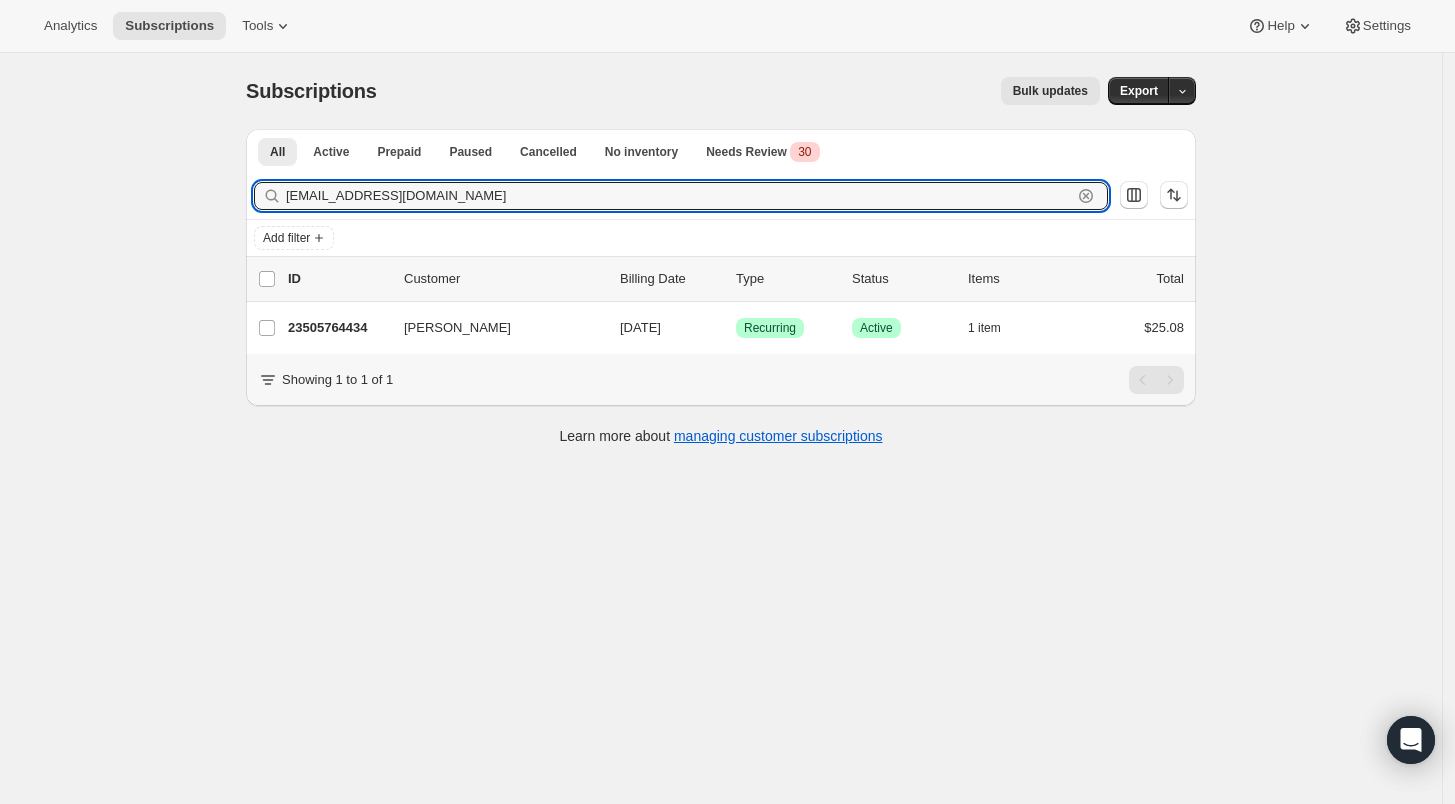 drag, startPoint x: 457, startPoint y: 192, endPoint x: 244, endPoint y: 202, distance: 213.23462 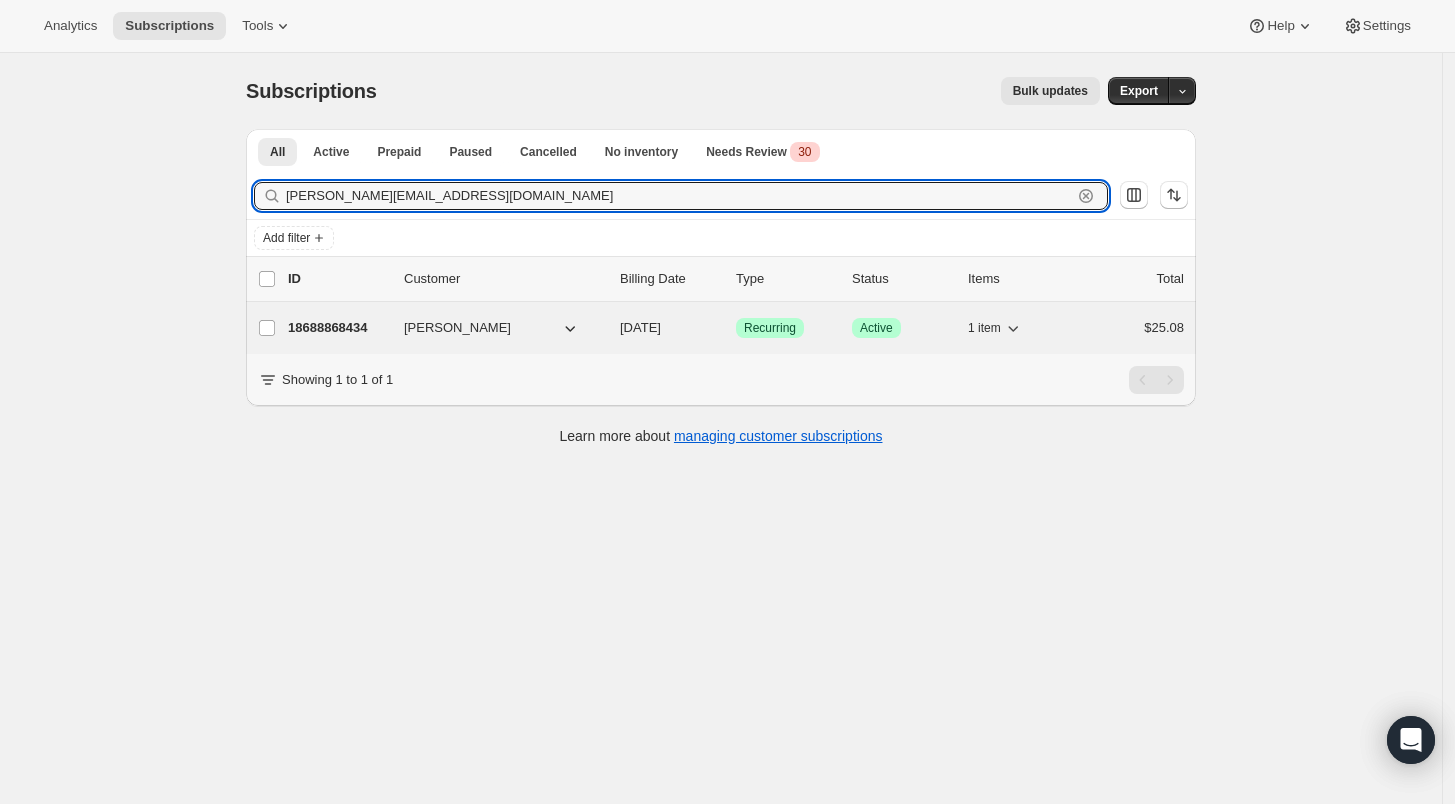 type on "[PERSON_NAME][EMAIL_ADDRESS][DOMAIN_NAME]" 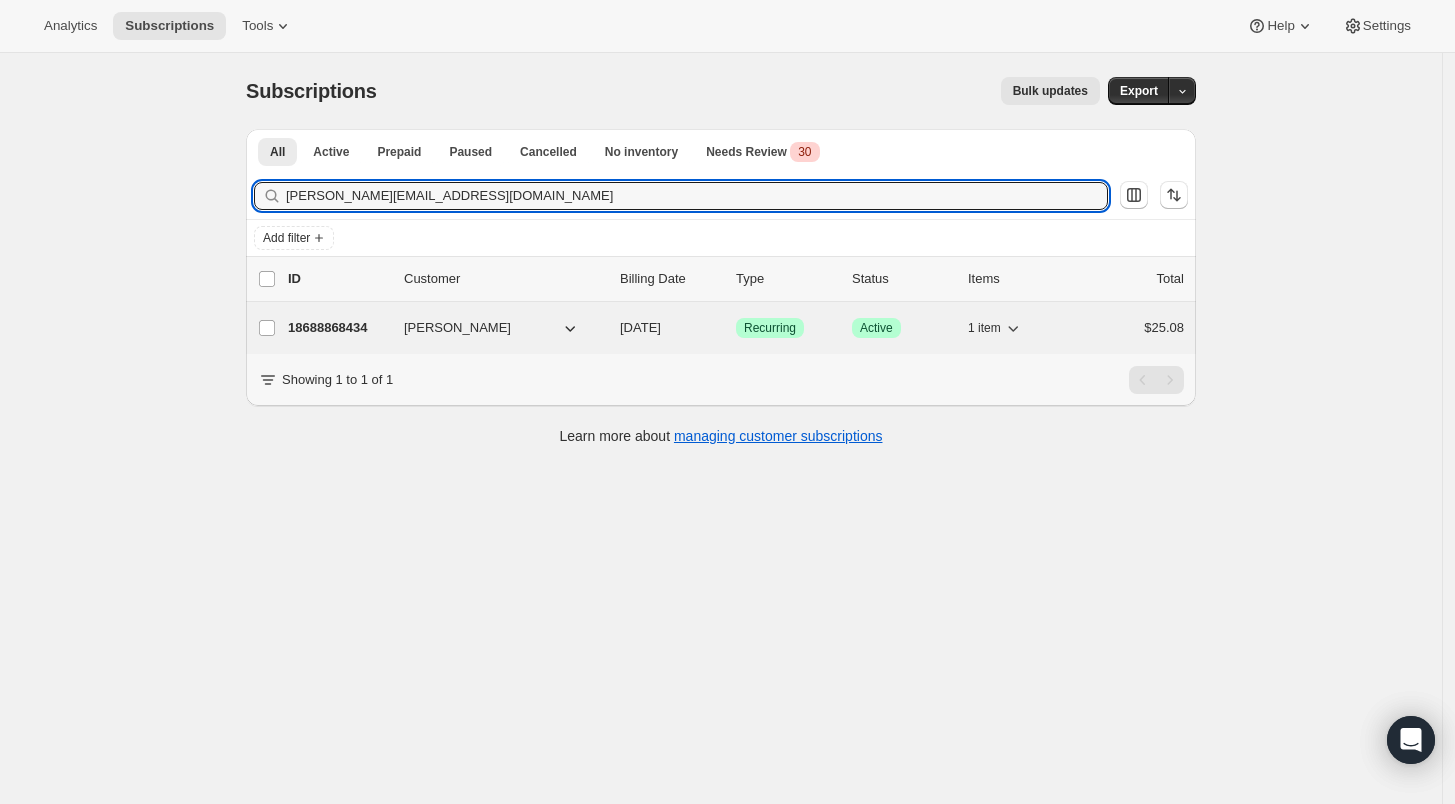 click on "18688868434" at bounding box center [338, 328] 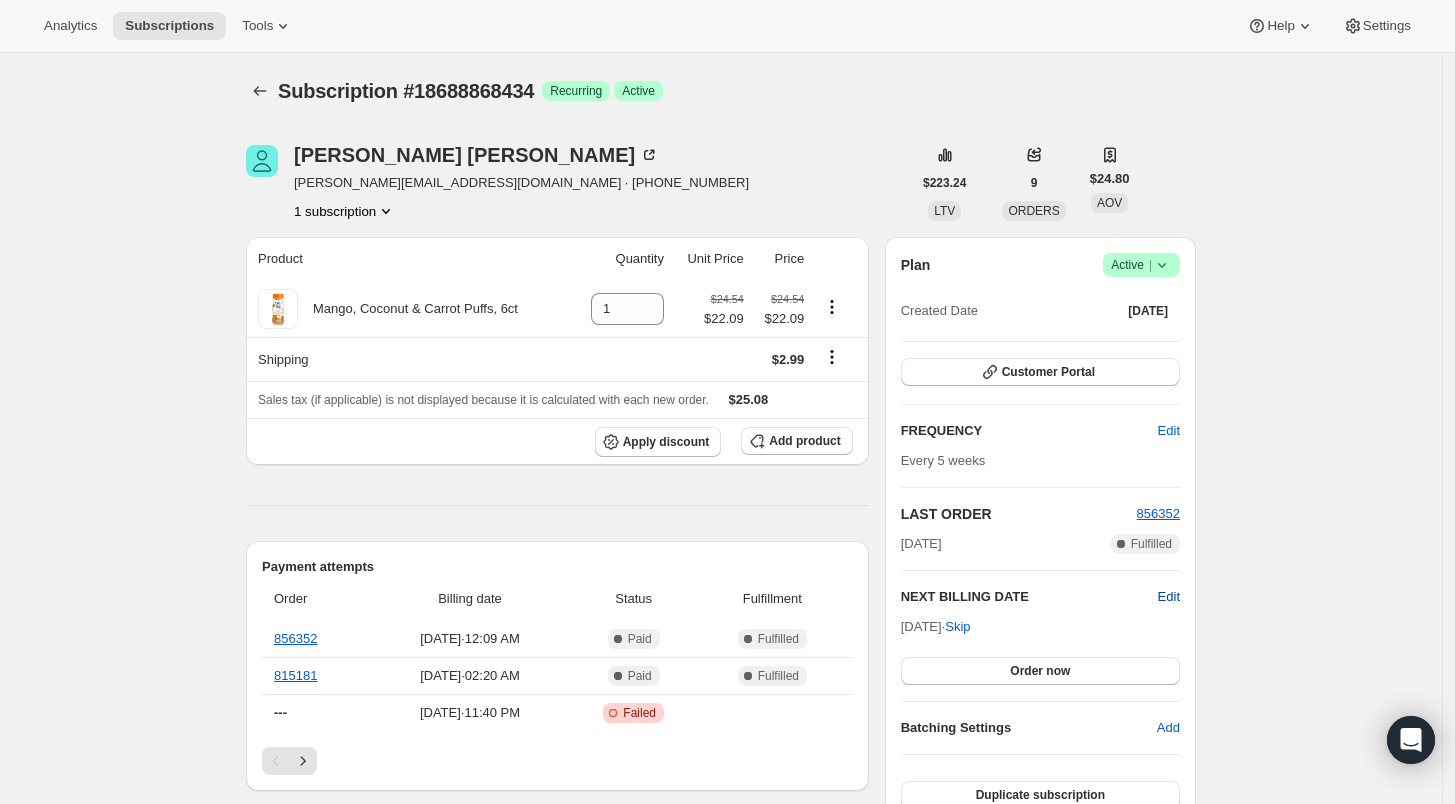 click on "Edit" at bounding box center (1169, 597) 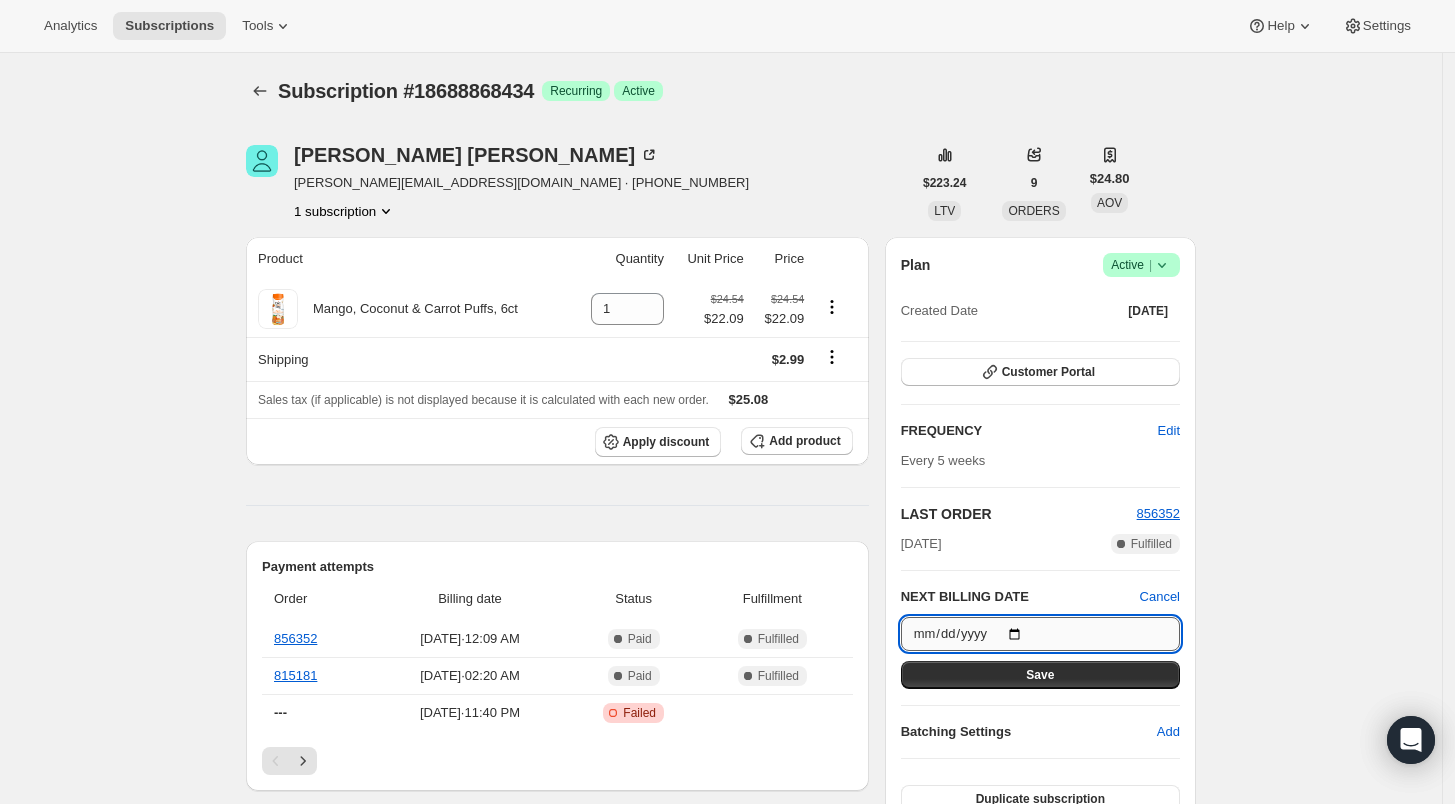 click on "[DATE]" at bounding box center (1040, 634) 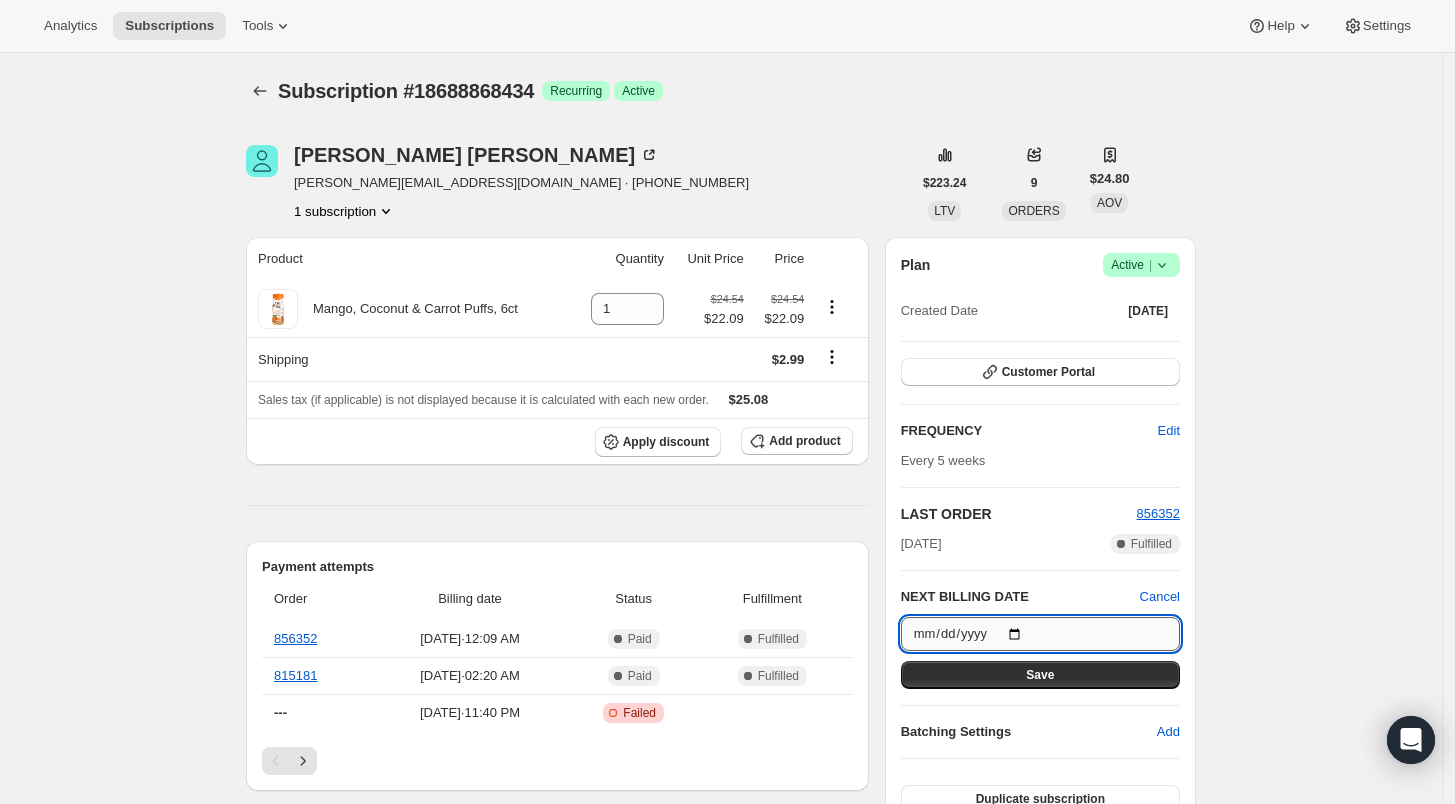 type on "[DATE]" 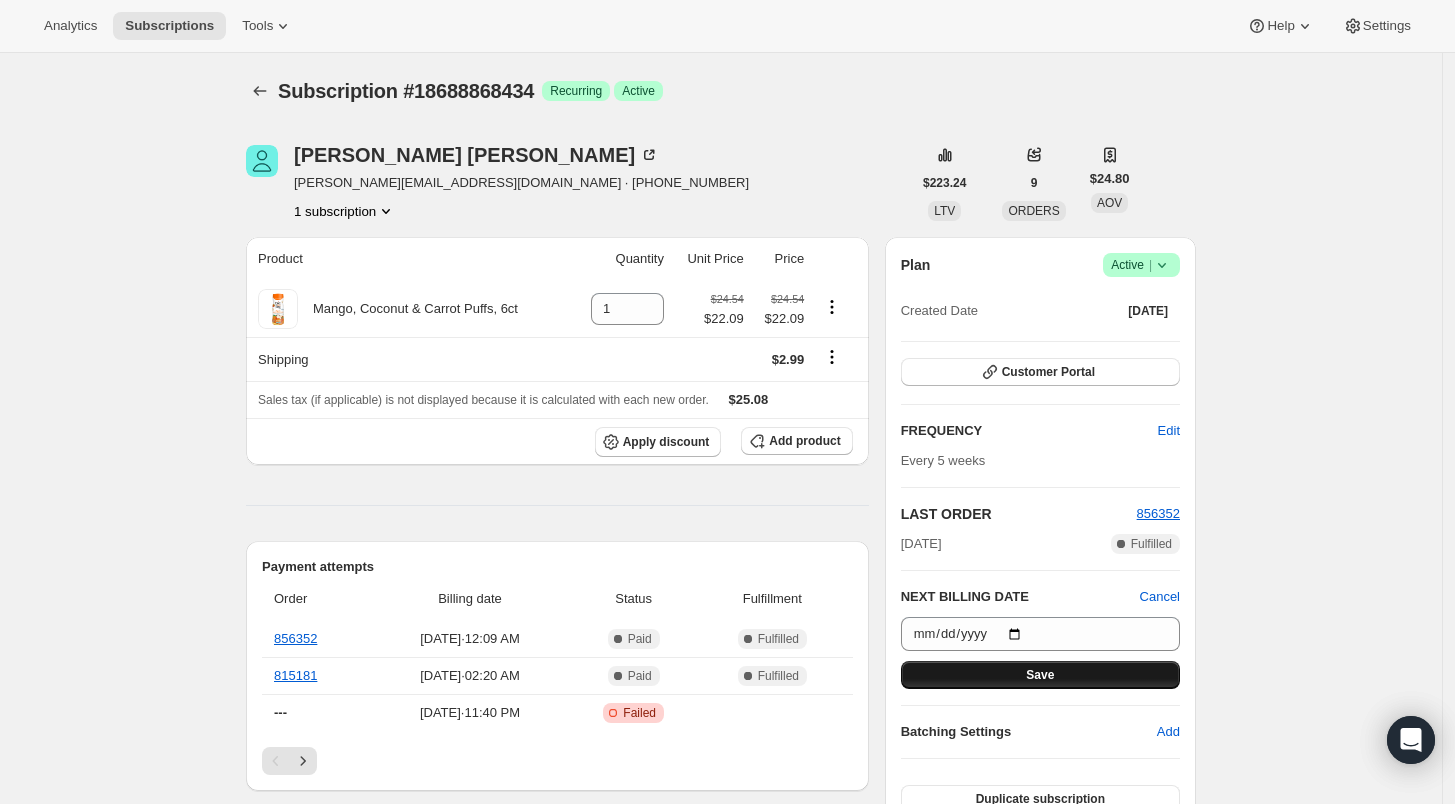 click on "Save" at bounding box center (1040, 675) 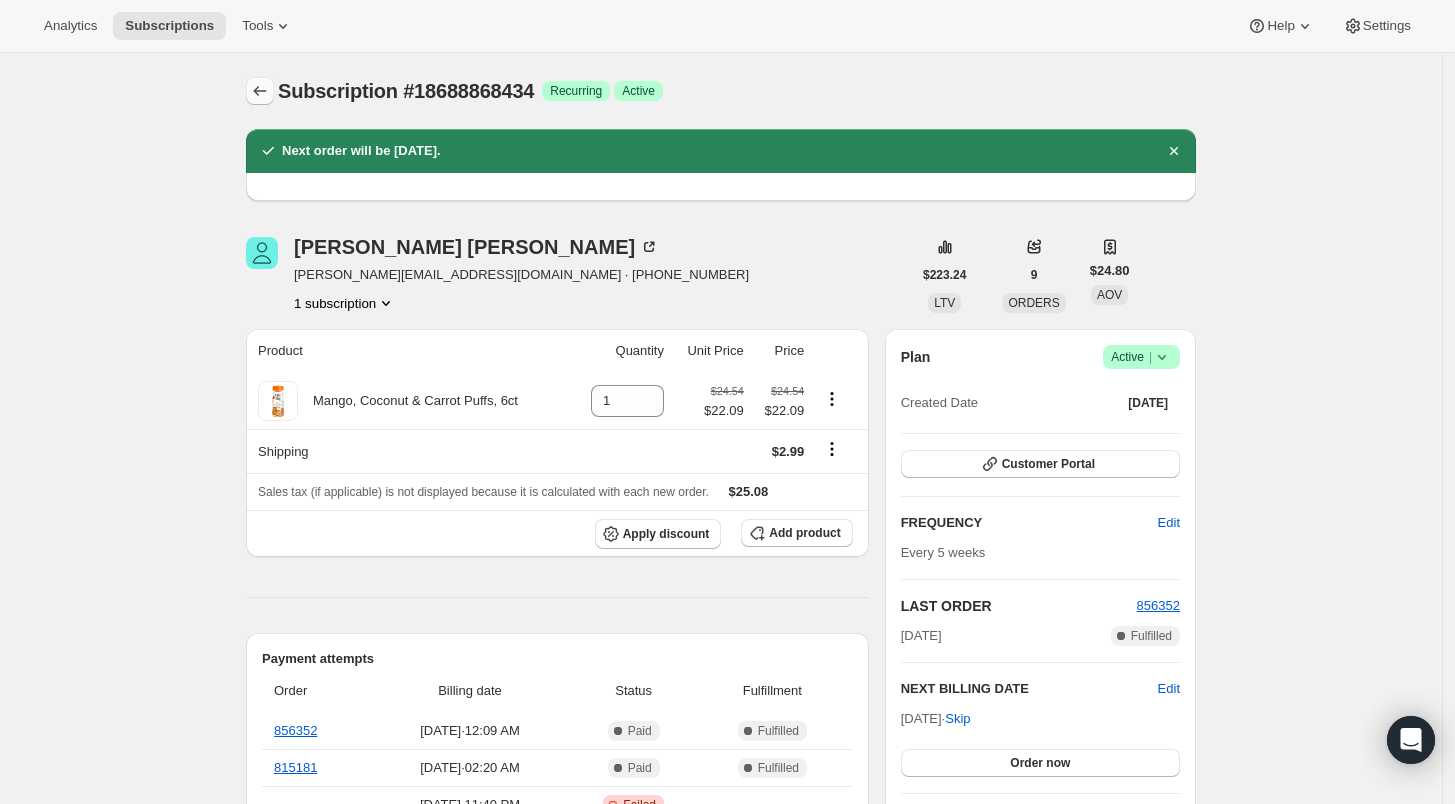 click 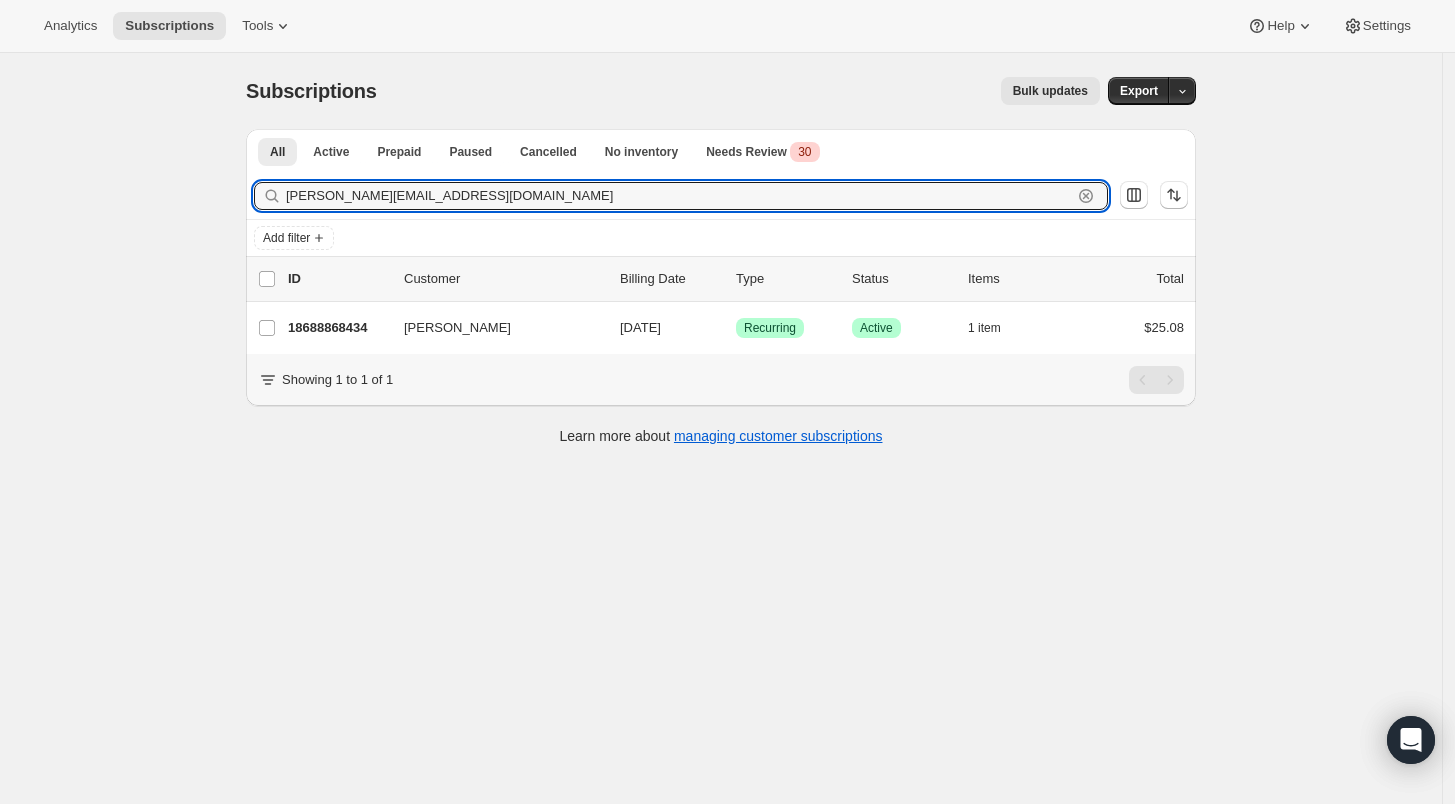 drag, startPoint x: 443, startPoint y: 195, endPoint x: 215, endPoint y: 185, distance: 228.2192 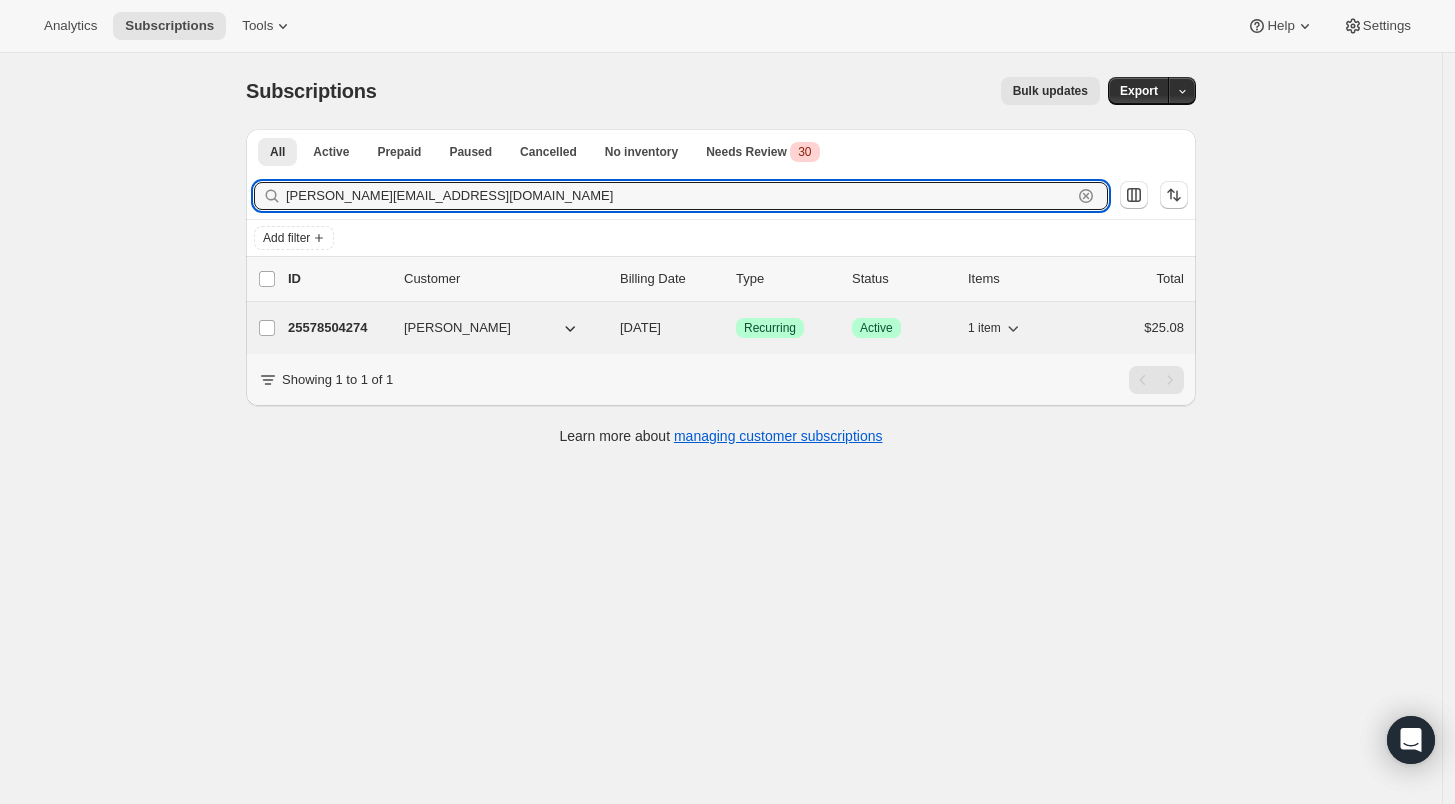 type on "[PERSON_NAME][EMAIL_ADDRESS][DOMAIN_NAME]" 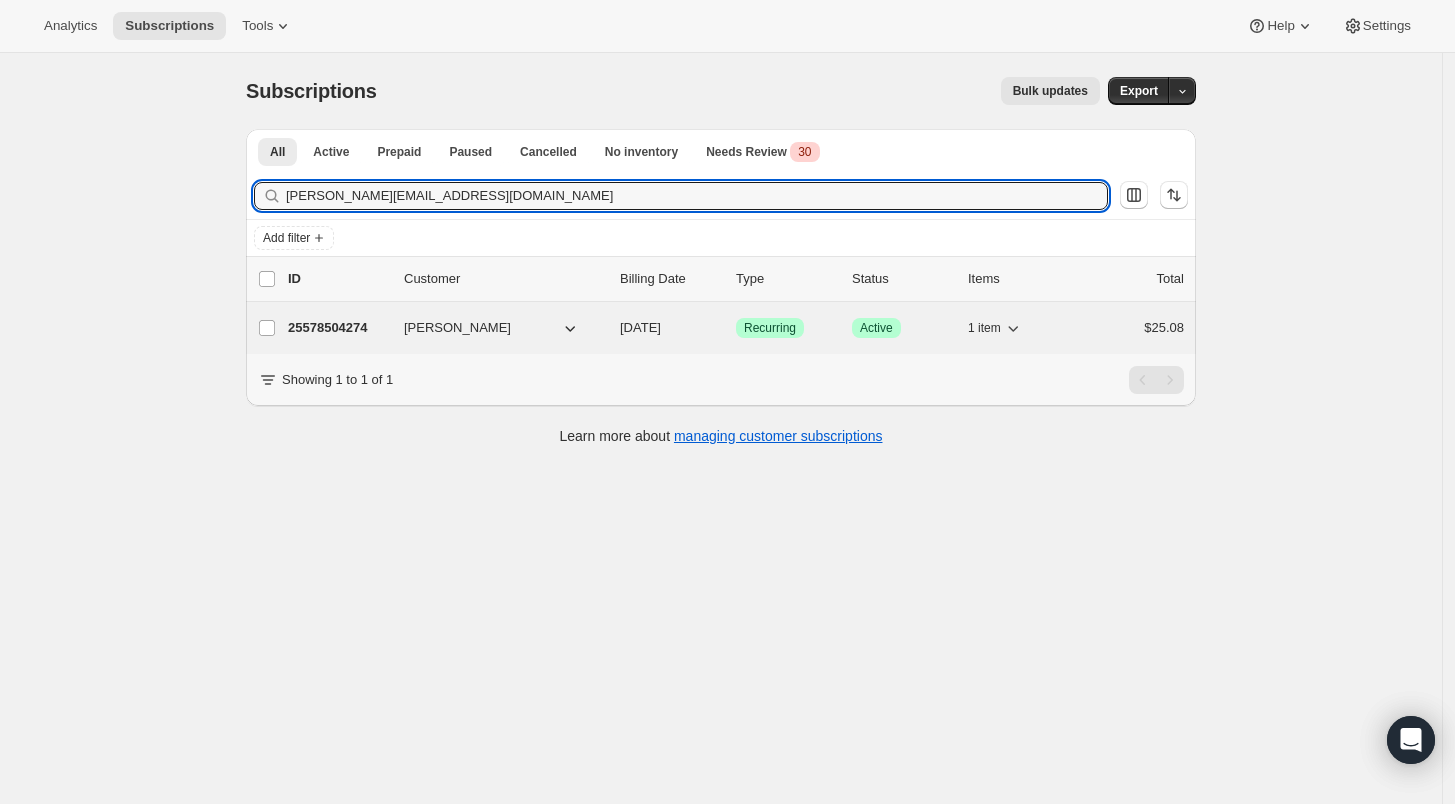 click on "25578504274" at bounding box center [338, 328] 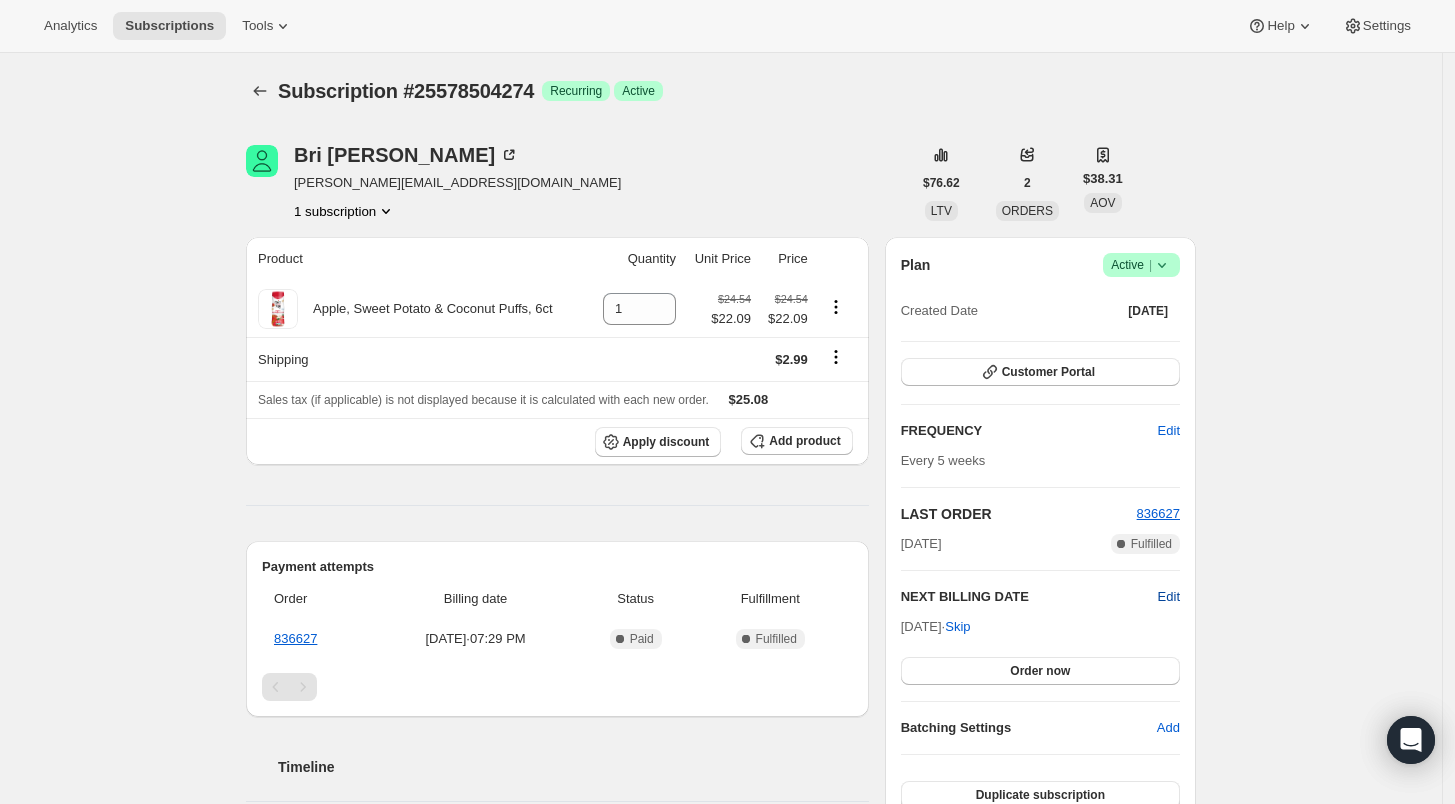 click on "Edit" at bounding box center (1169, 597) 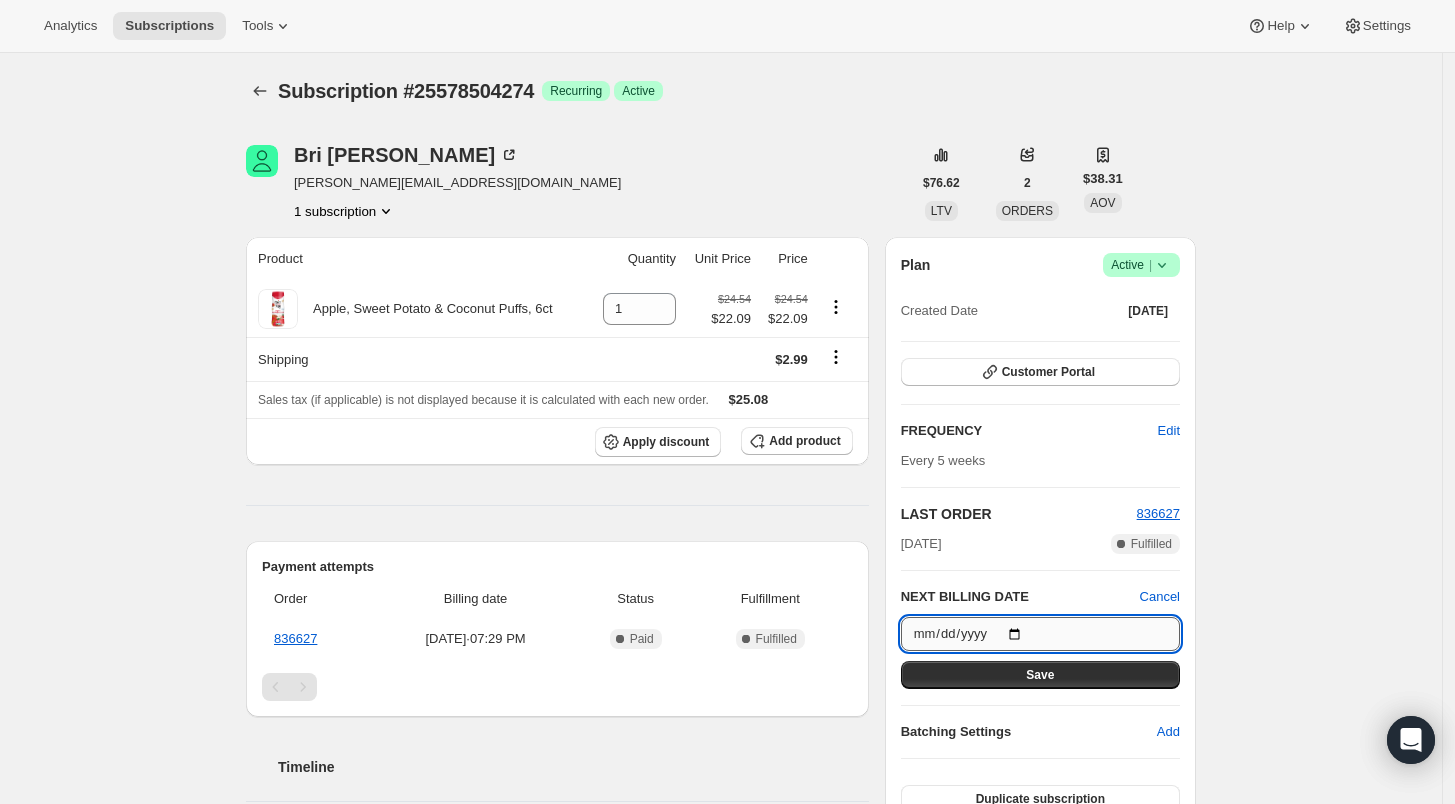 click on "[DATE]" at bounding box center [1040, 634] 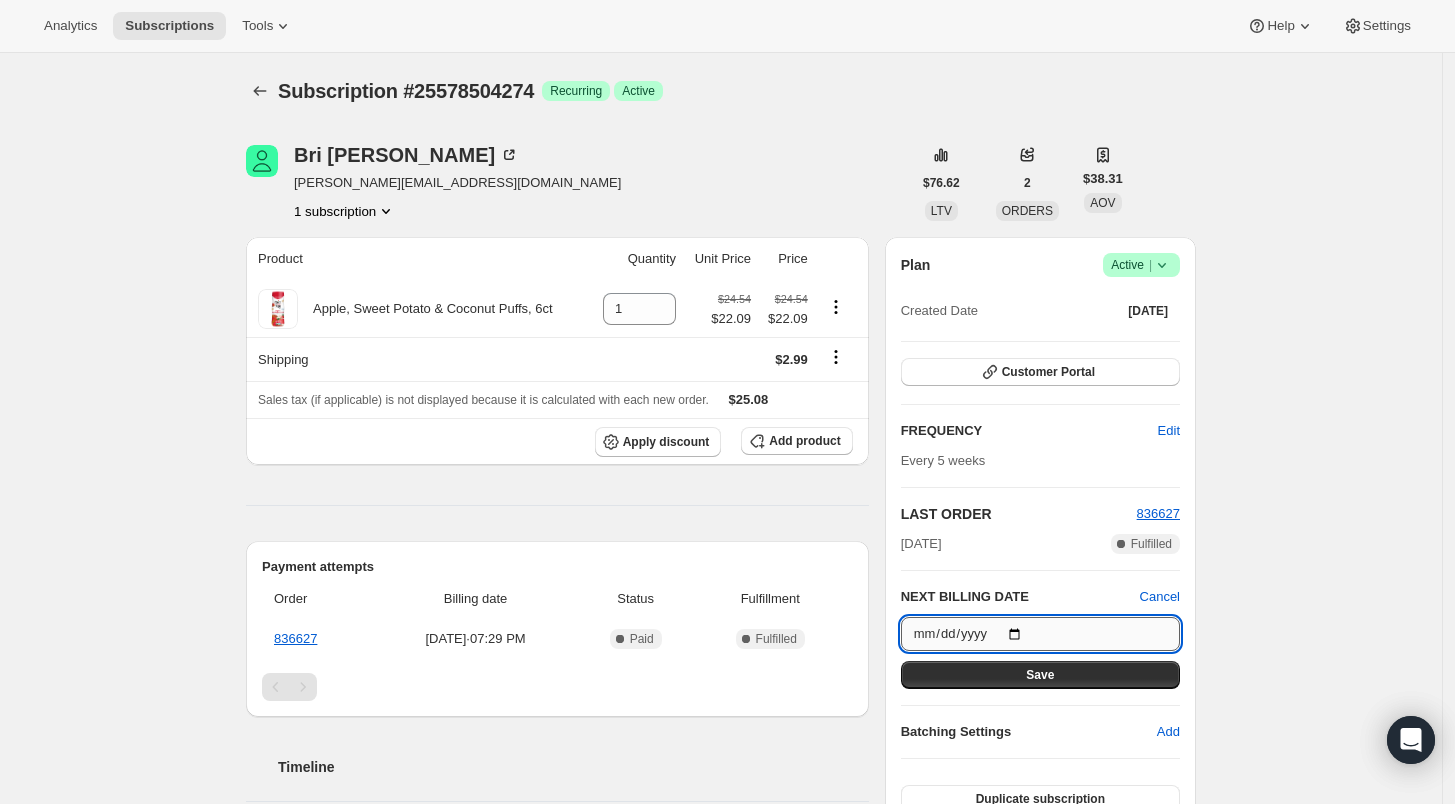 type on "[DATE]" 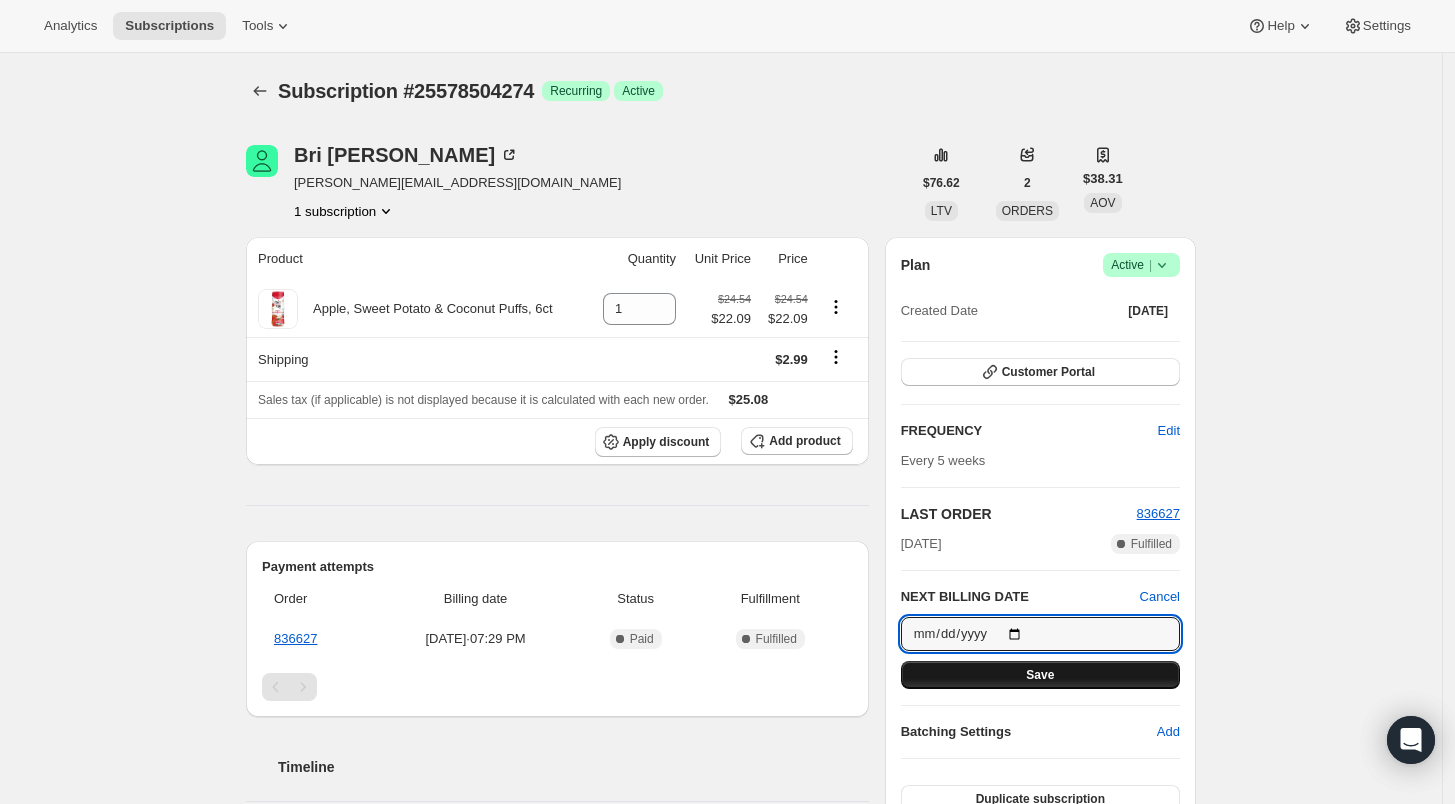 click on "Save" at bounding box center [1040, 675] 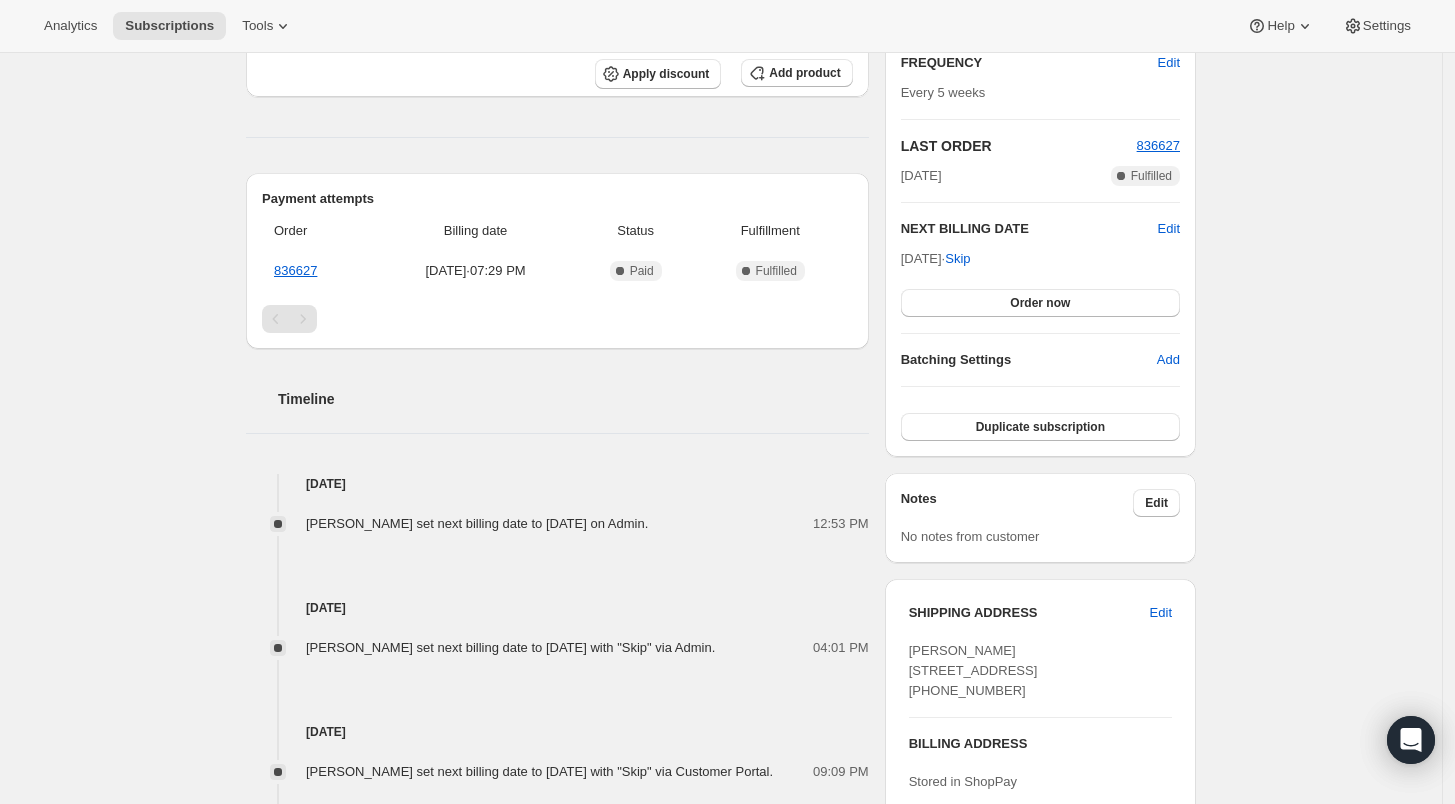 scroll, scrollTop: 482, scrollLeft: 0, axis: vertical 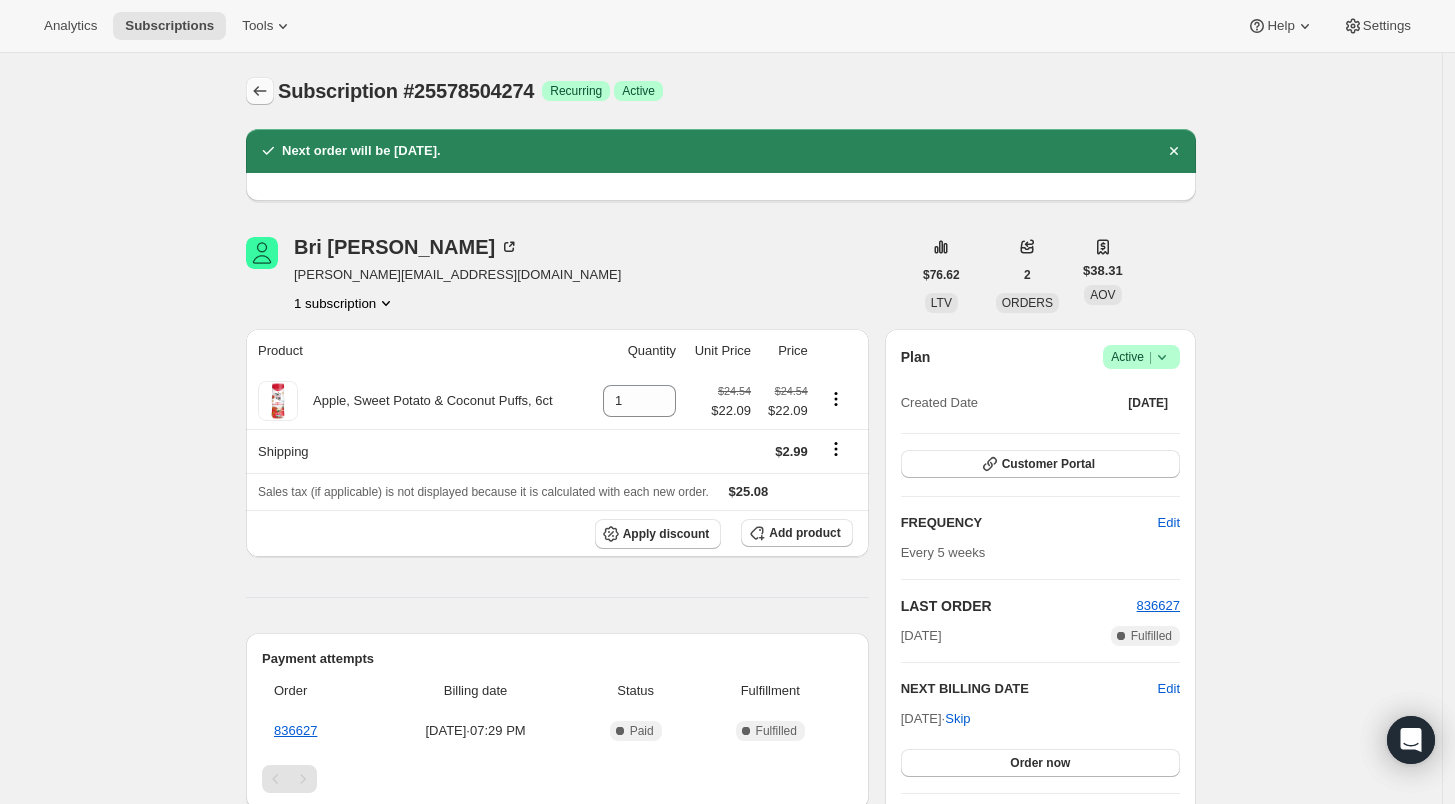 click 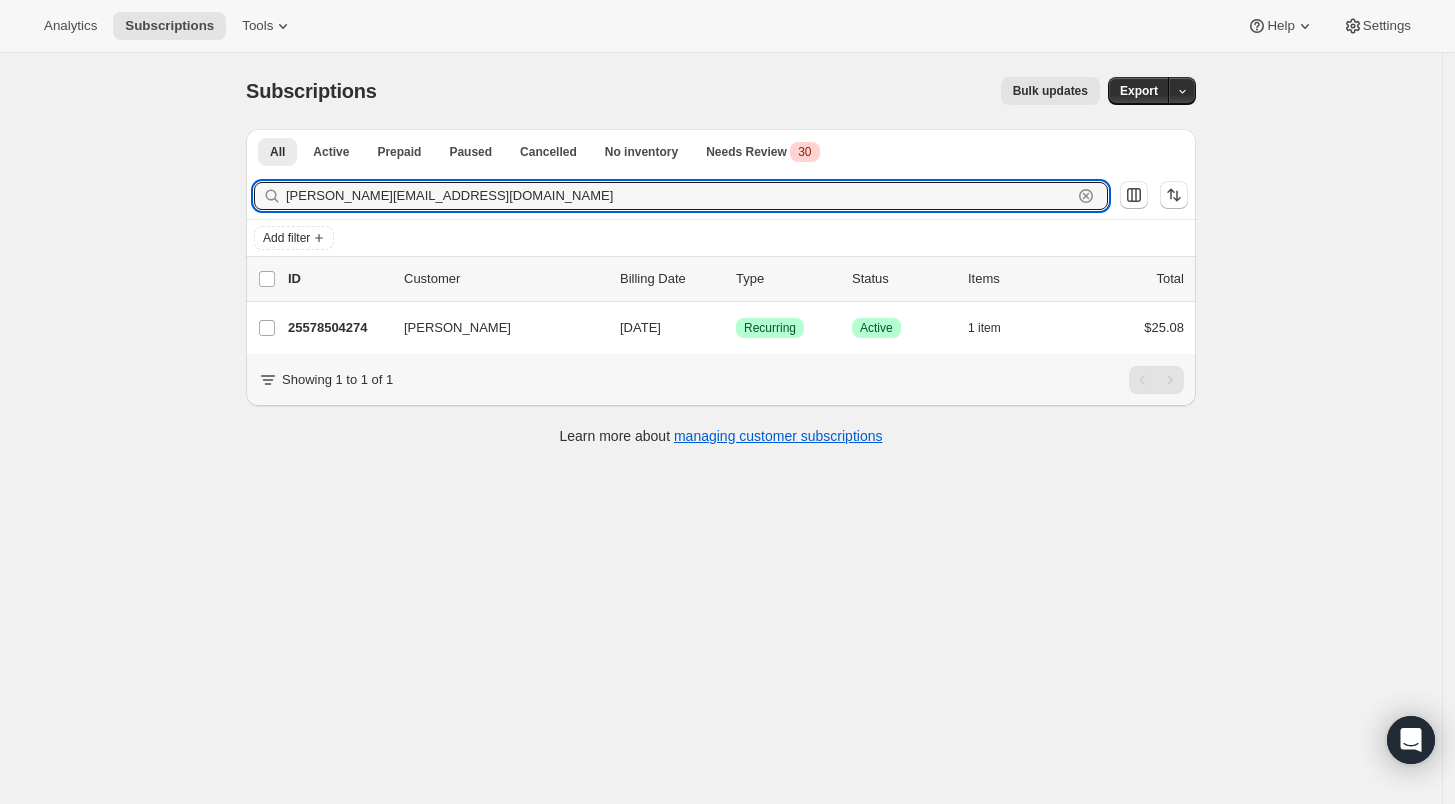 drag, startPoint x: 471, startPoint y: 188, endPoint x: 197, endPoint y: 188, distance: 274 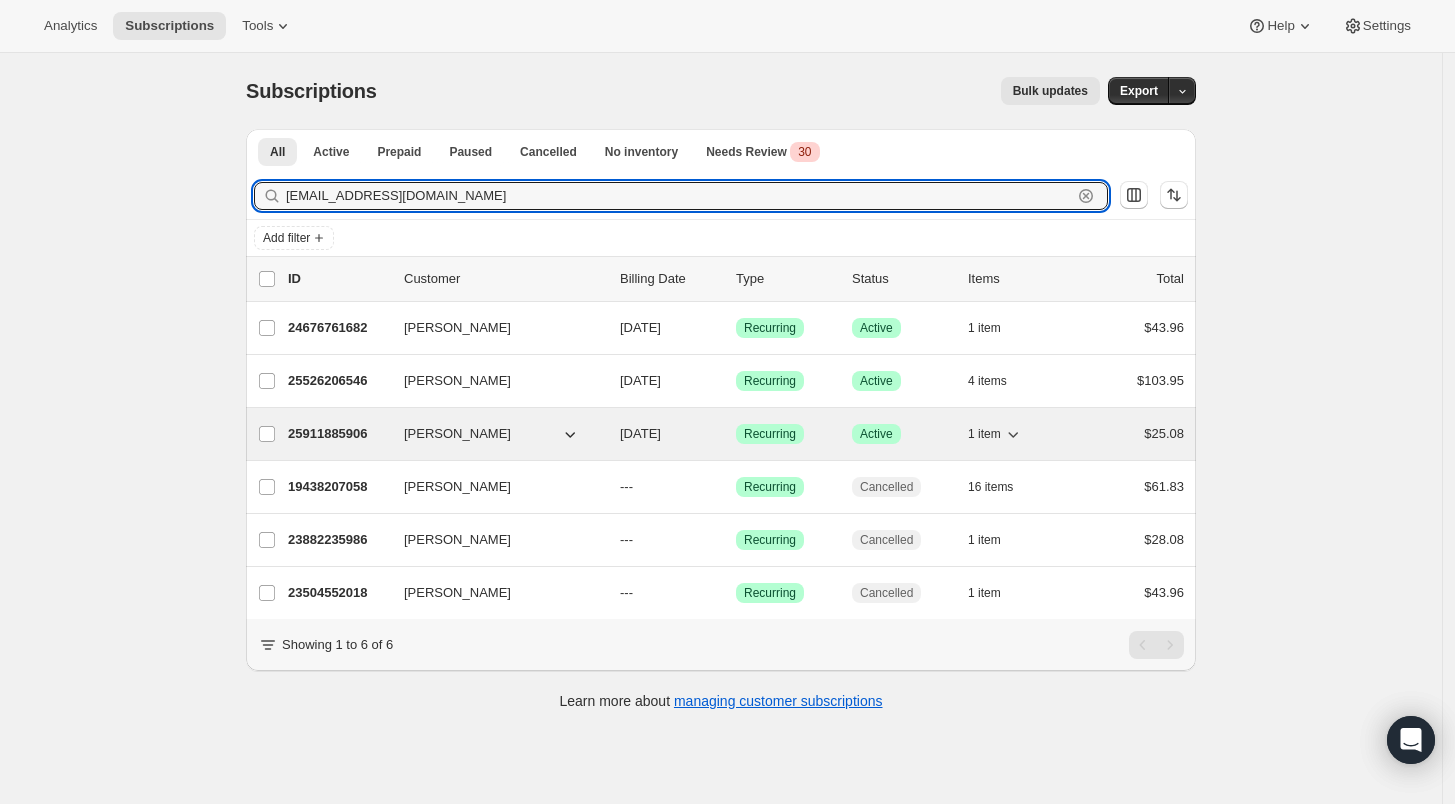 type on "[EMAIL_ADDRESS][DOMAIN_NAME]" 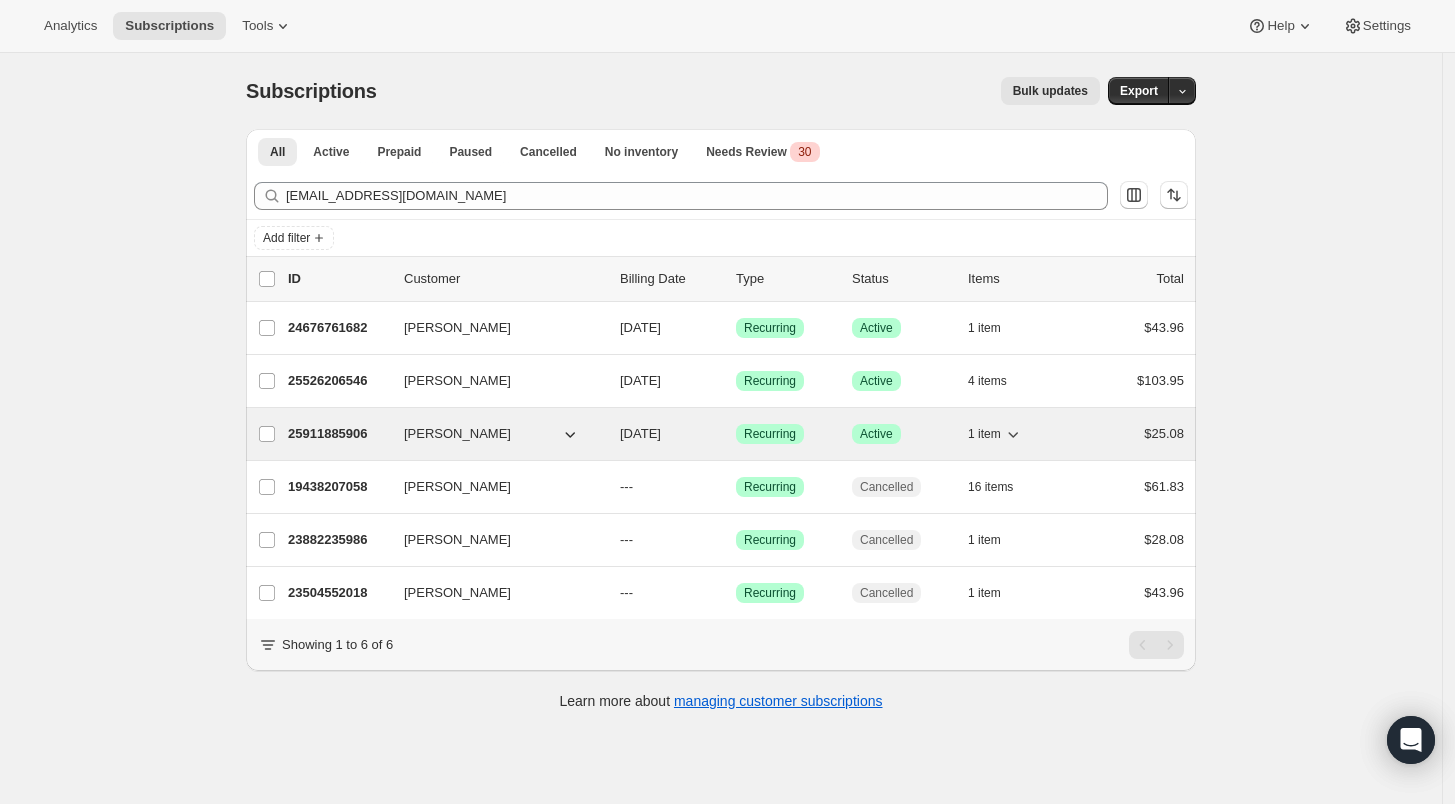 click on "25911885906" at bounding box center [338, 434] 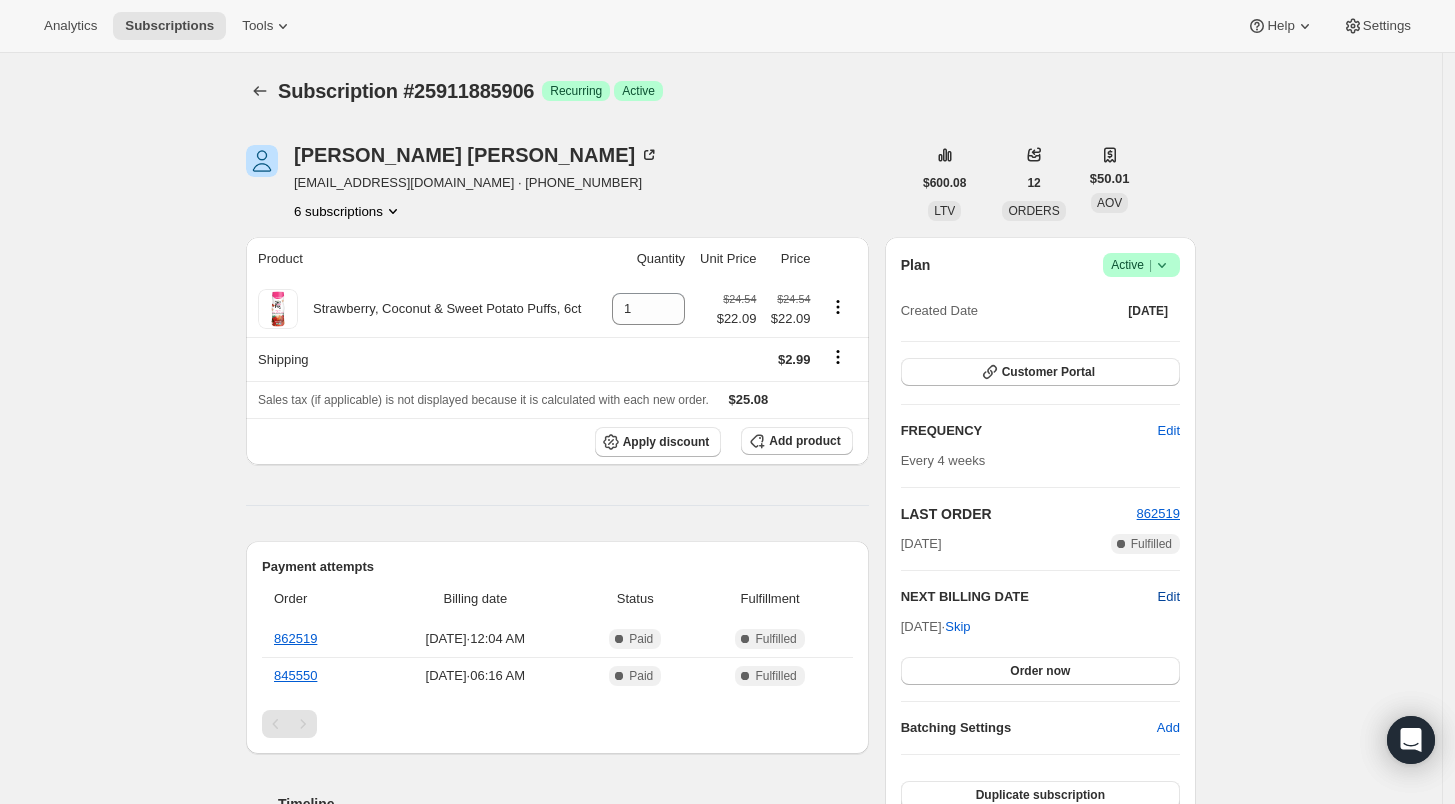 click on "Edit" at bounding box center (1169, 597) 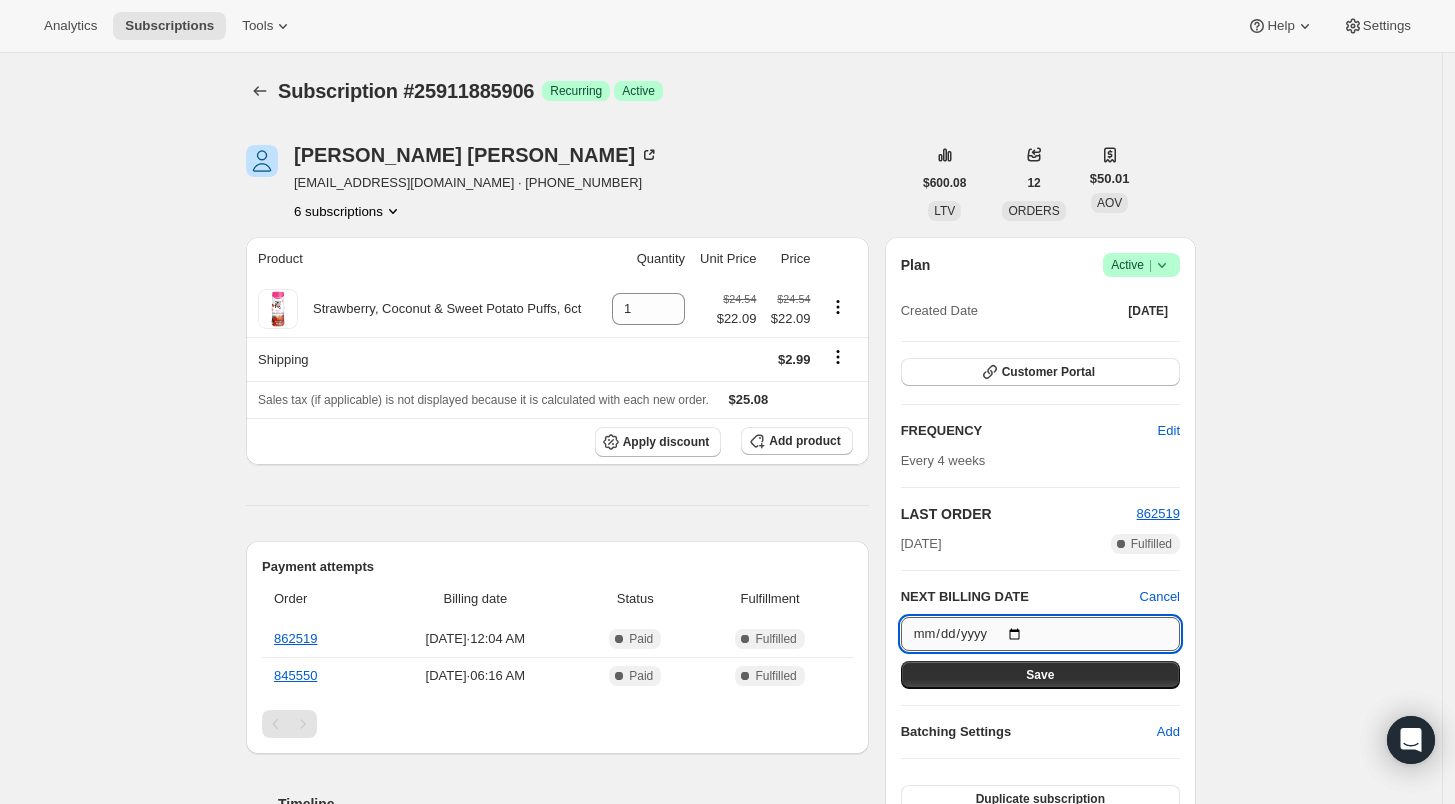 click on "[DATE]" at bounding box center (1040, 634) 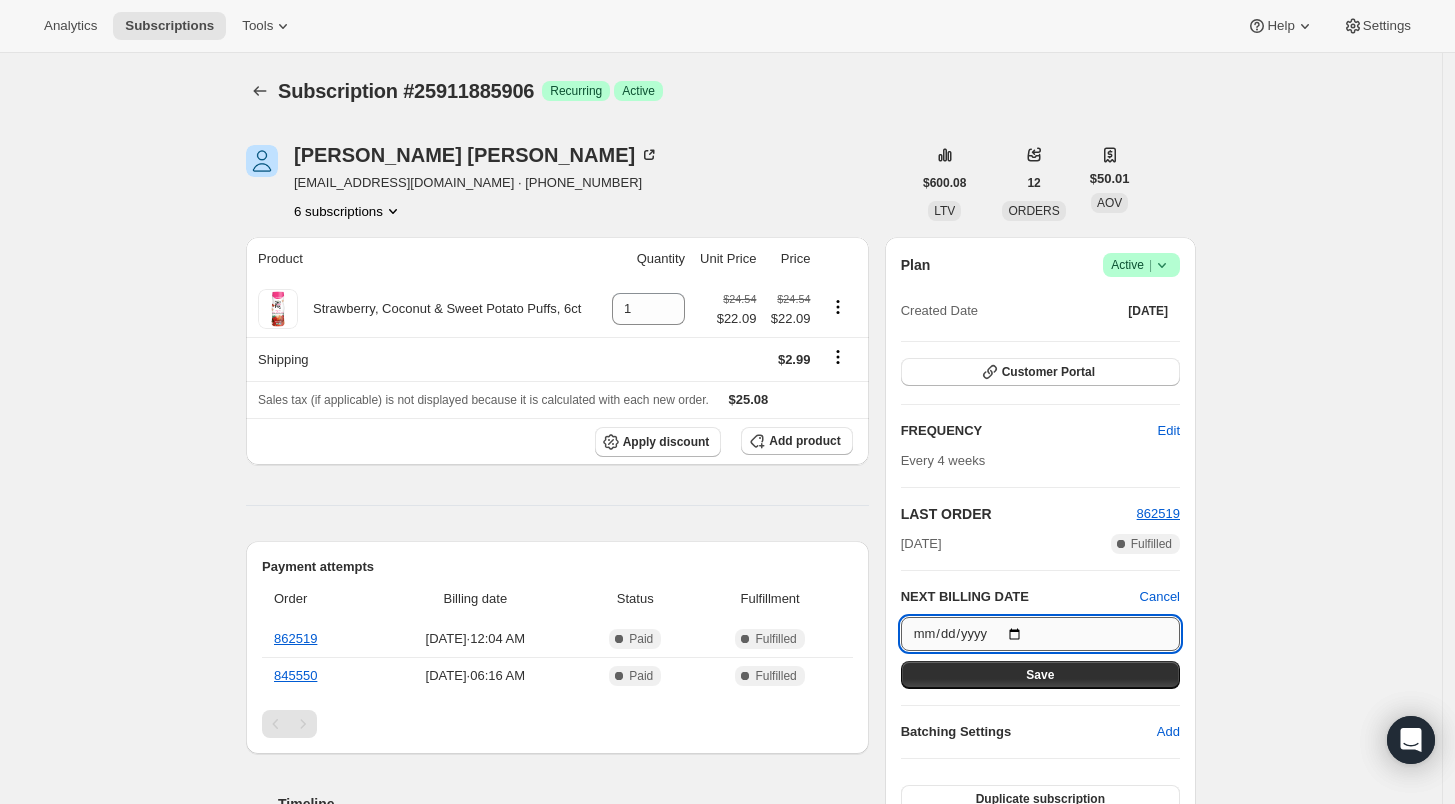 type on "[DATE]" 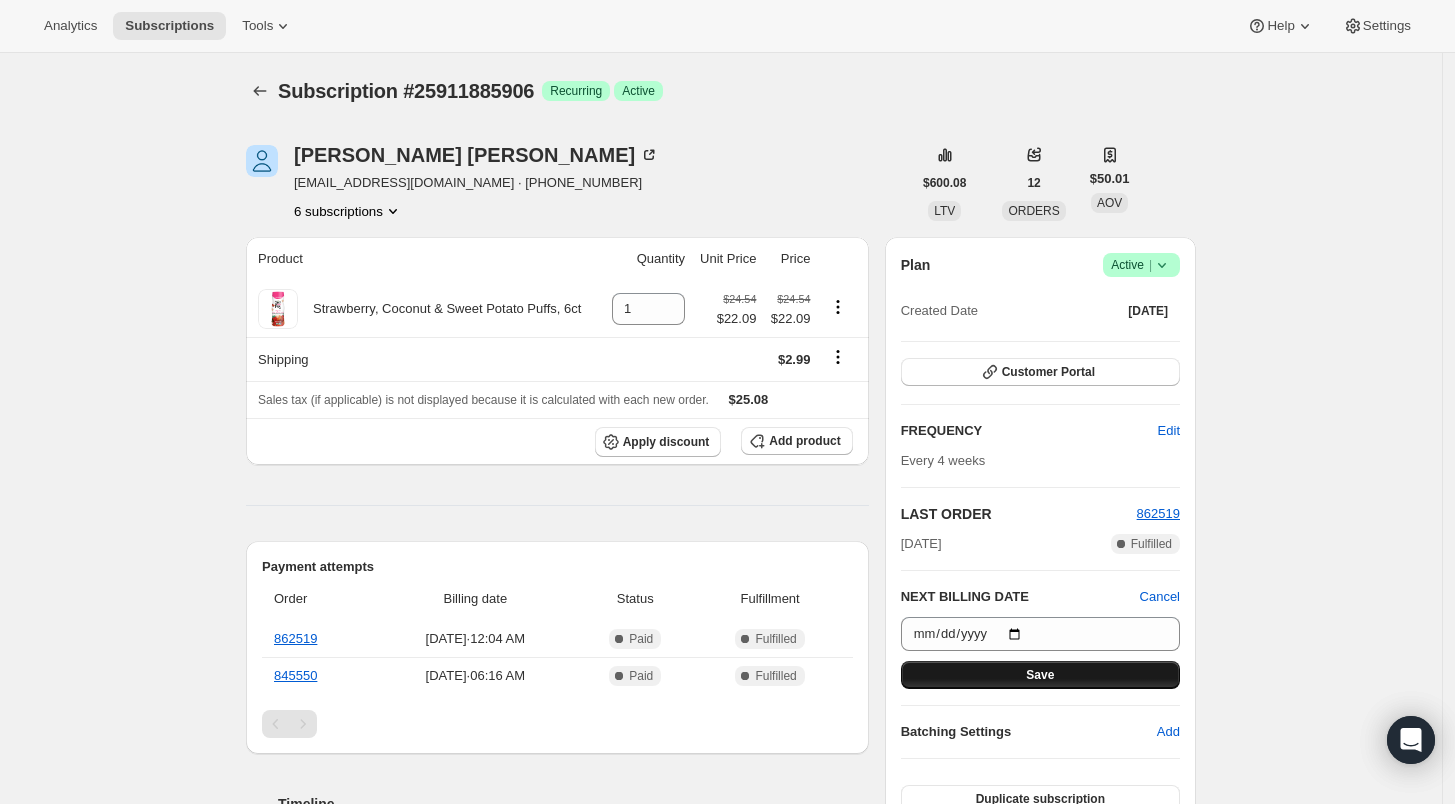 click on "Save" at bounding box center (1040, 675) 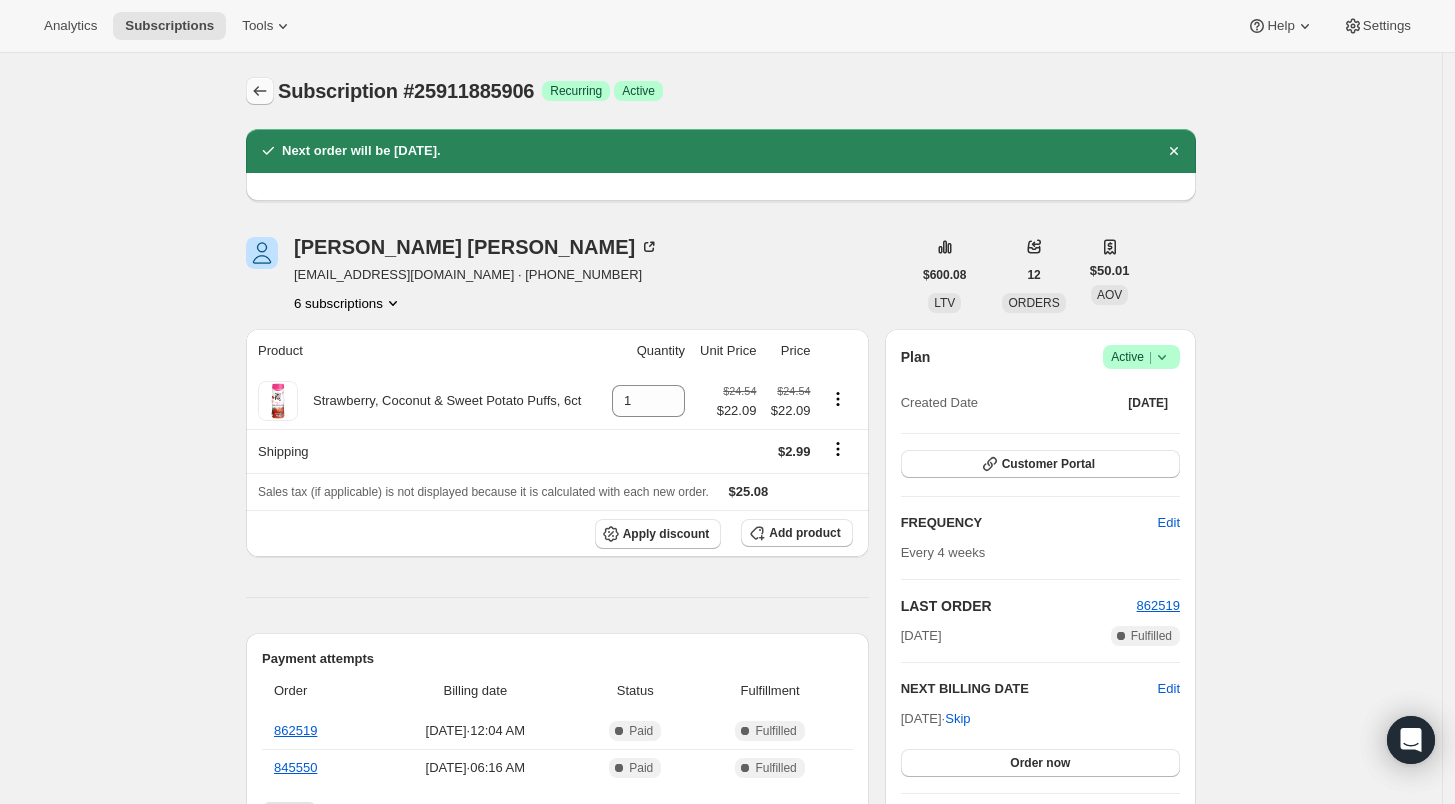click 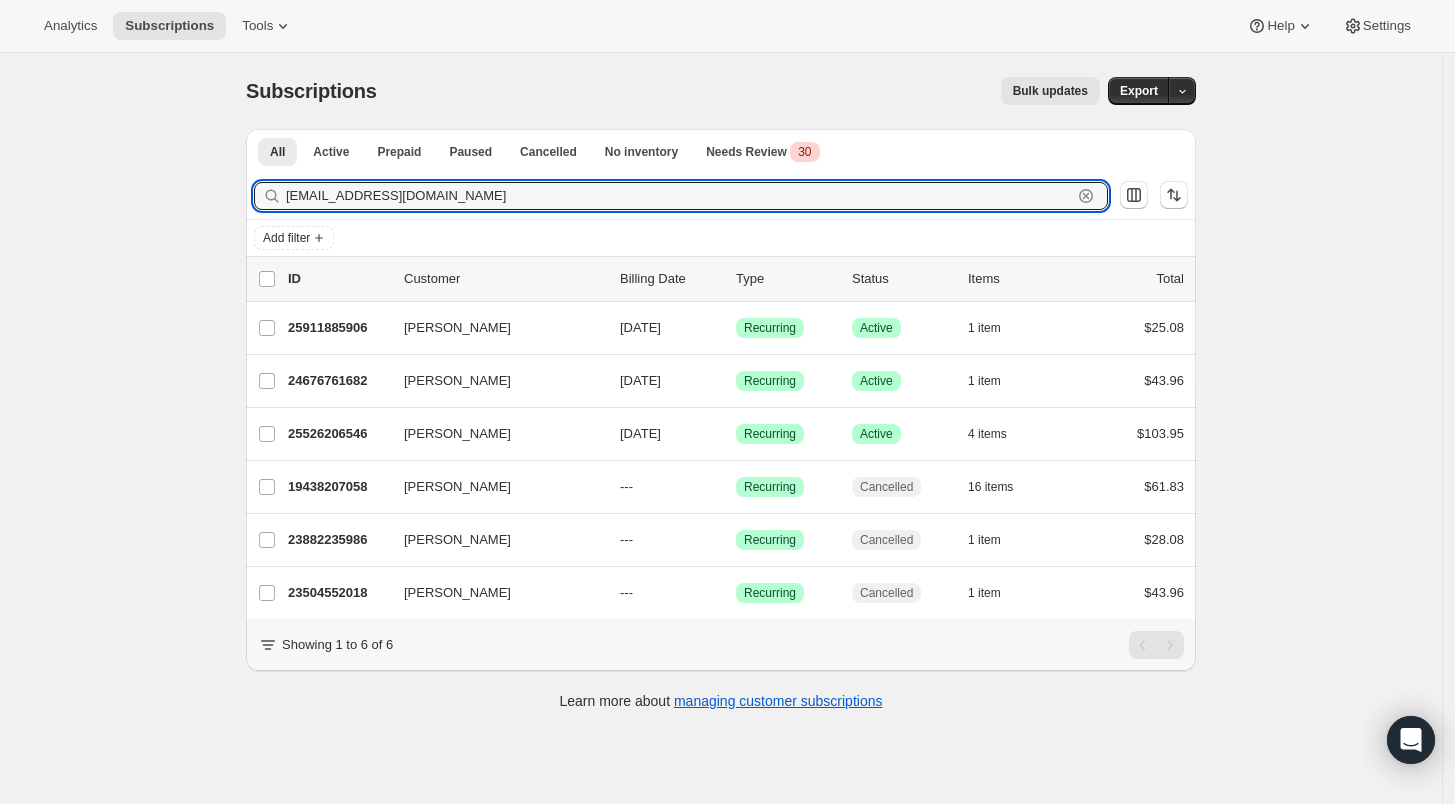 drag, startPoint x: 432, startPoint y: 200, endPoint x: 283, endPoint y: 202, distance: 149.01343 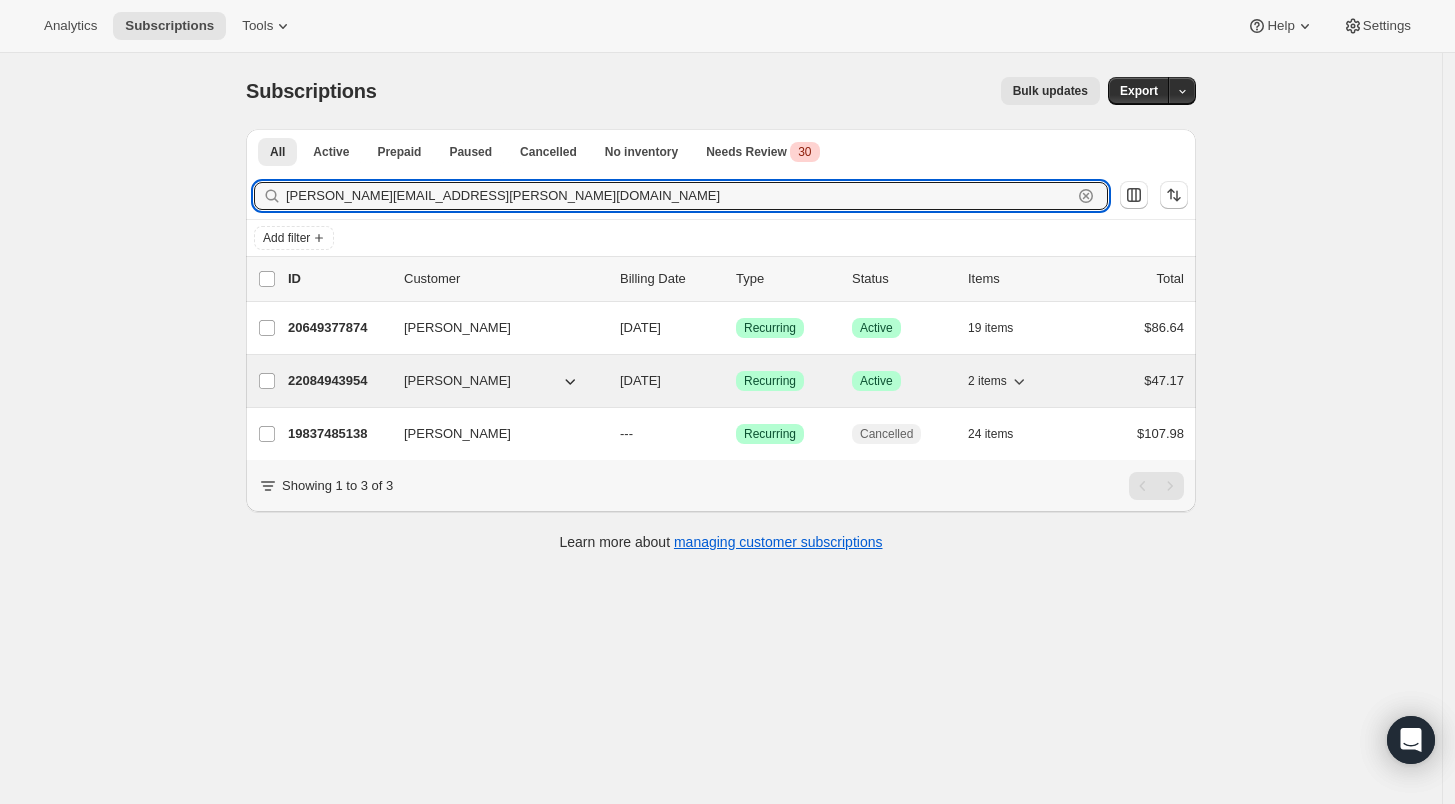 type on "[PERSON_NAME][EMAIL_ADDRESS][PERSON_NAME][DOMAIN_NAME]" 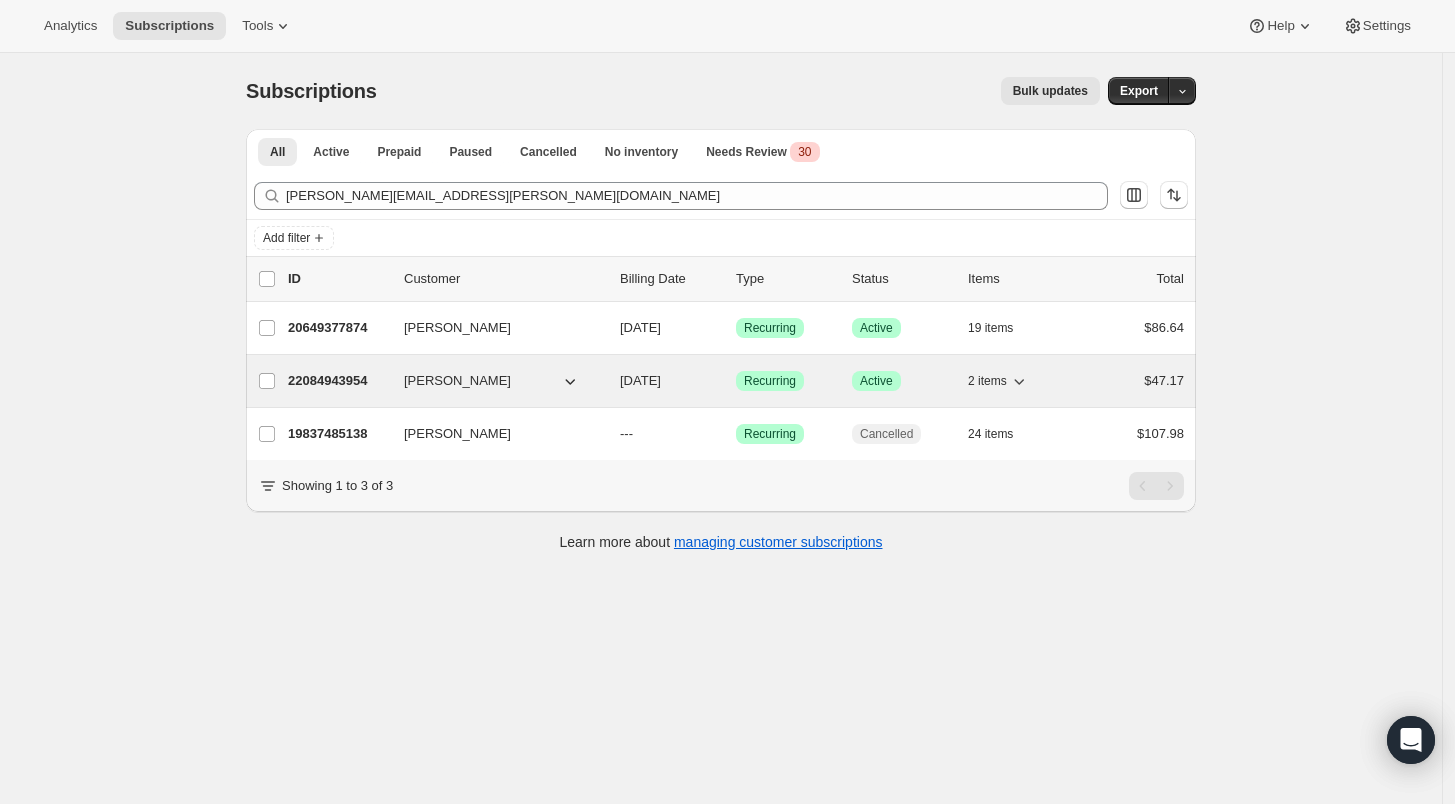 click on "22084943954" at bounding box center [338, 381] 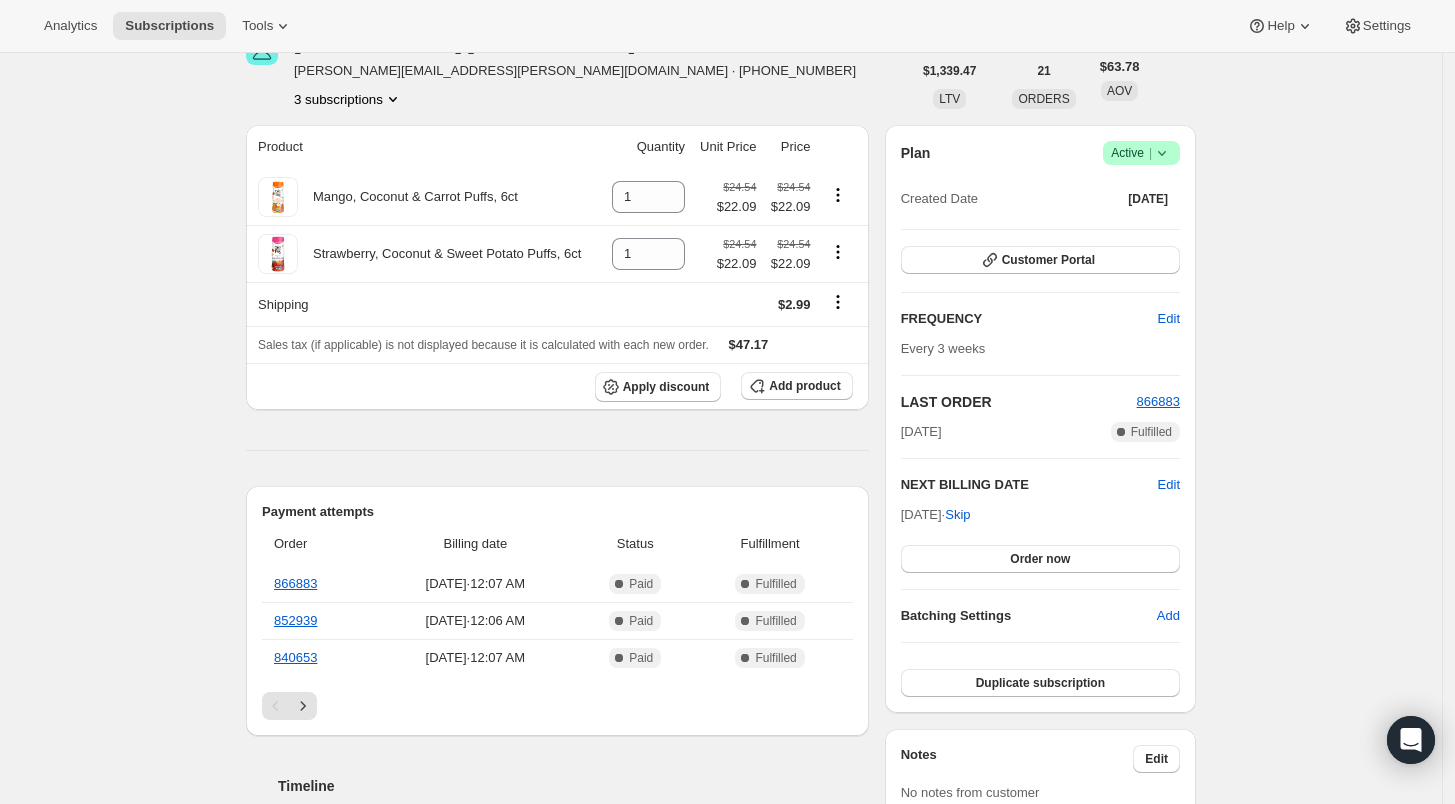 scroll, scrollTop: 111, scrollLeft: 0, axis: vertical 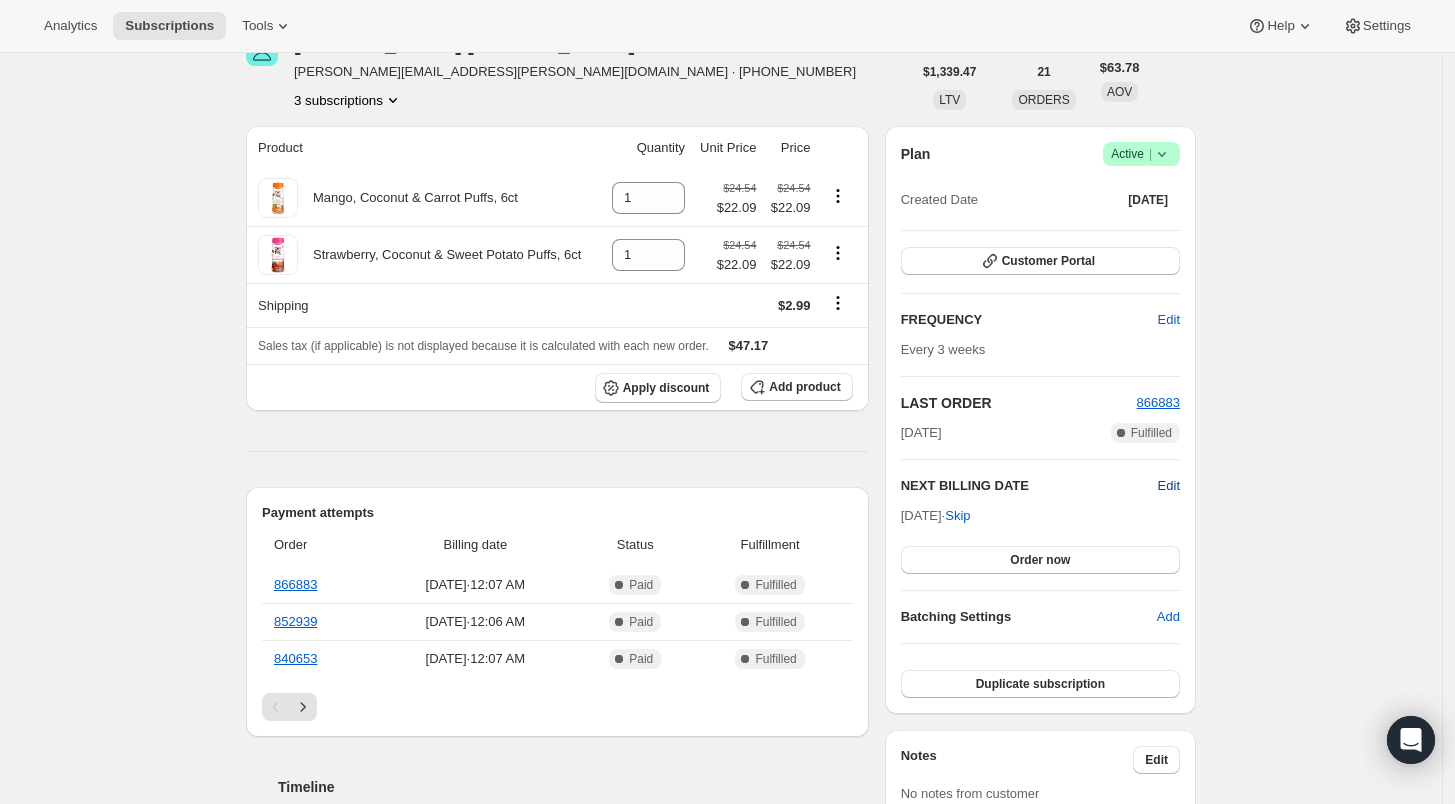 click on "Edit" at bounding box center (1169, 486) 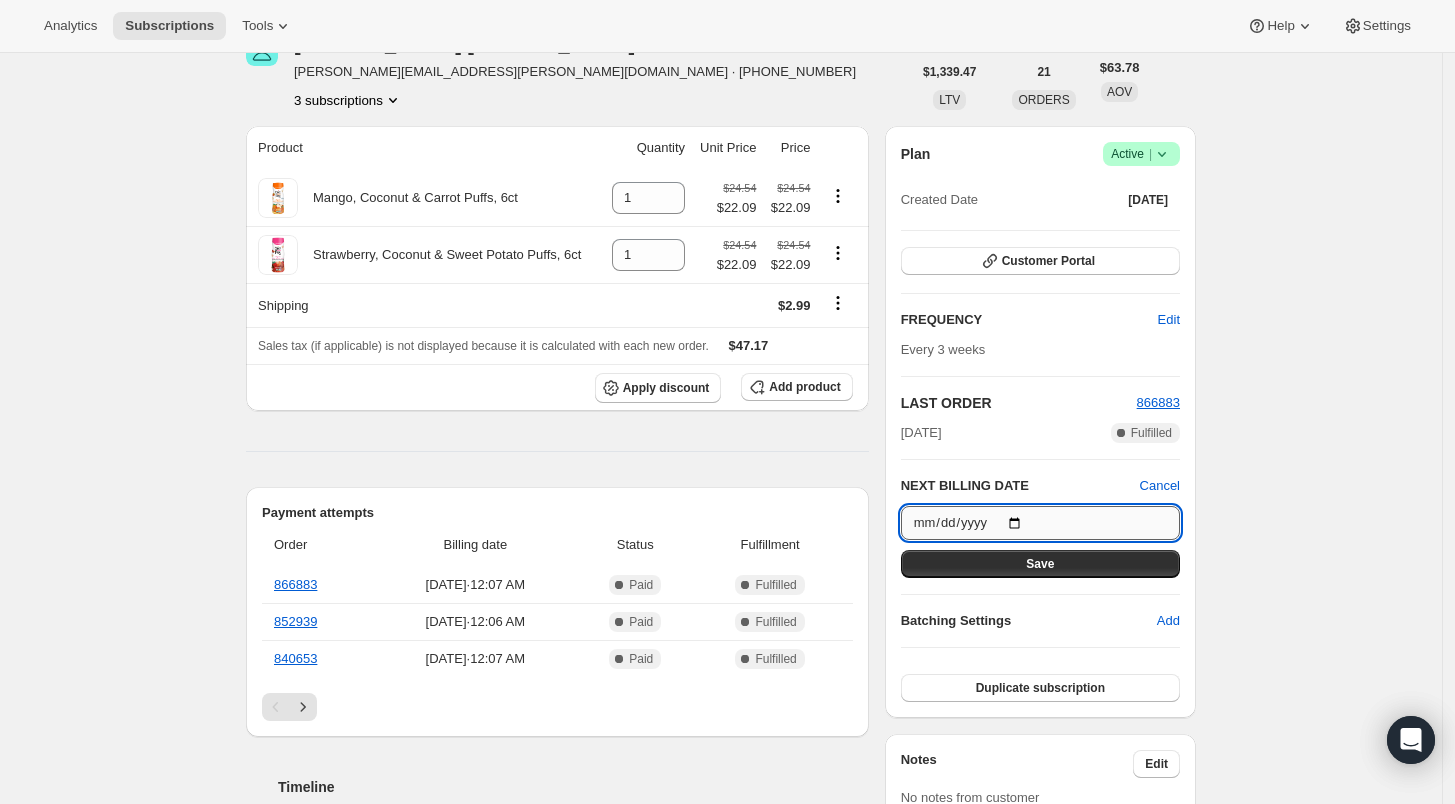 click on "[DATE]" at bounding box center (1040, 523) 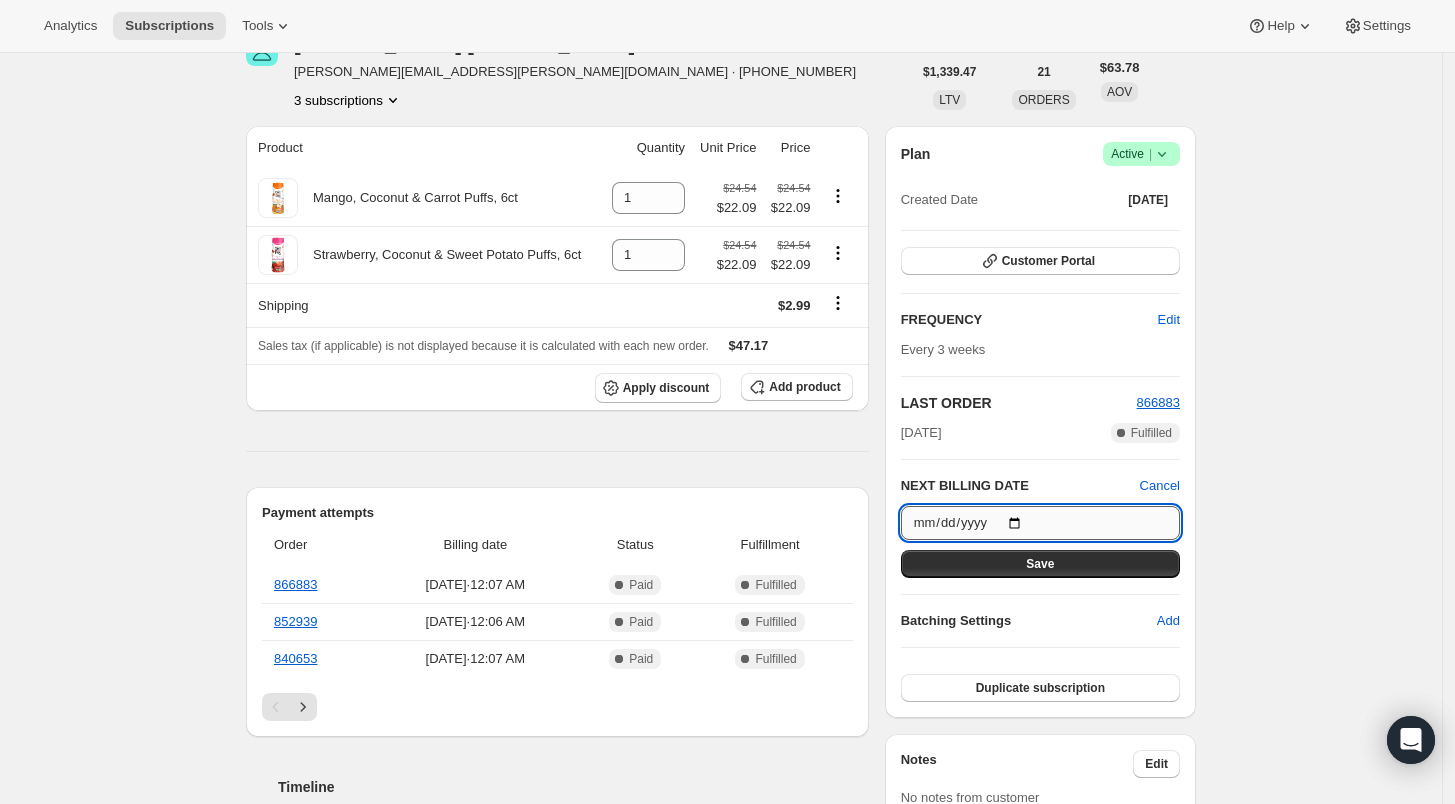 click on "[DATE]" at bounding box center (1040, 523) 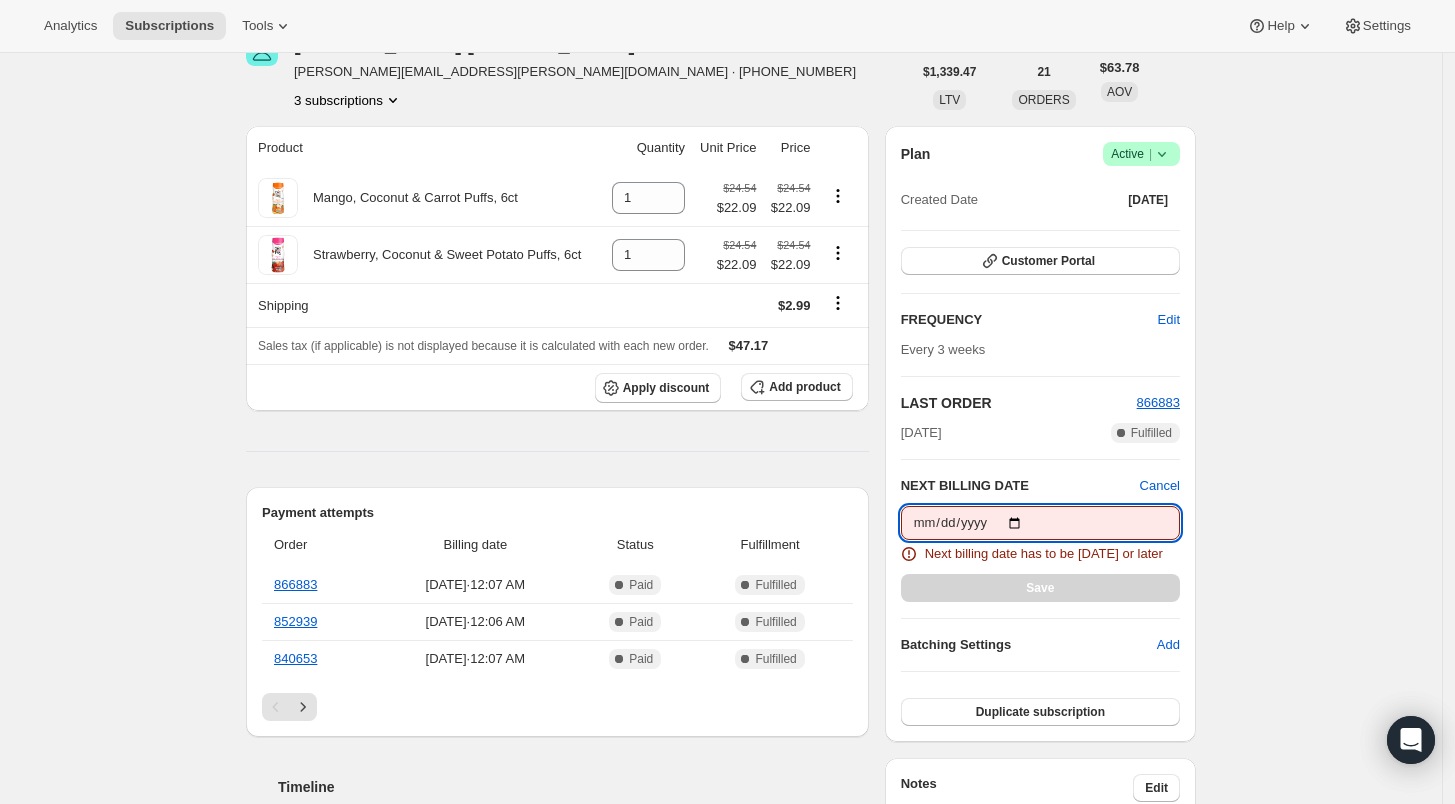 click on "[DATE]" at bounding box center [1040, 523] 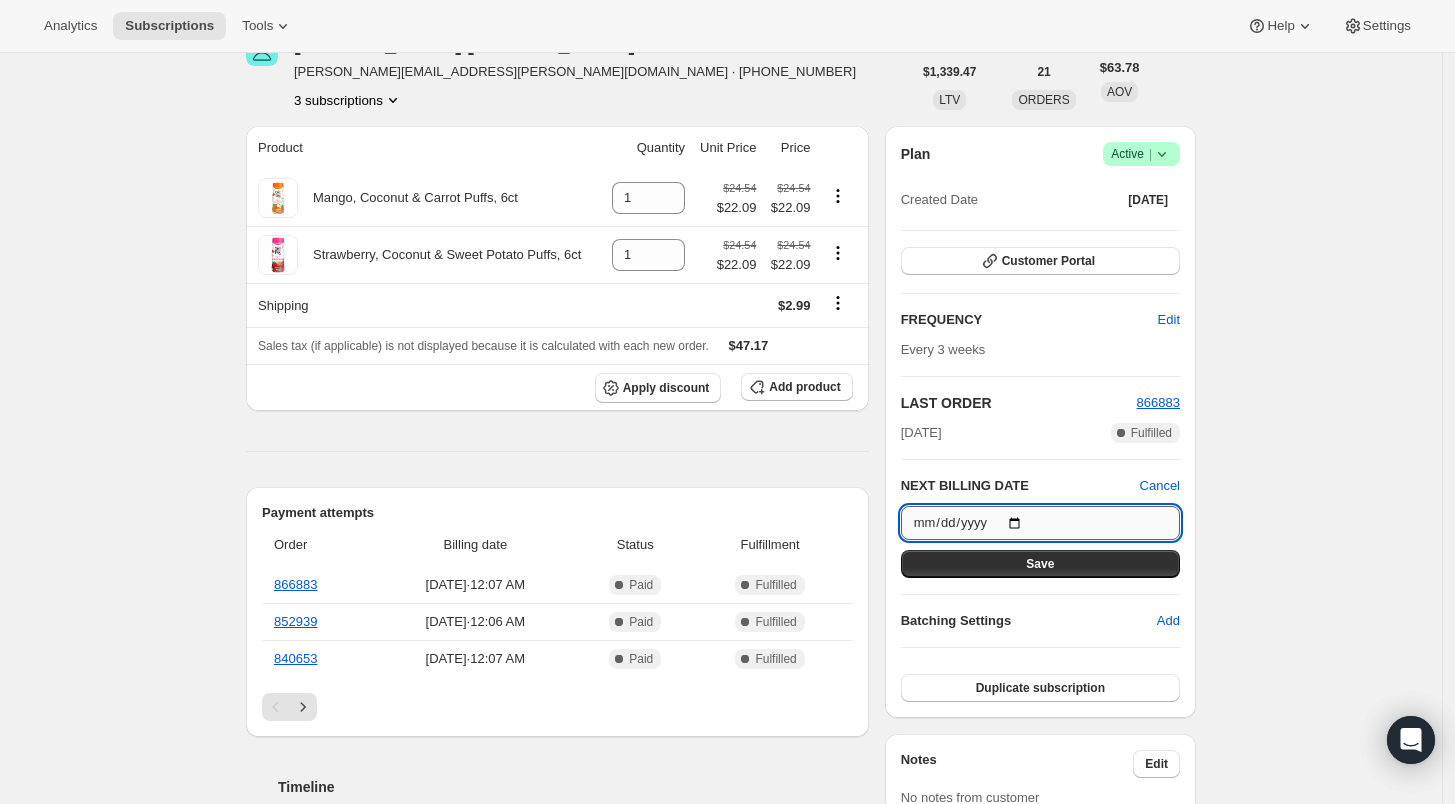 type on "[DATE]" 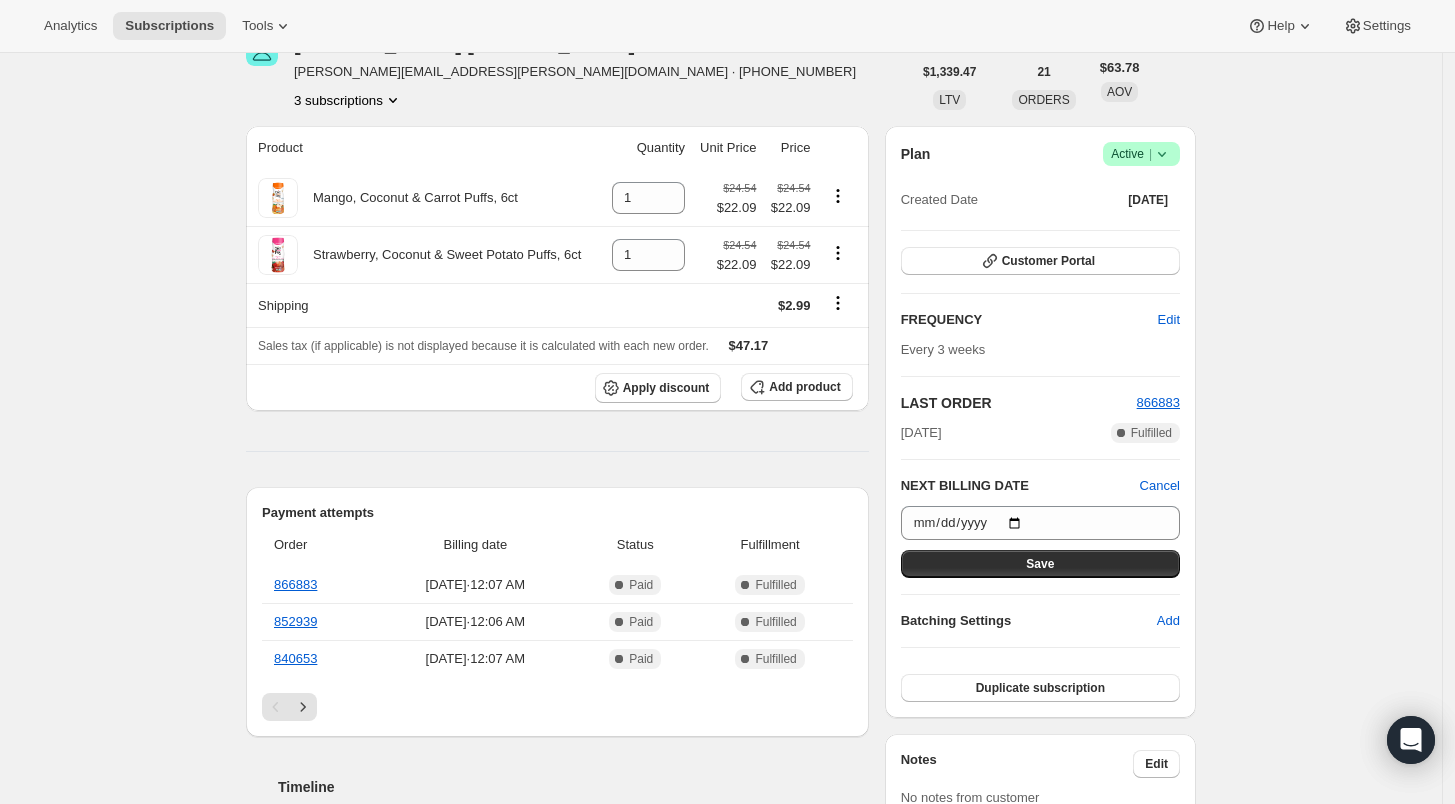 click on "Save" at bounding box center (1040, 564) 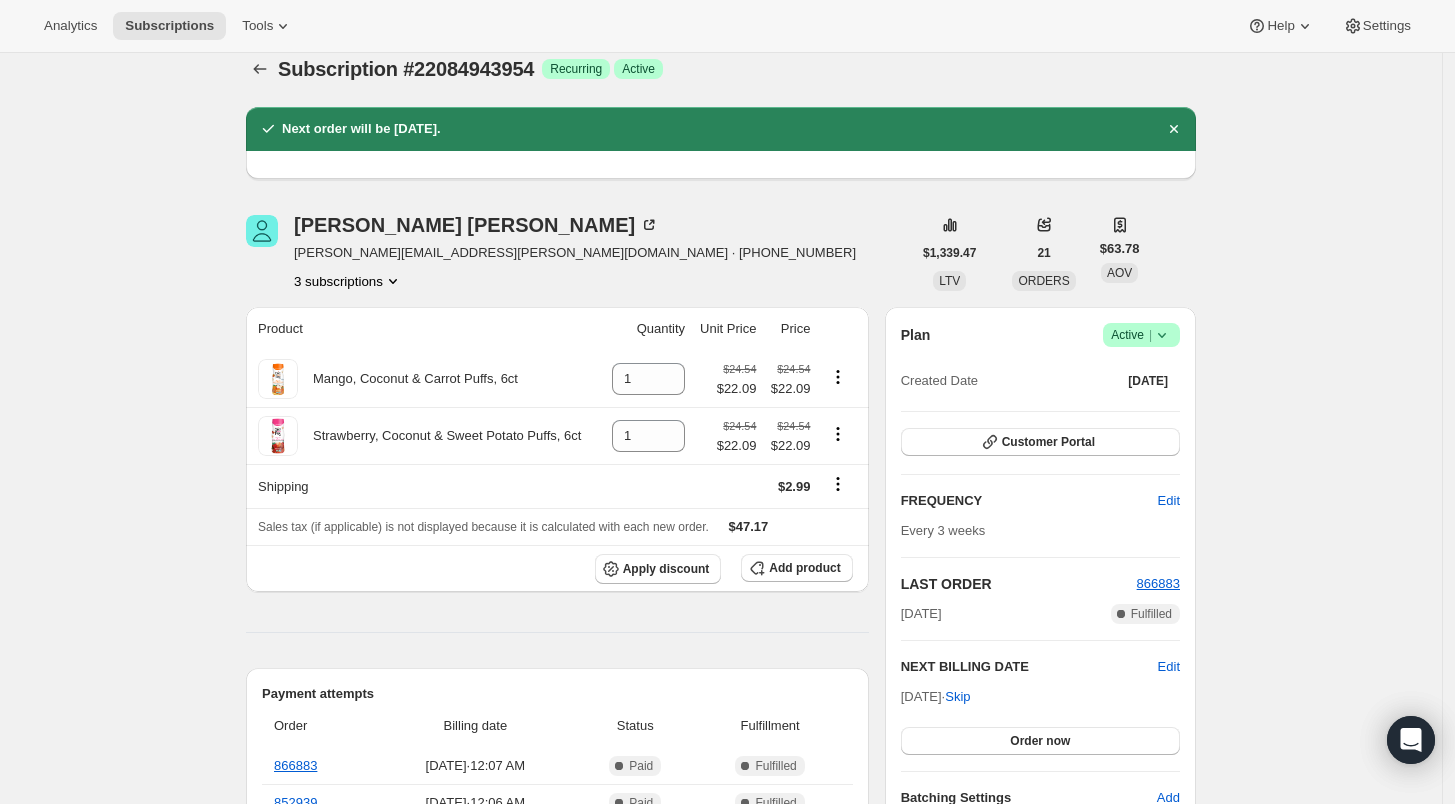 scroll, scrollTop: 0, scrollLeft: 0, axis: both 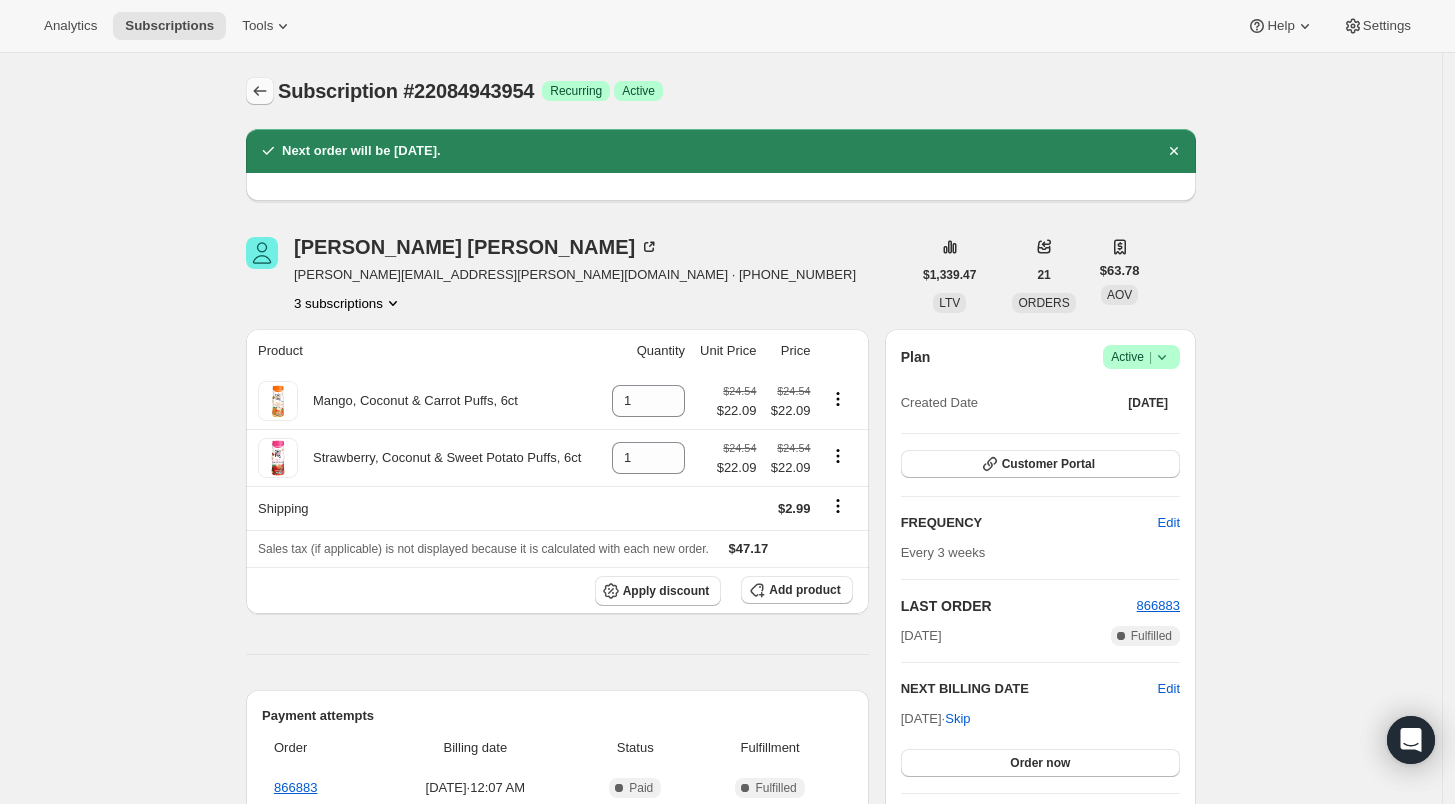 click at bounding box center (260, 91) 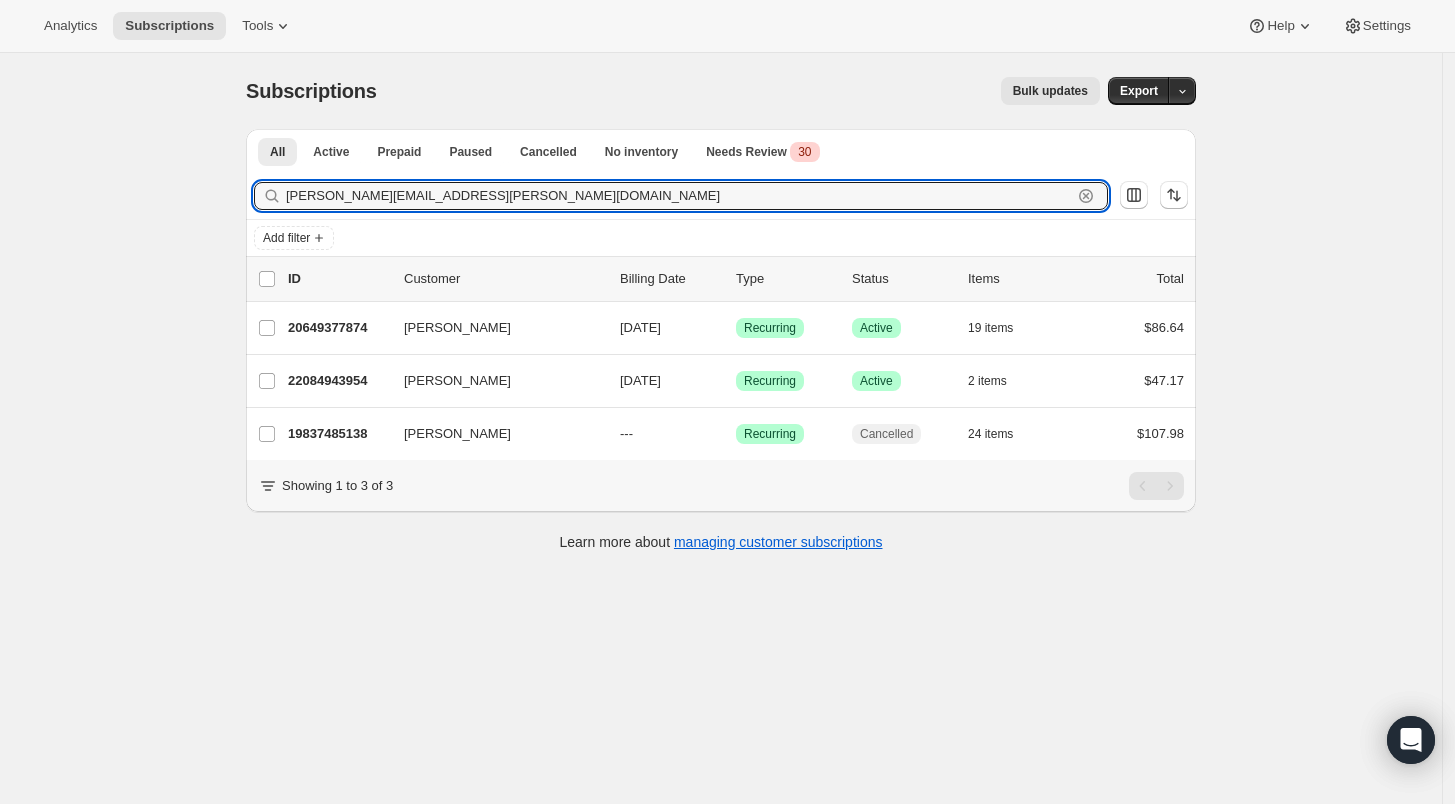 drag, startPoint x: 469, startPoint y: 192, endPoint x: 232, endPoint y: 195, distance: 237.01898 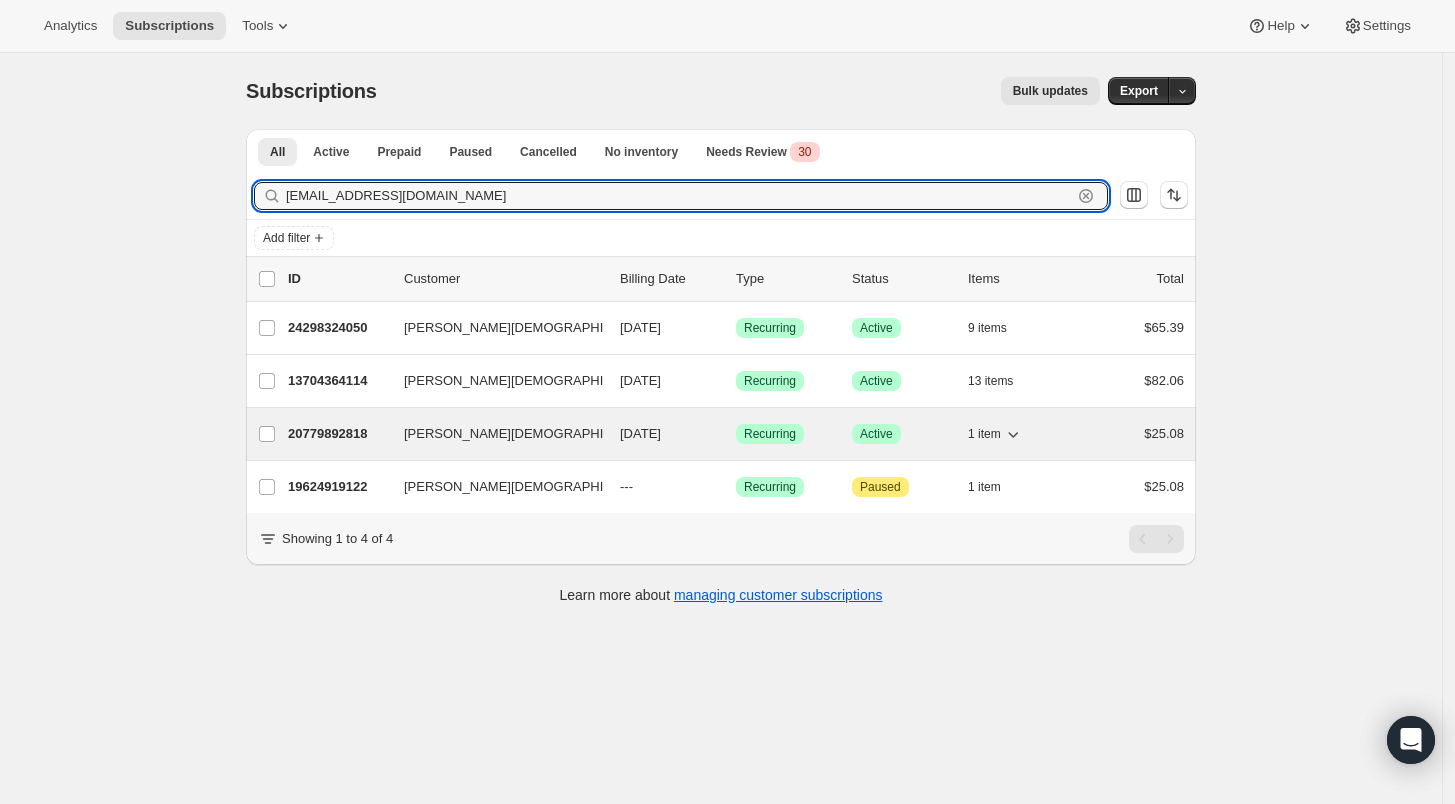 type on "[EMAIL_ADDRESS][DOMAIN_NAME]" 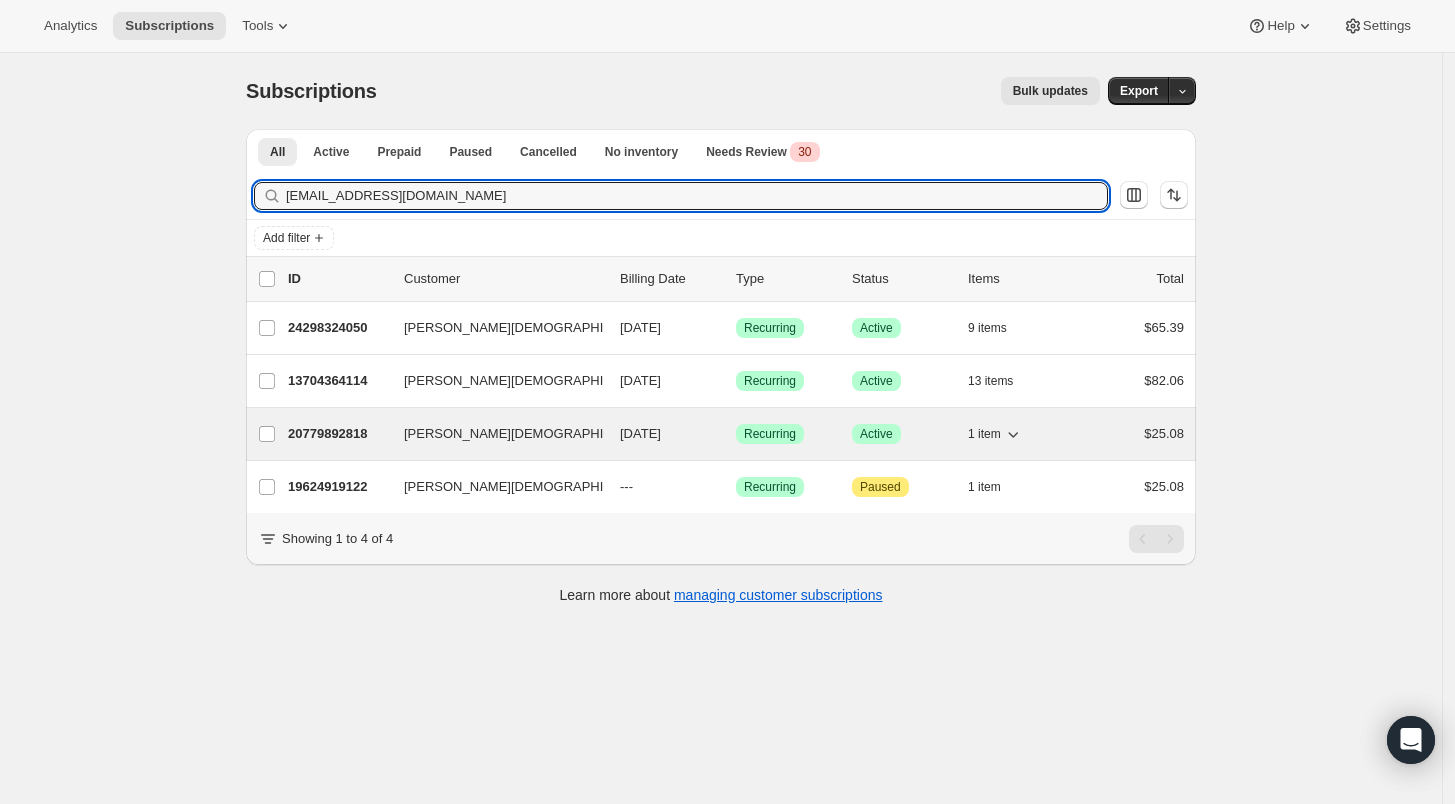 click on "20779892818" at bounding box center (338, 434) 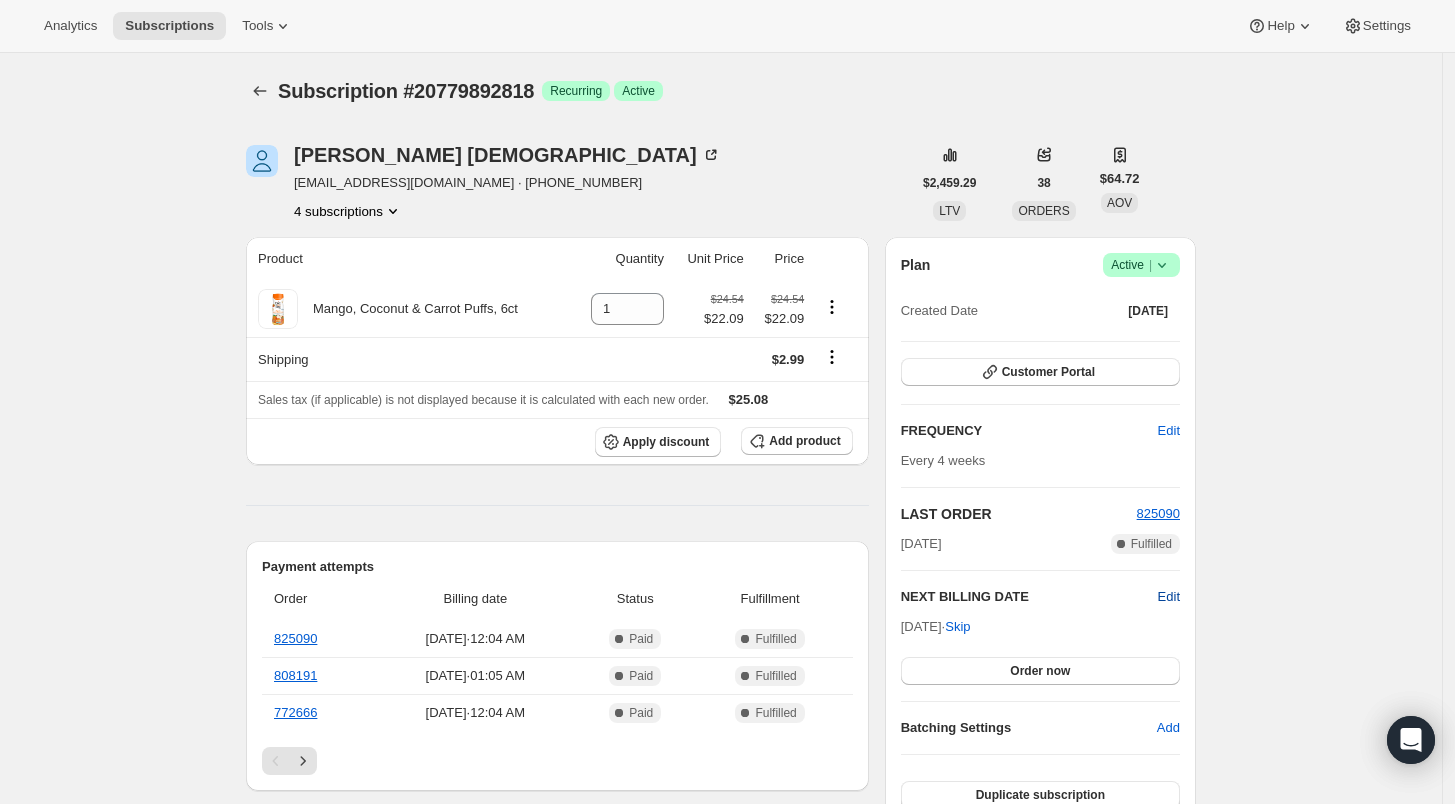 click on "Edit" at bounding box center (1169, 597) 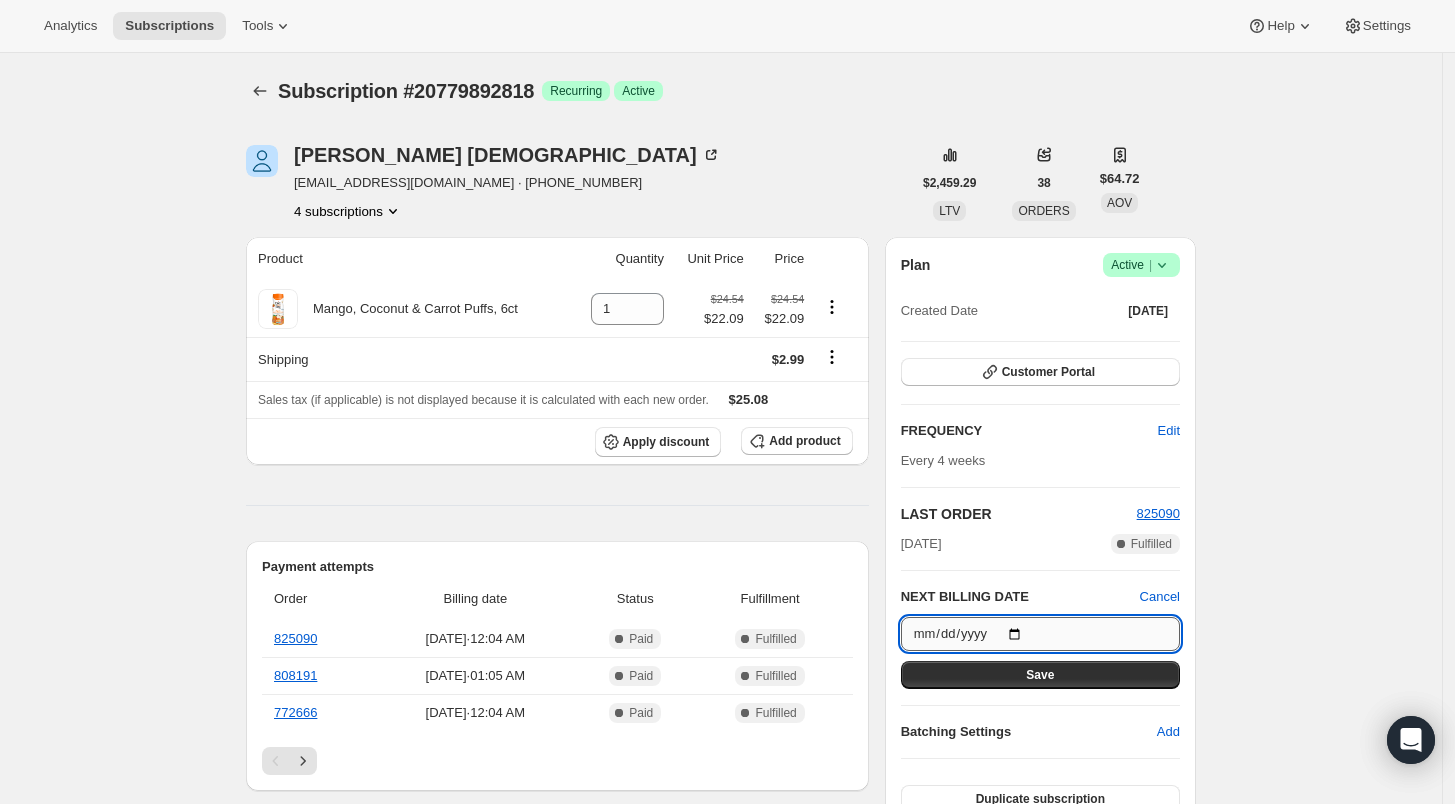 click on "[DATE]" at bounding box center (1040, 634) 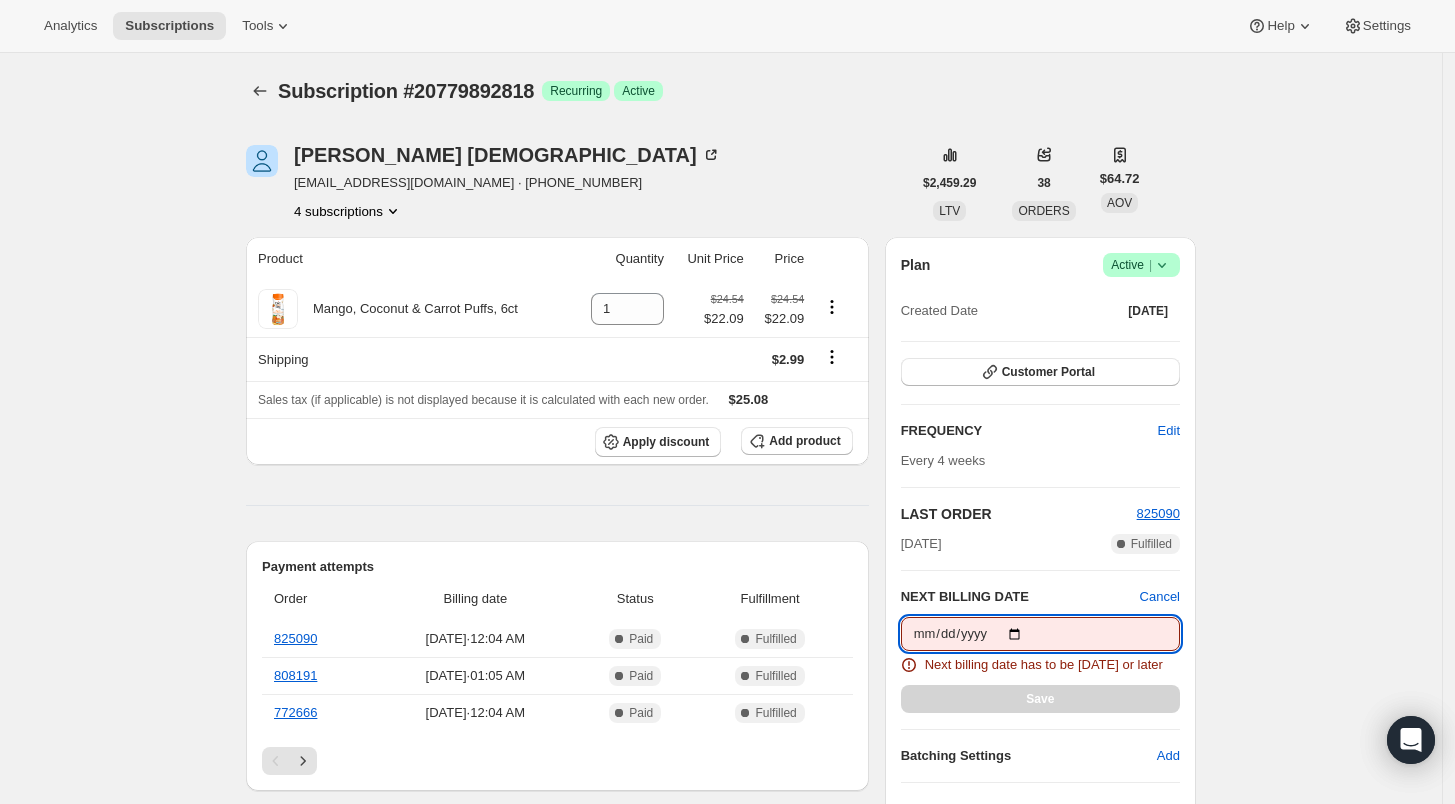 type on "[DATE]" 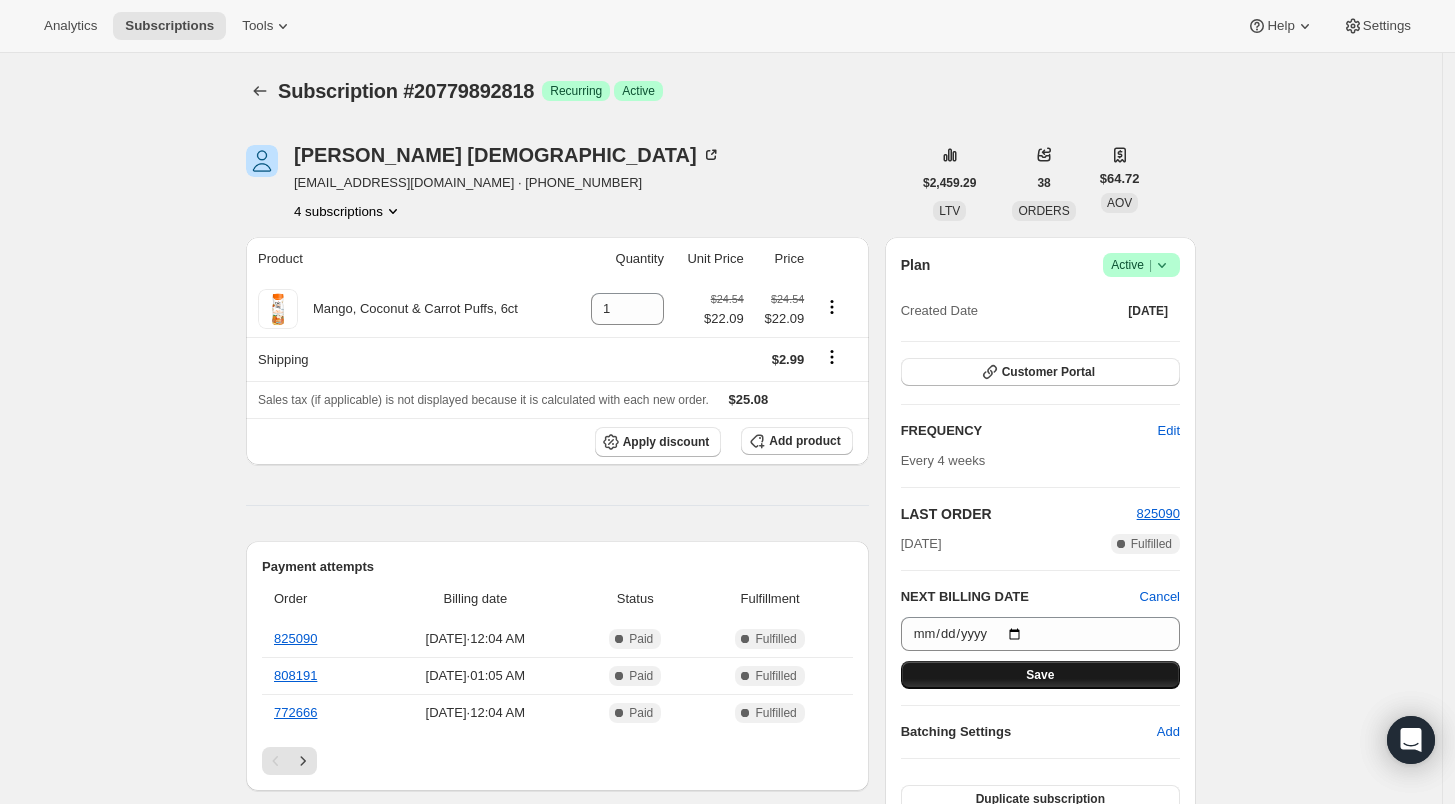 click on "Save" at bounding box center [1040, 675] 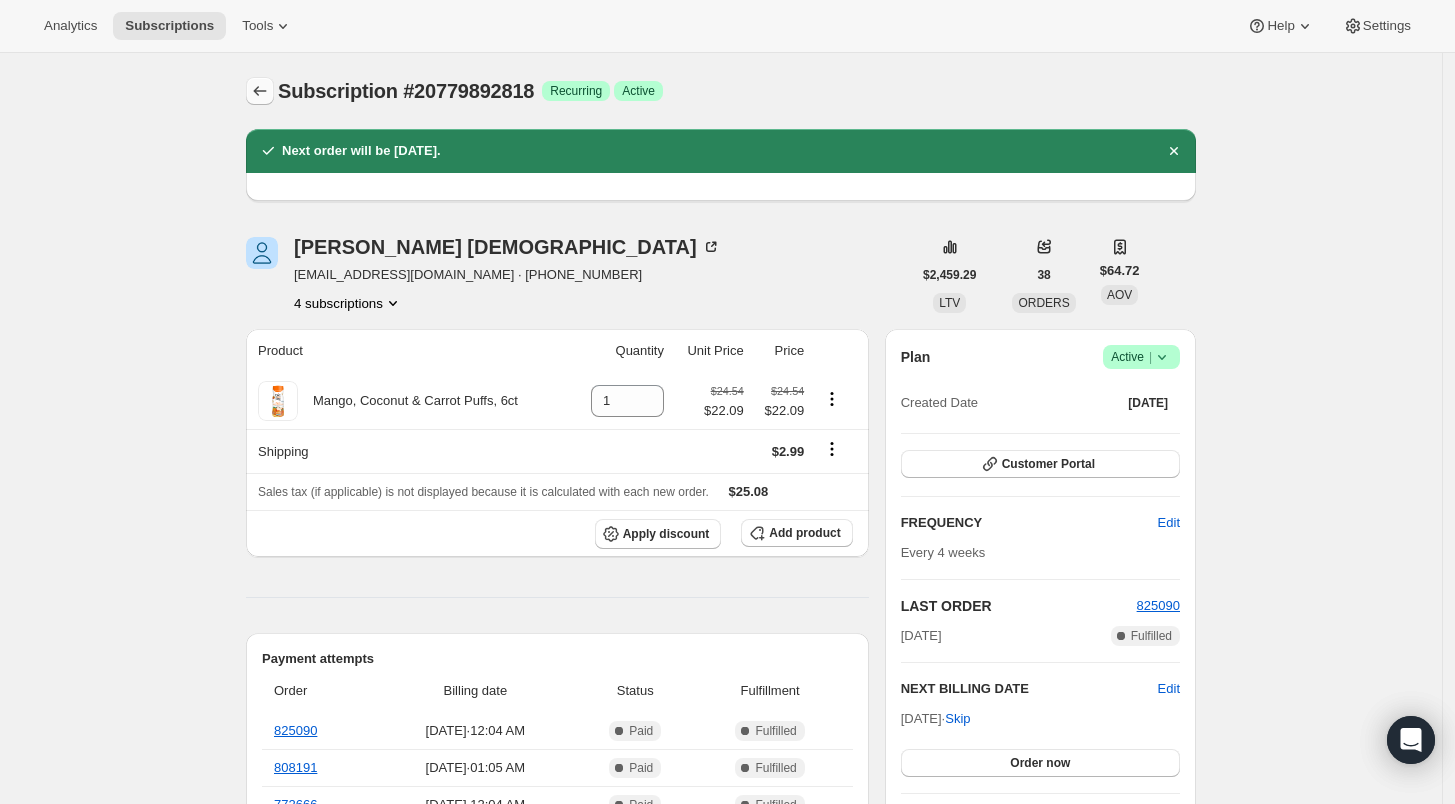 click at bounding box center [260, 91] 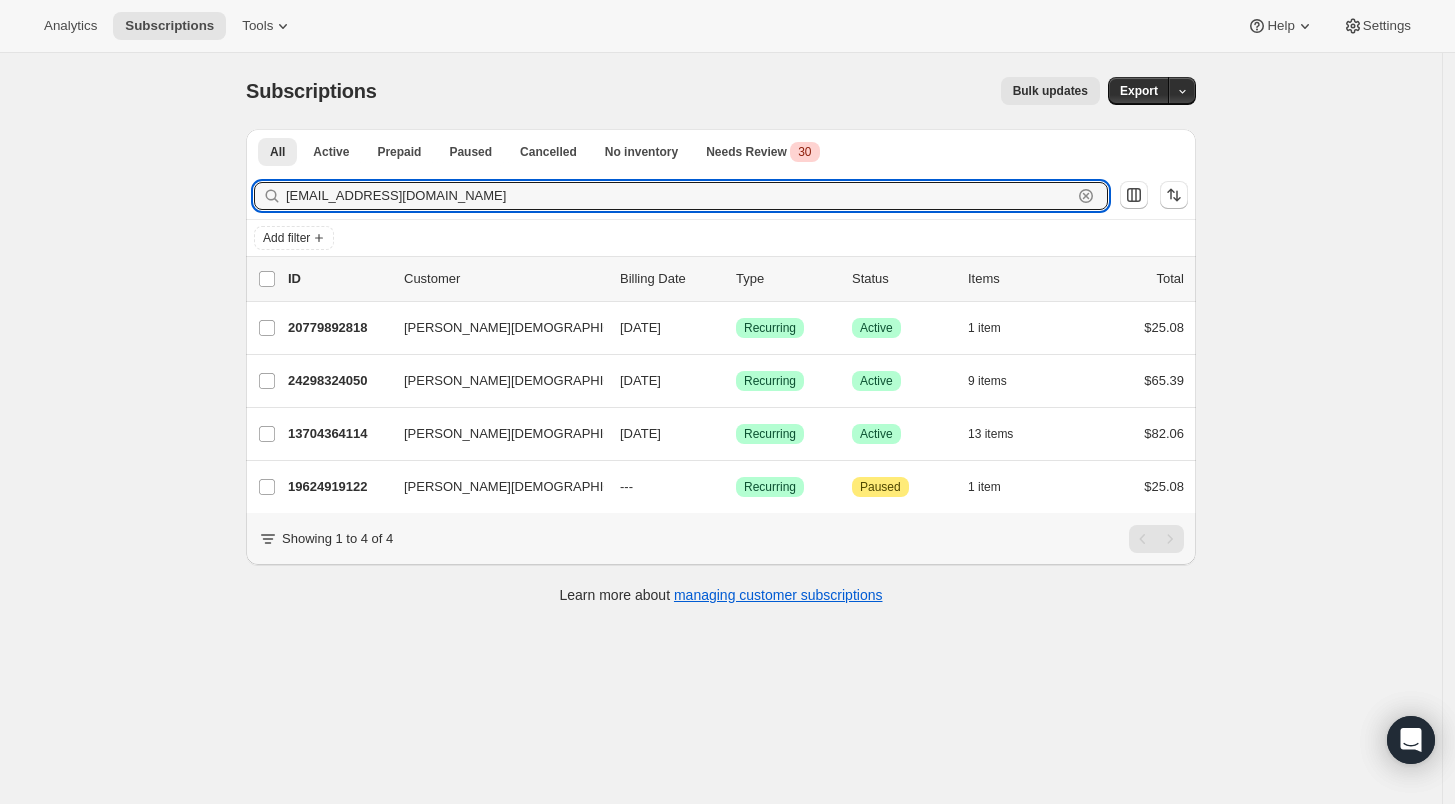 drag, startPoint x: 436, startPoint y: 199, endPoint x: 244, endPoint y: 201, distance: 192.01042 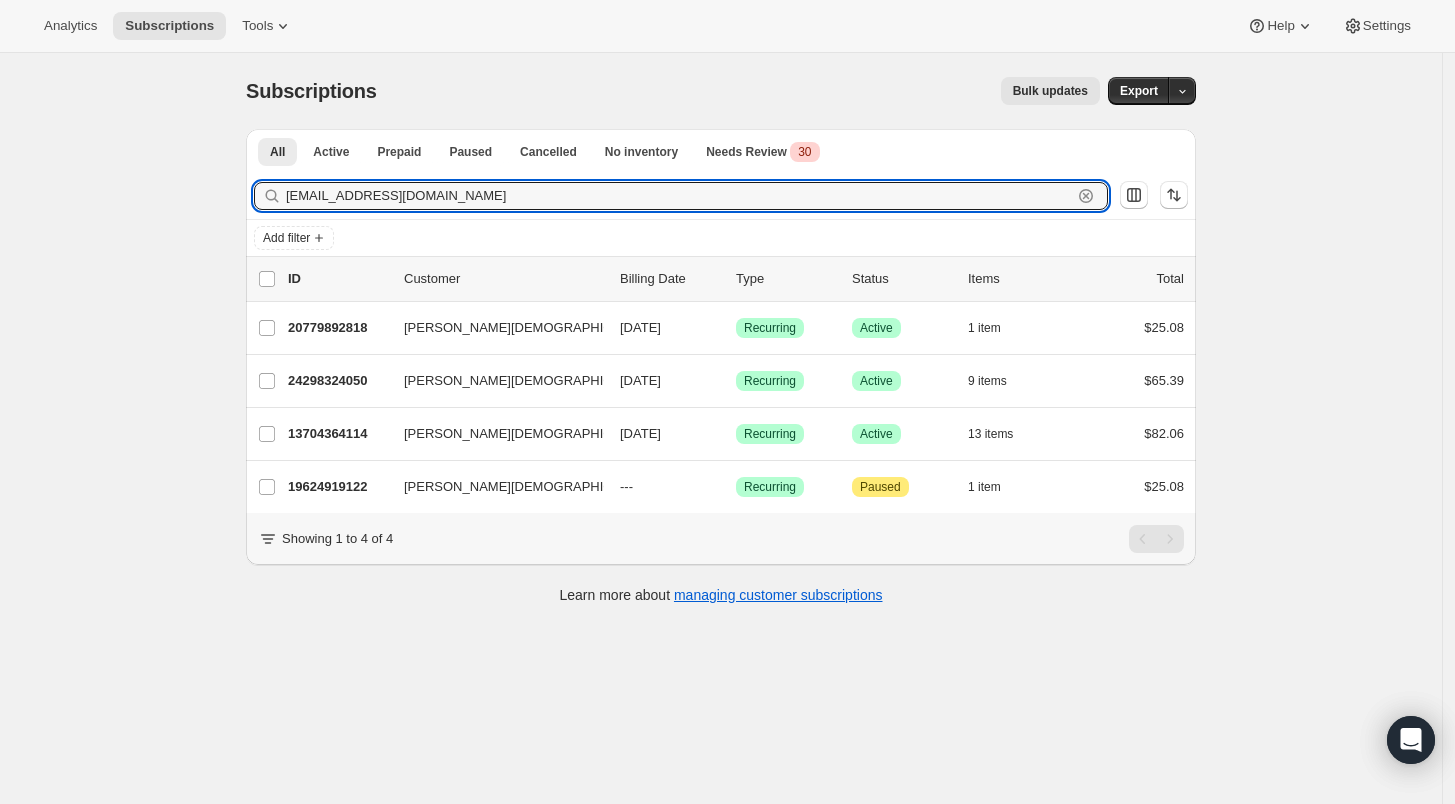 paste on "ffoley214" 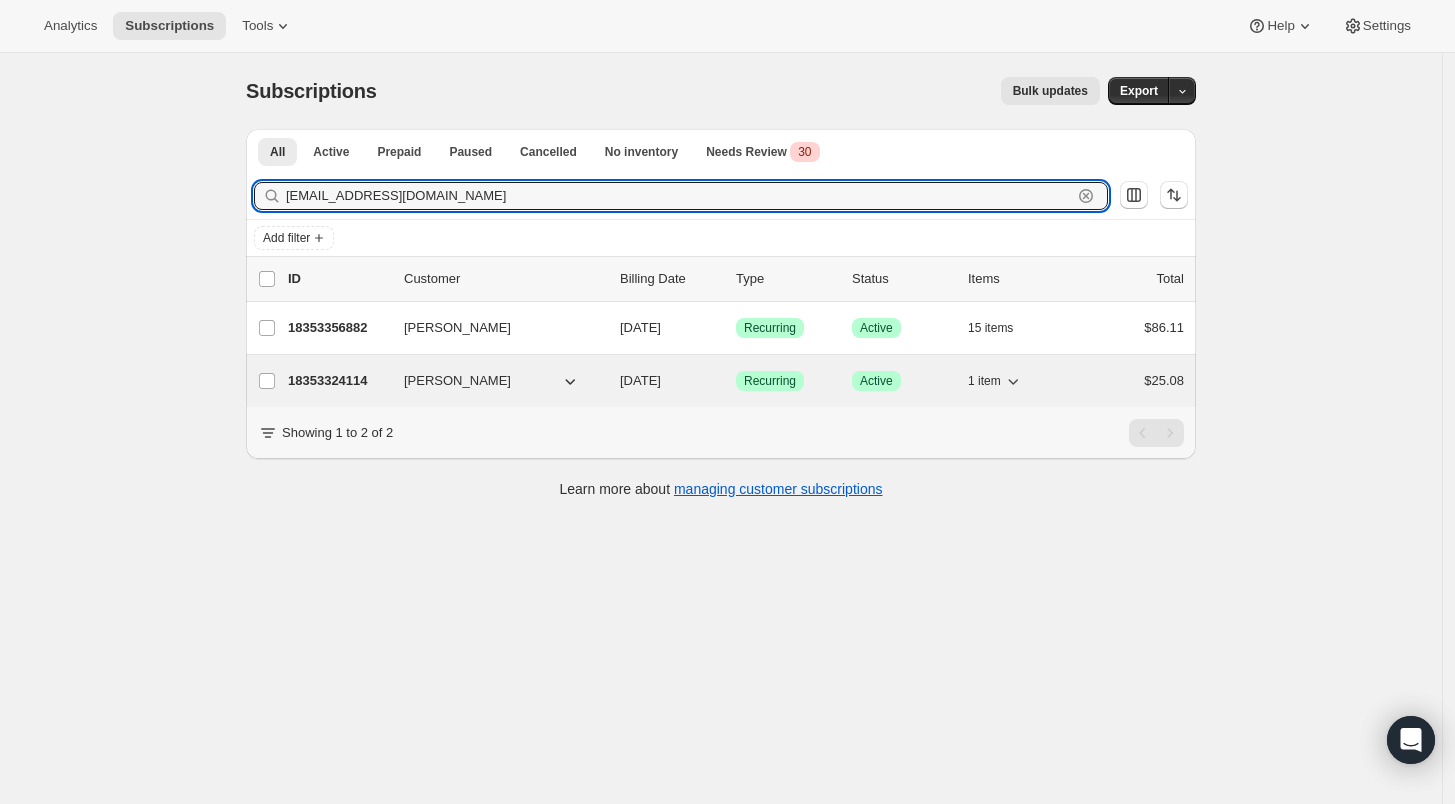 type on "[EMAIL_ADDRESS][DOMAIN_NAME]" 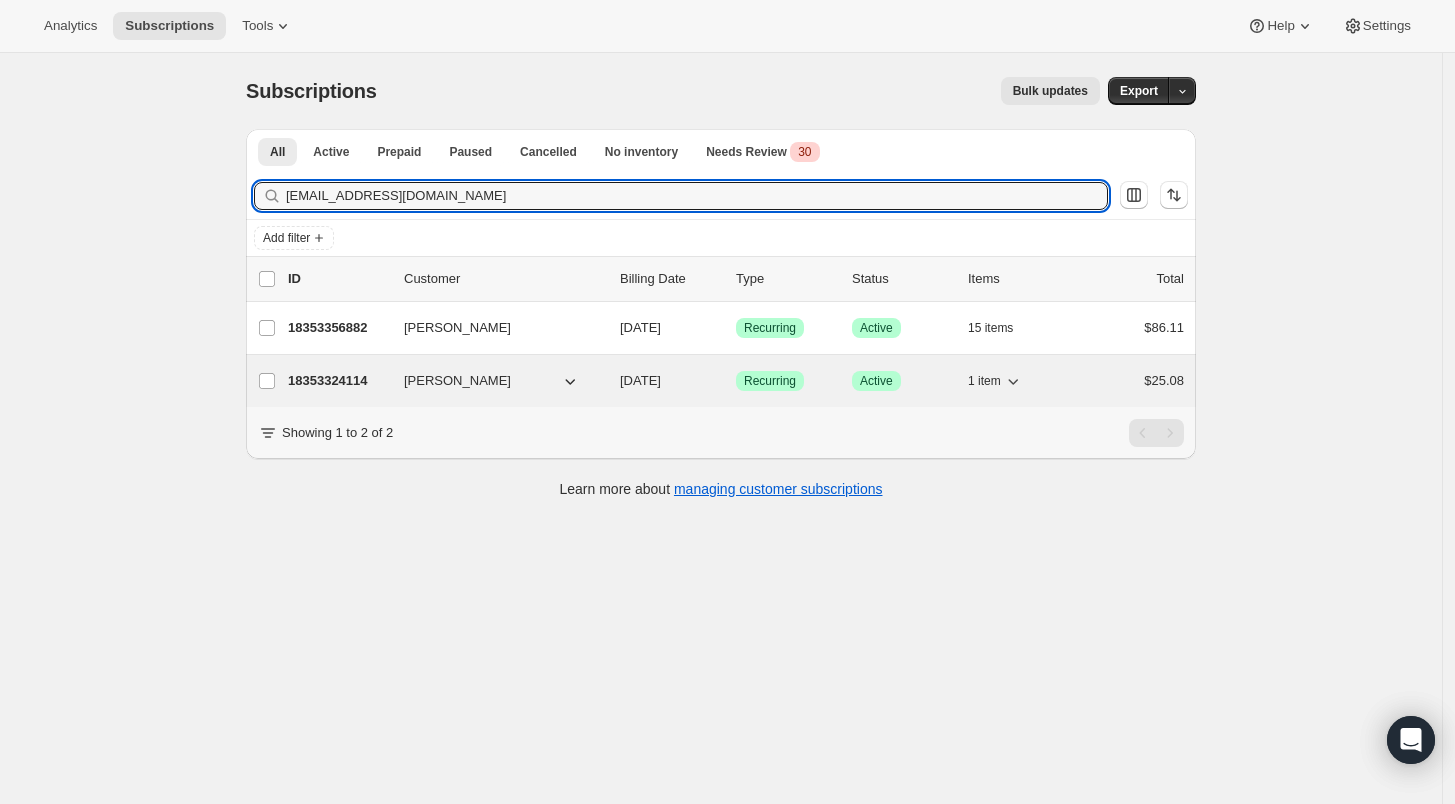 click on "18353324114" at bounding box center [338, 381] 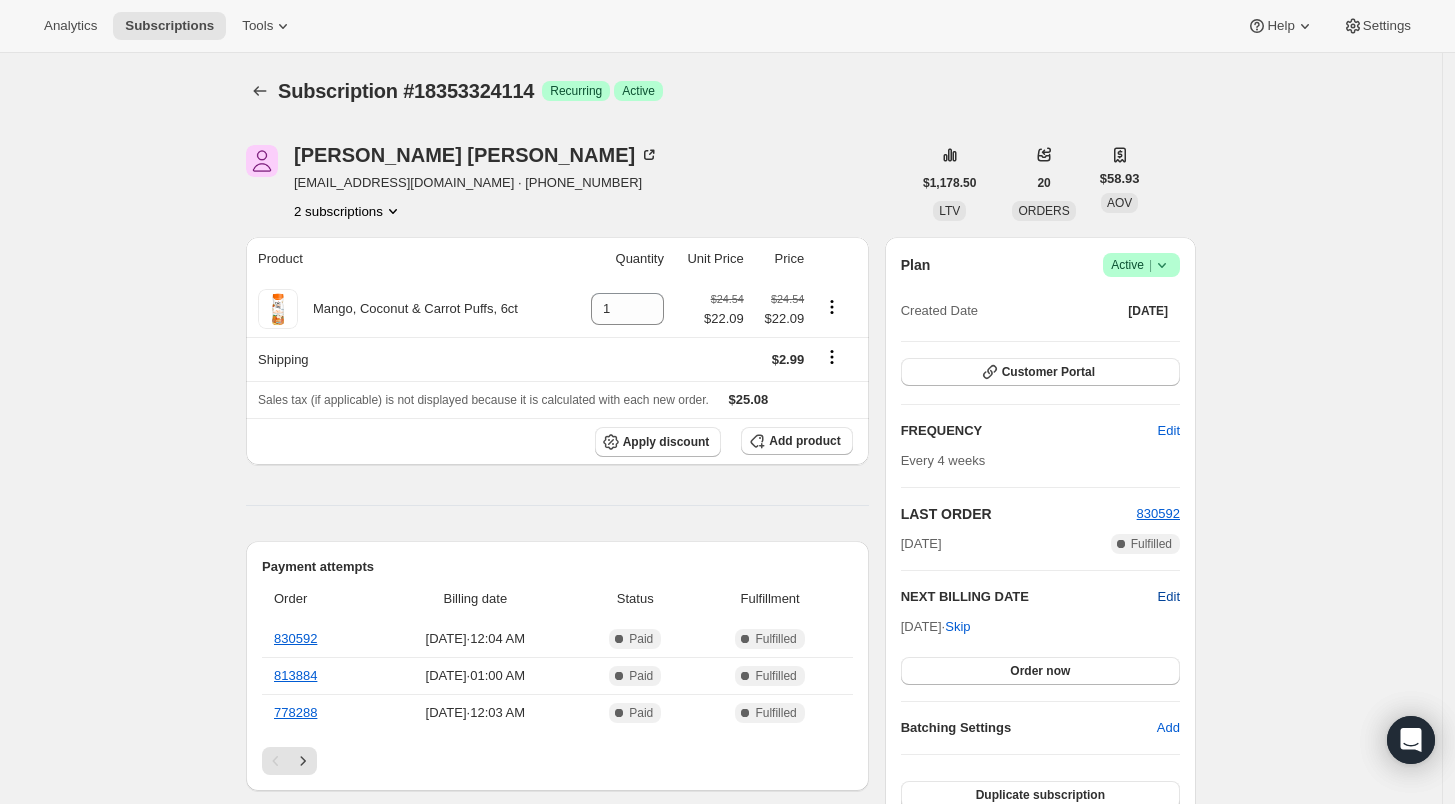 click on "Edit" at bounding box center (1169, 597) 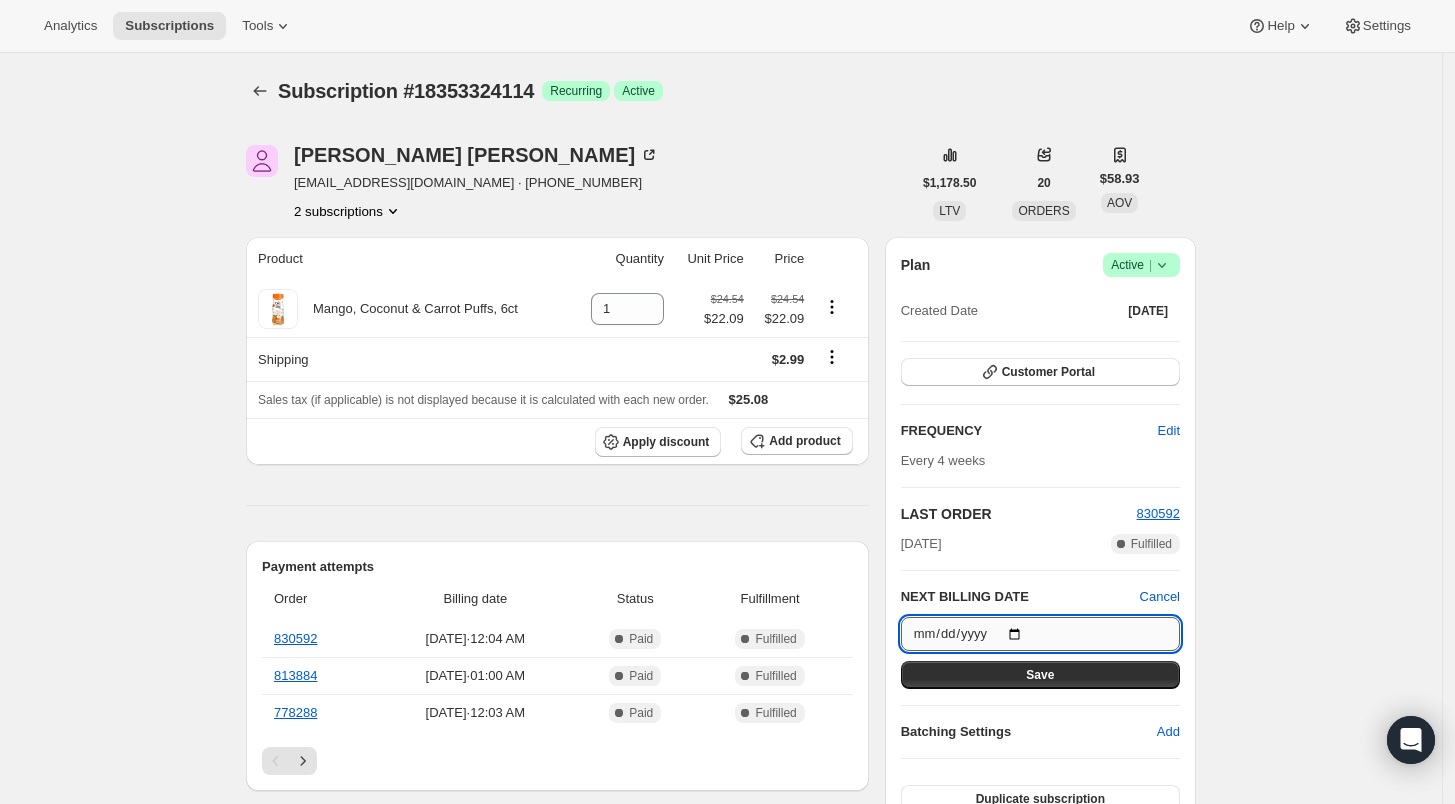 click on "[DATE]" at bounding box center [1040, 634] 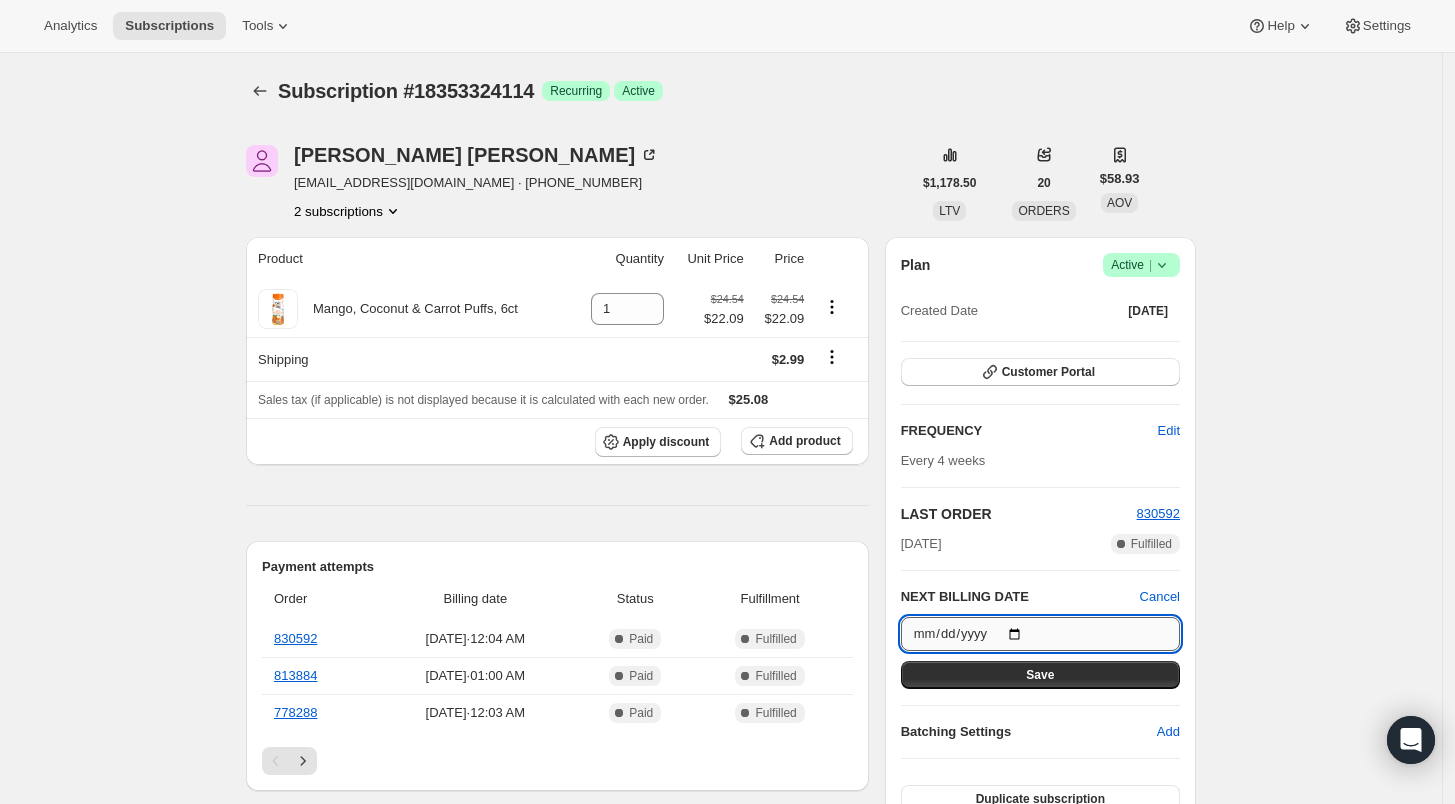 type on "[DATE]" 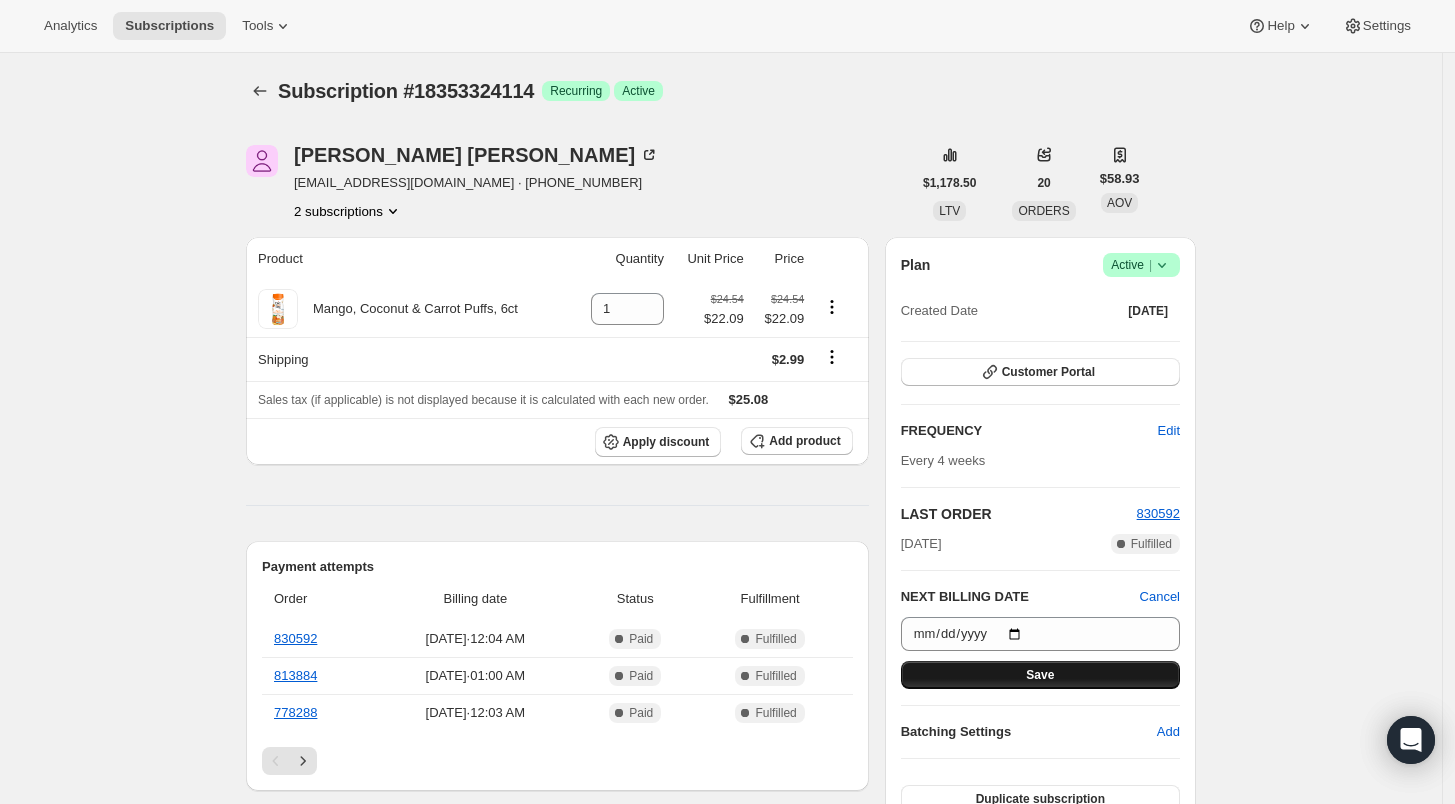 click on "Save" at bounding box center (1040, 675) 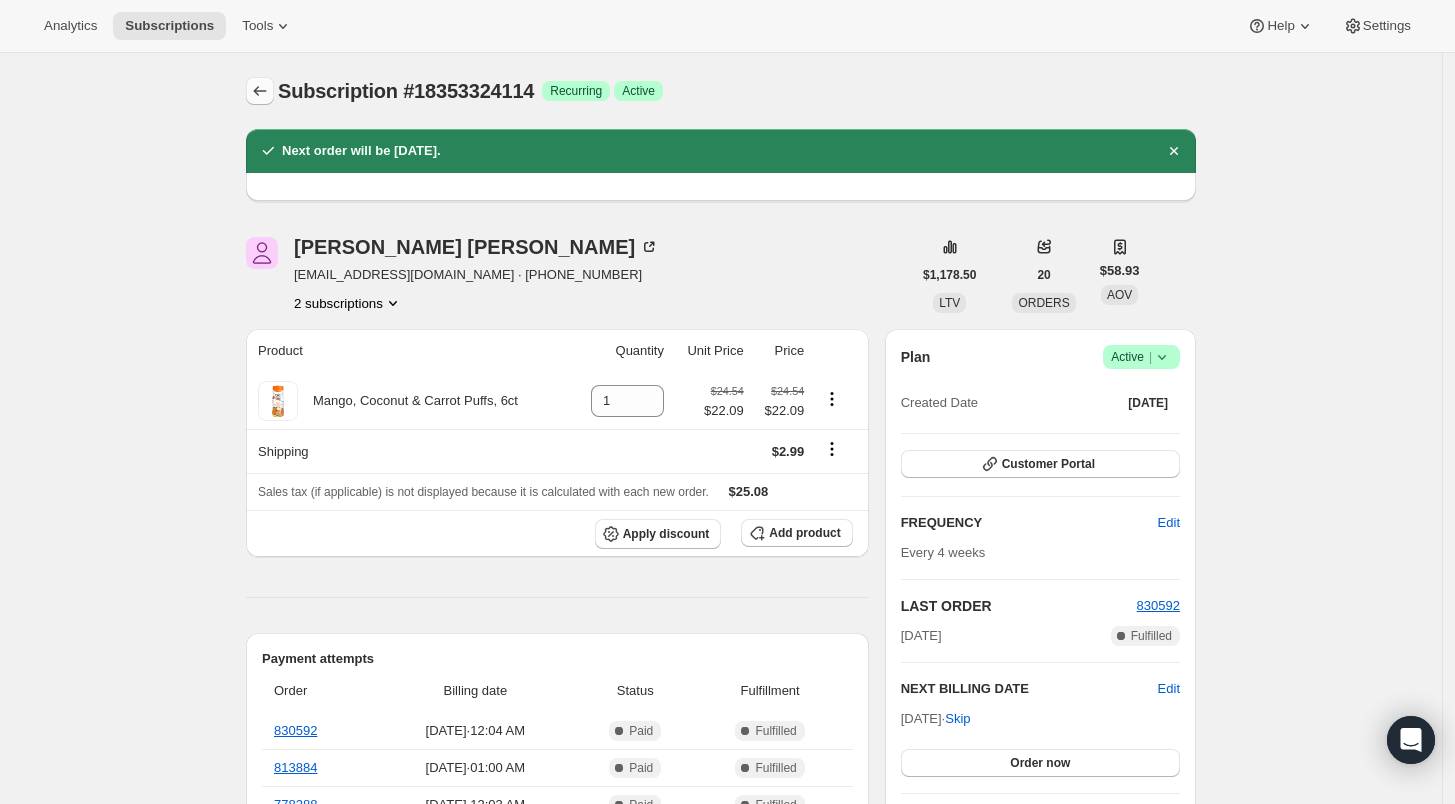 click 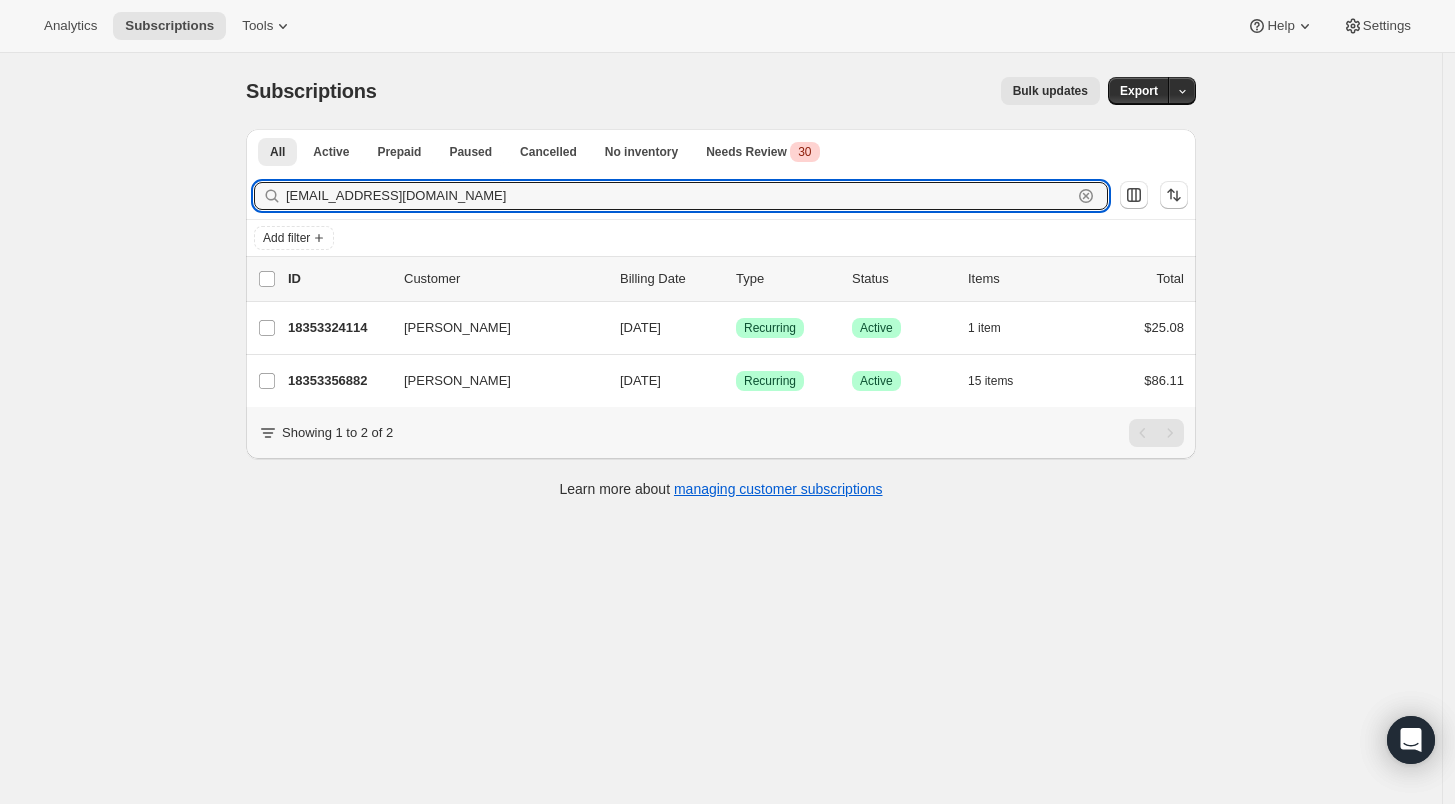 drag, startPoint x: 323, startPoint y: 201, endPoint x: 208, endPoint y: 198, distance: 115.03912 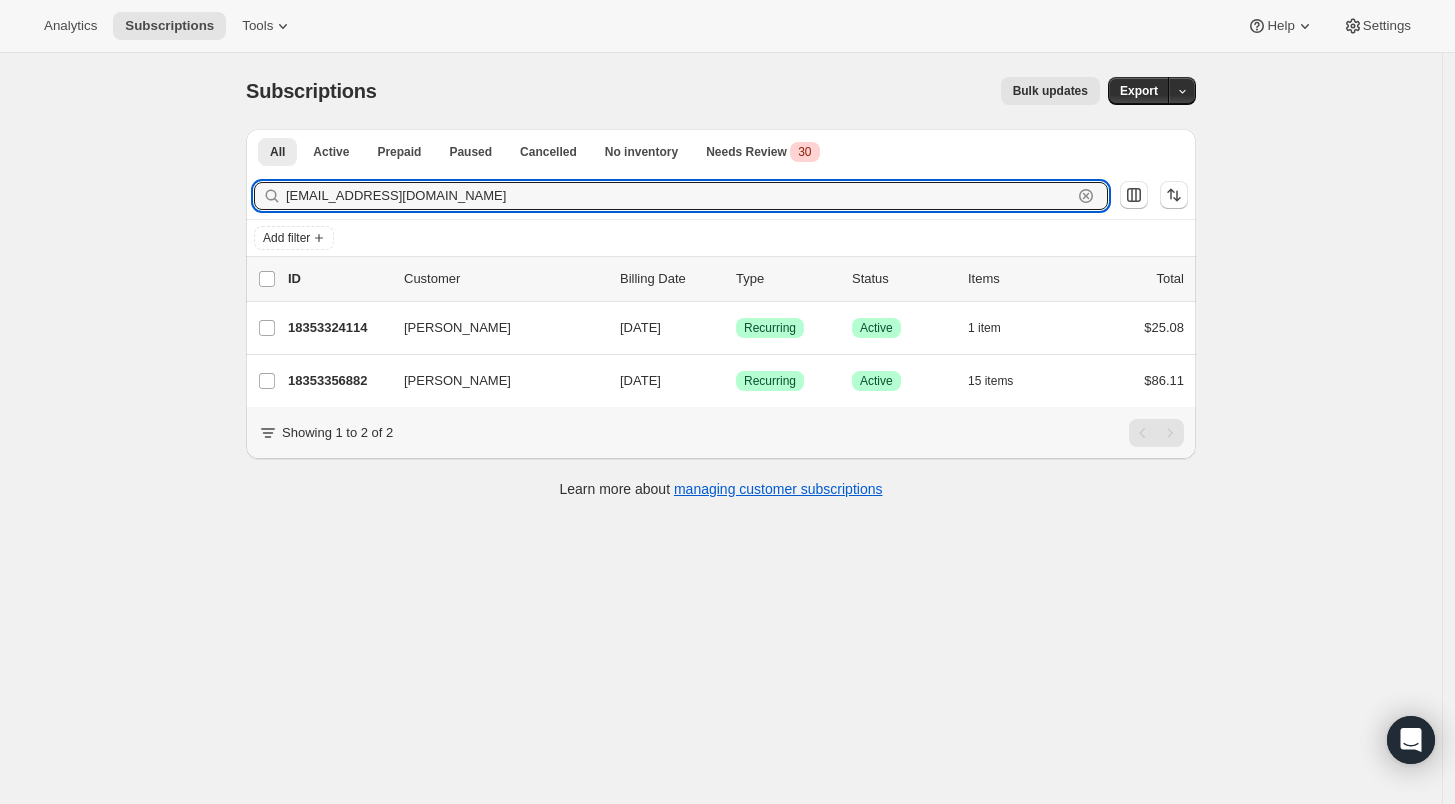 paste on "ally_wachholz" 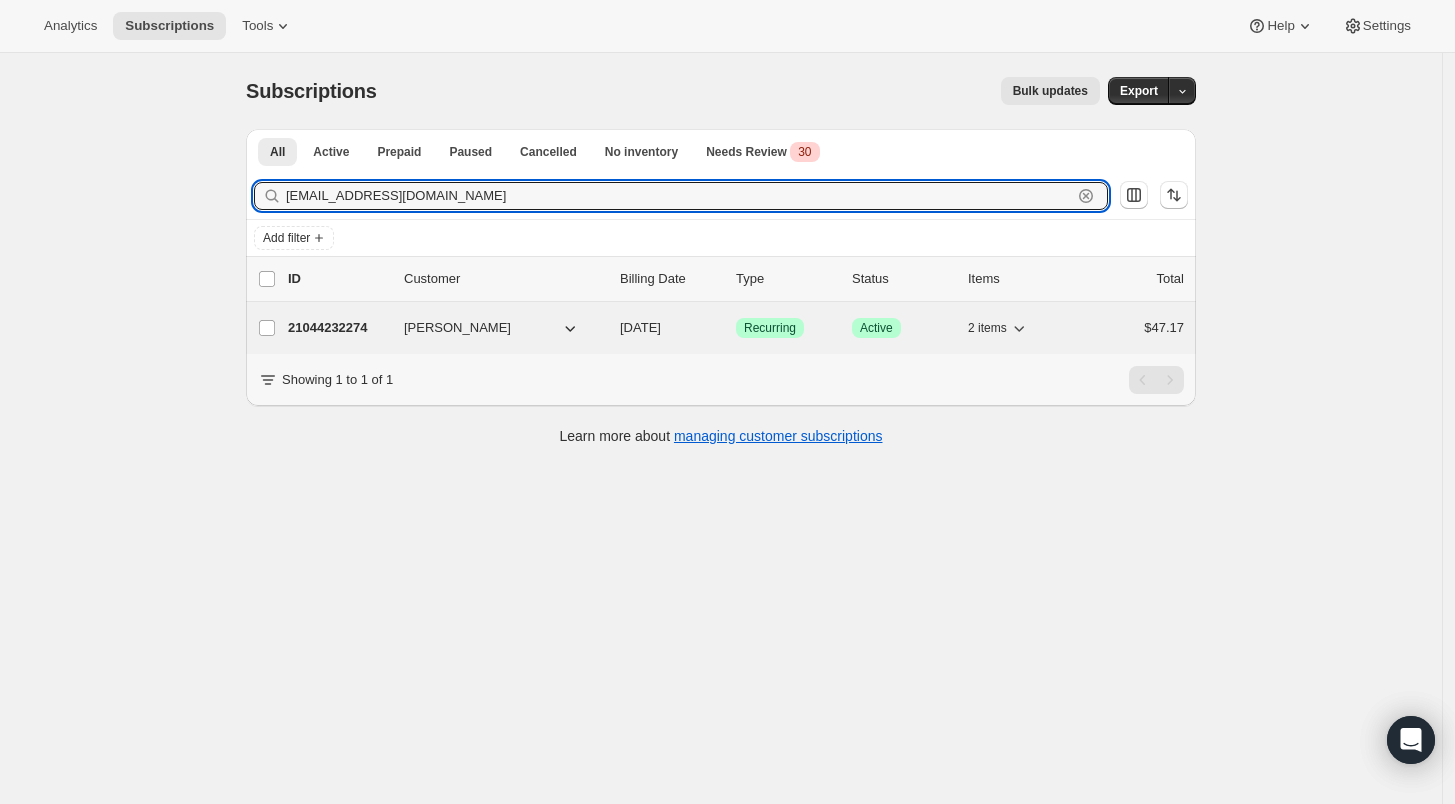 type on "[EMAIL_ADDRESS][DOMAIN_NAME]" 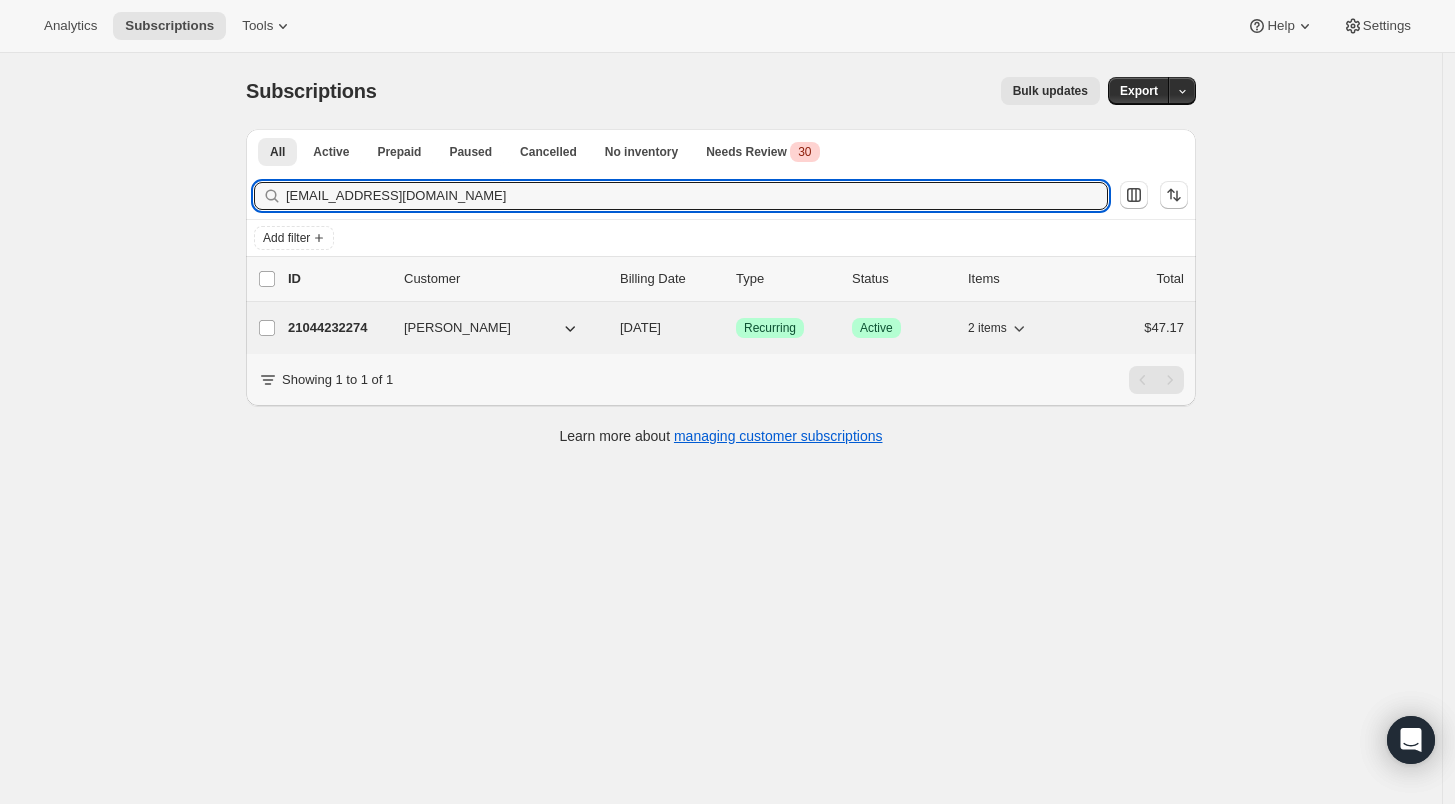 click on "21044232274" at bounding box center (338, 328) 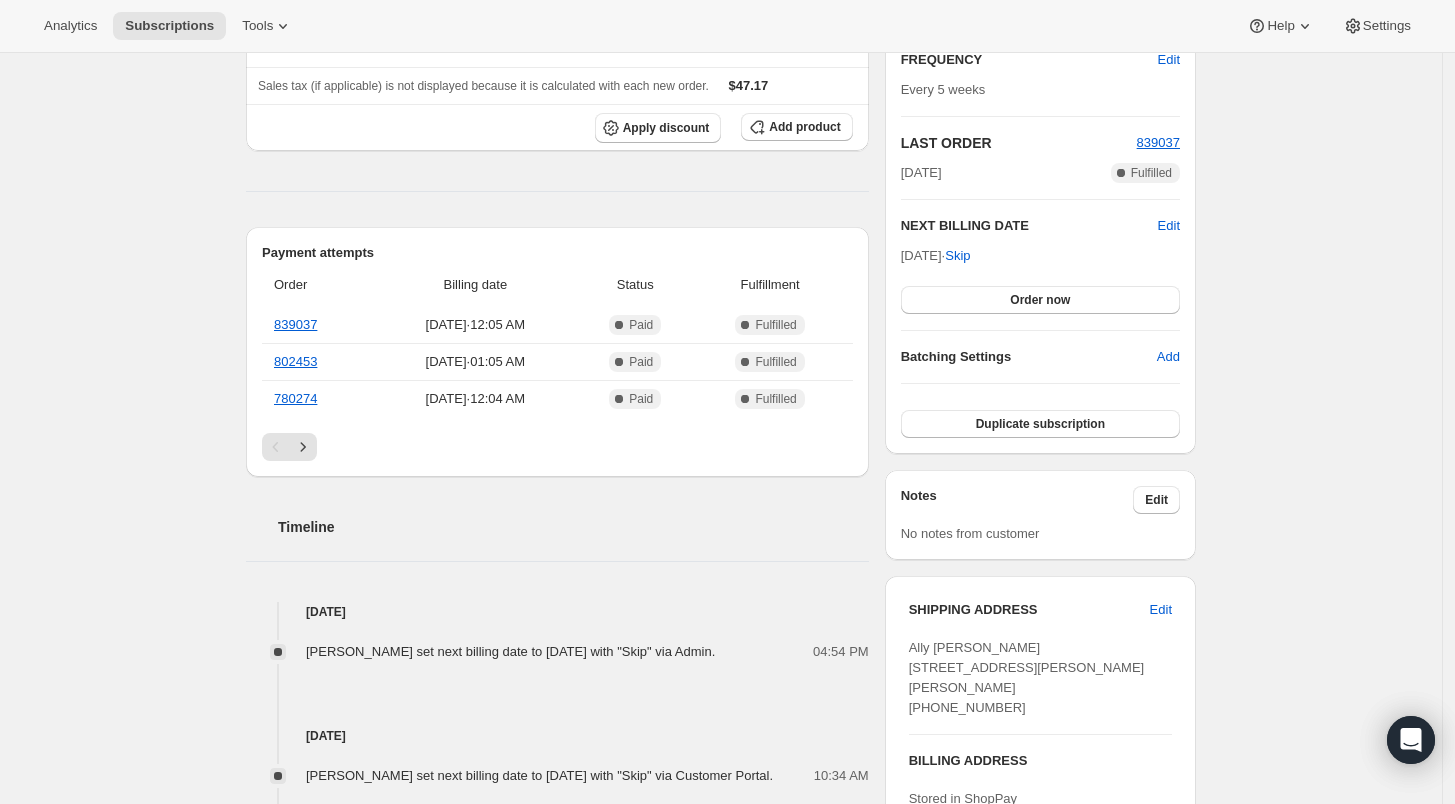 scroll, scrollTop: 333, scrollLeft: 0, axis: vertical 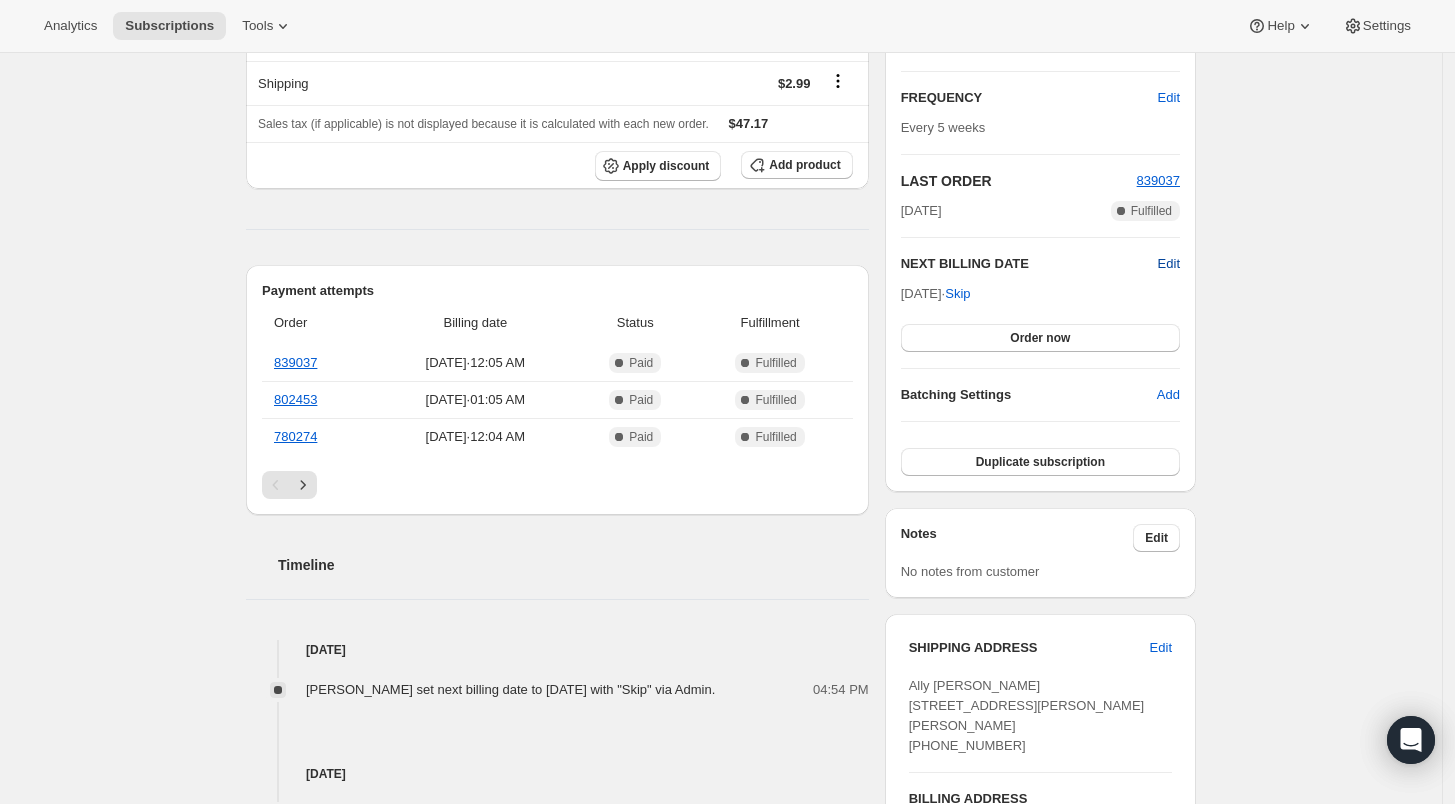 click on "Edit" at bounding box center [1169, 264] 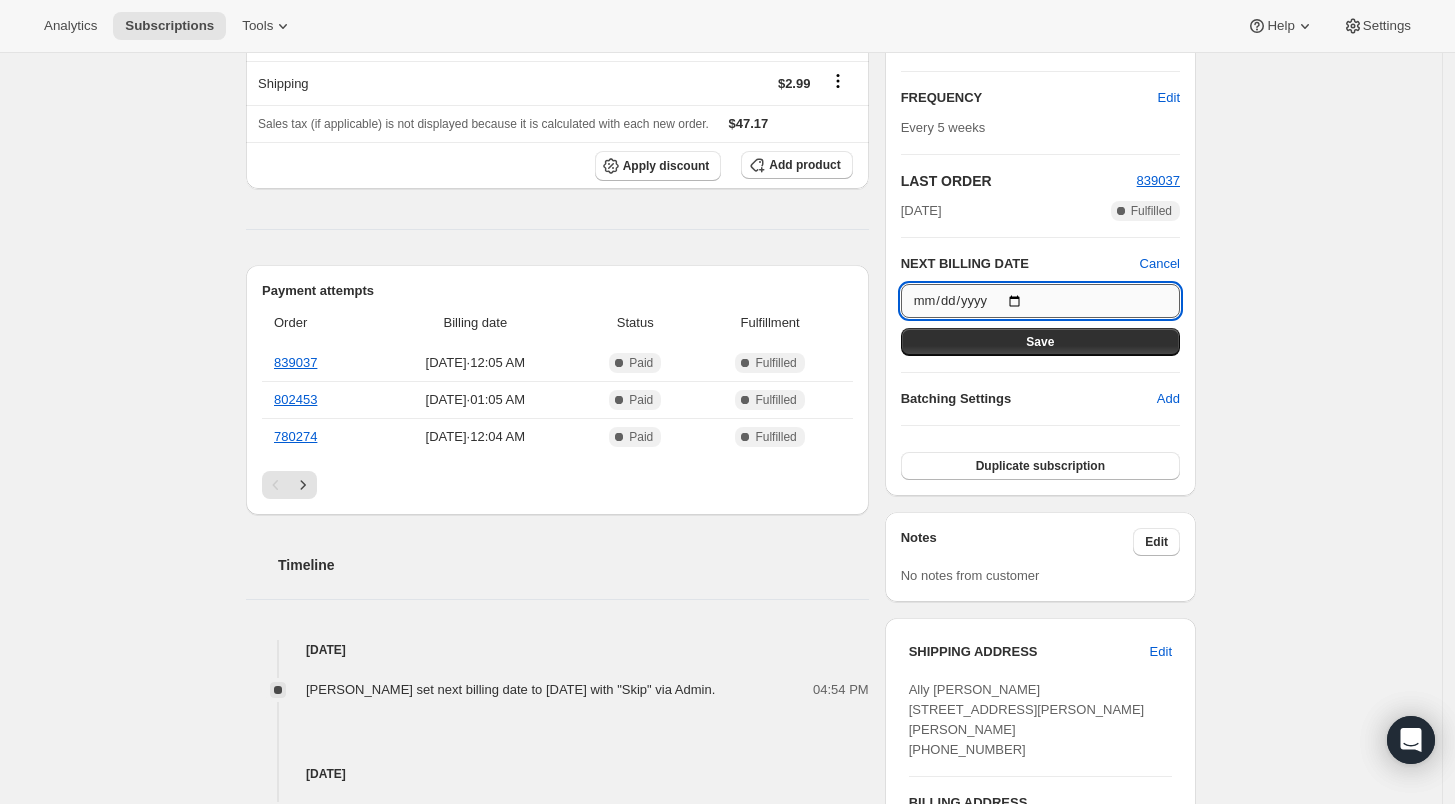 click on "[DATE]" at bounding box center [1040, 301] 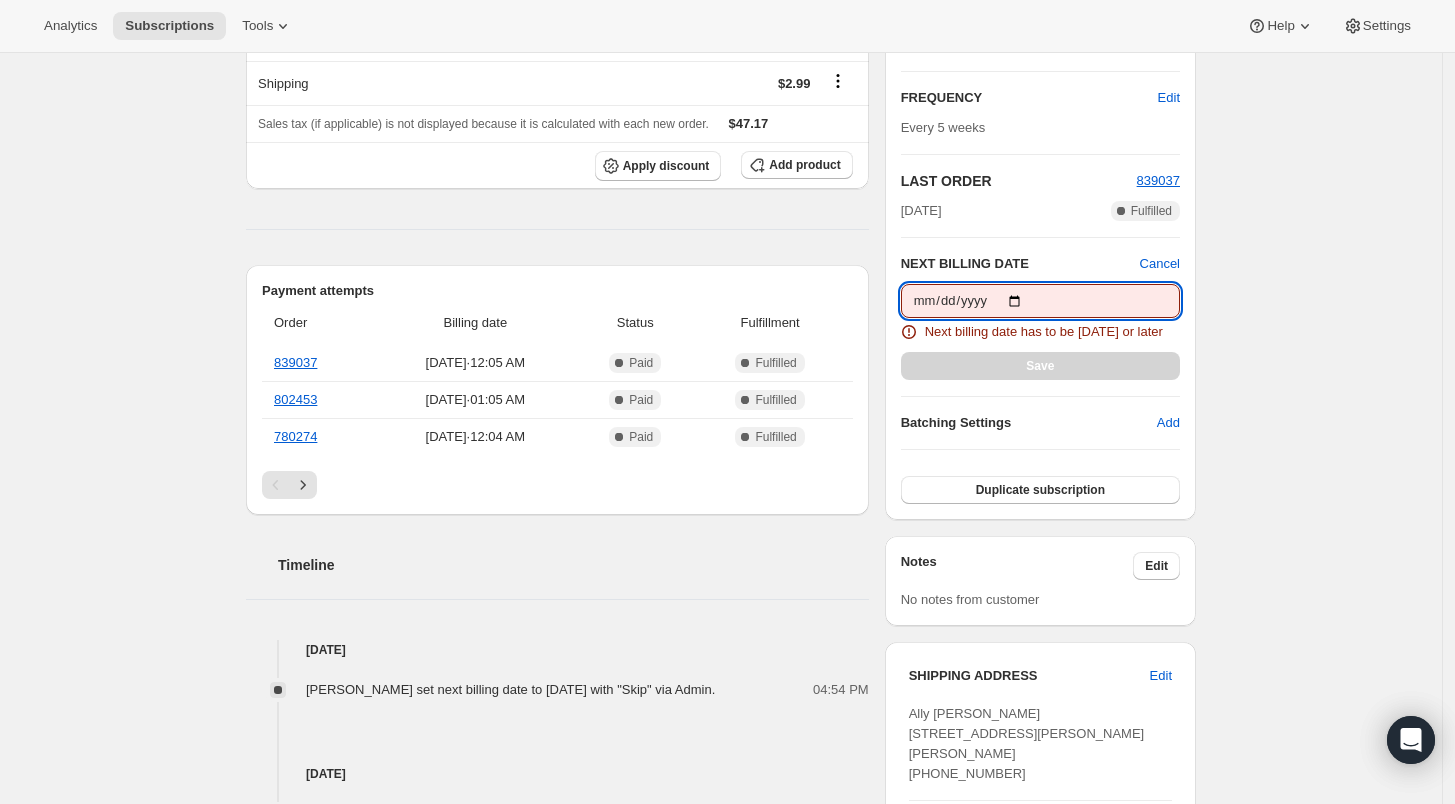 type on "[DATE]" 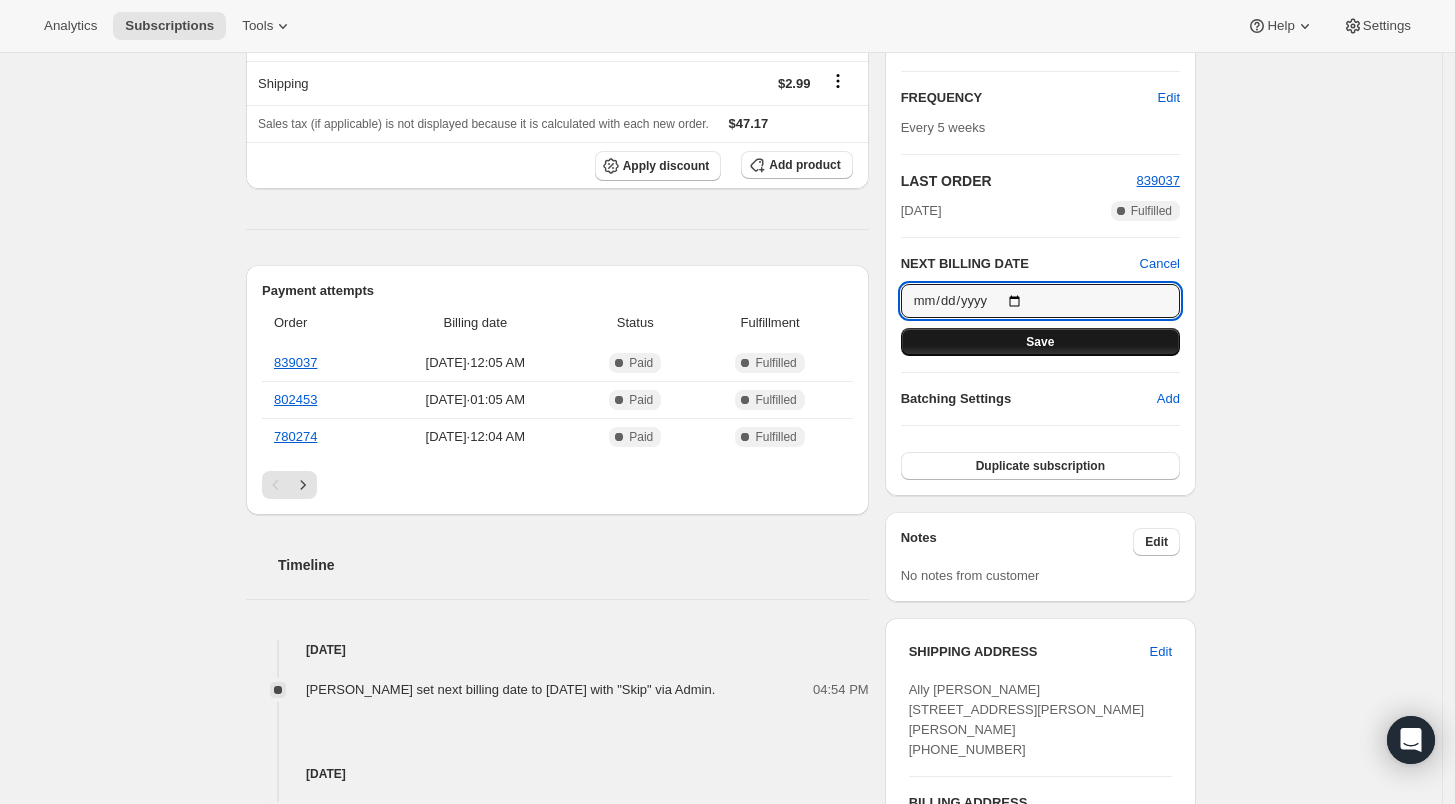 click on "Save" at bounding box center [1040, 342] 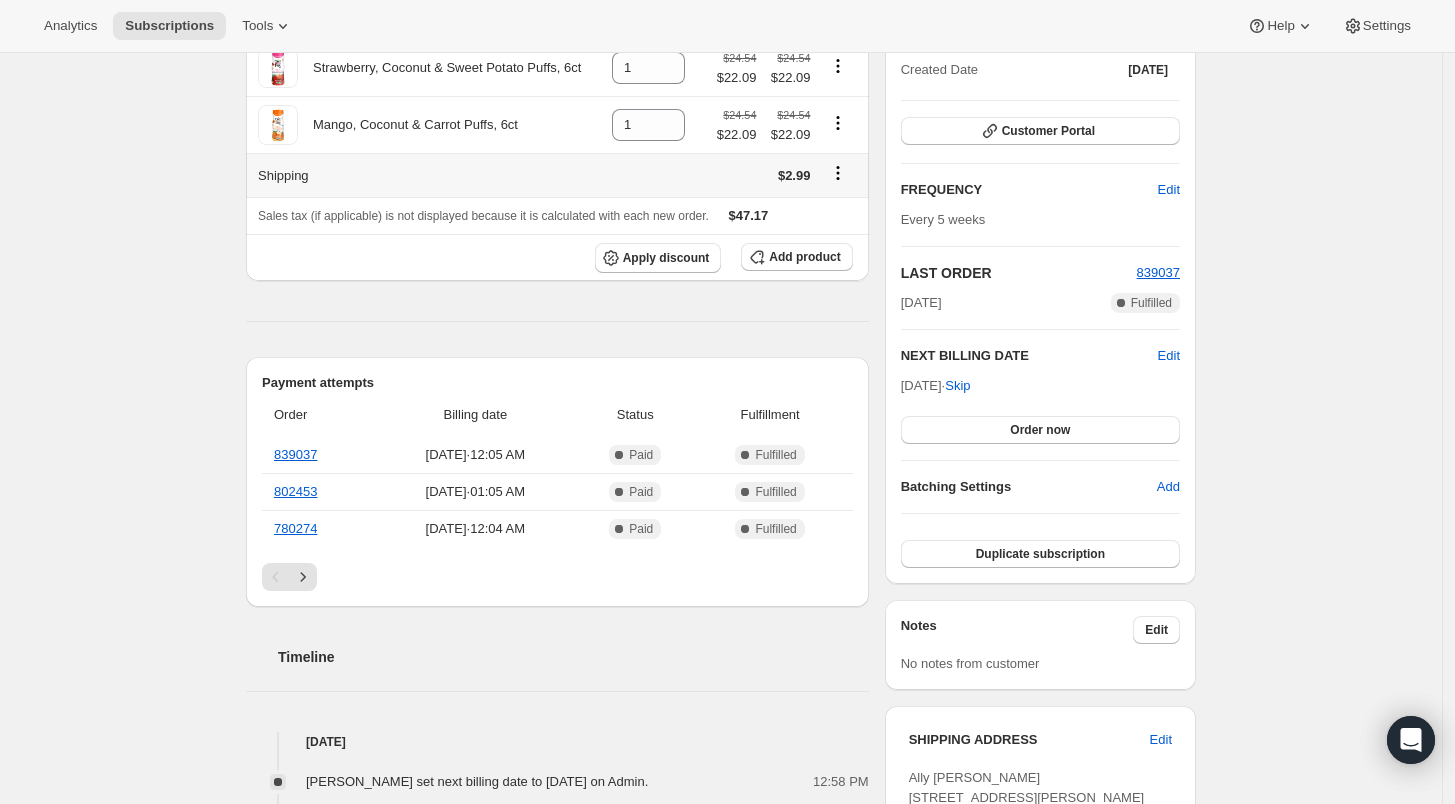scroll, scrollTop: 0, scrollLeft: 0, axis: both 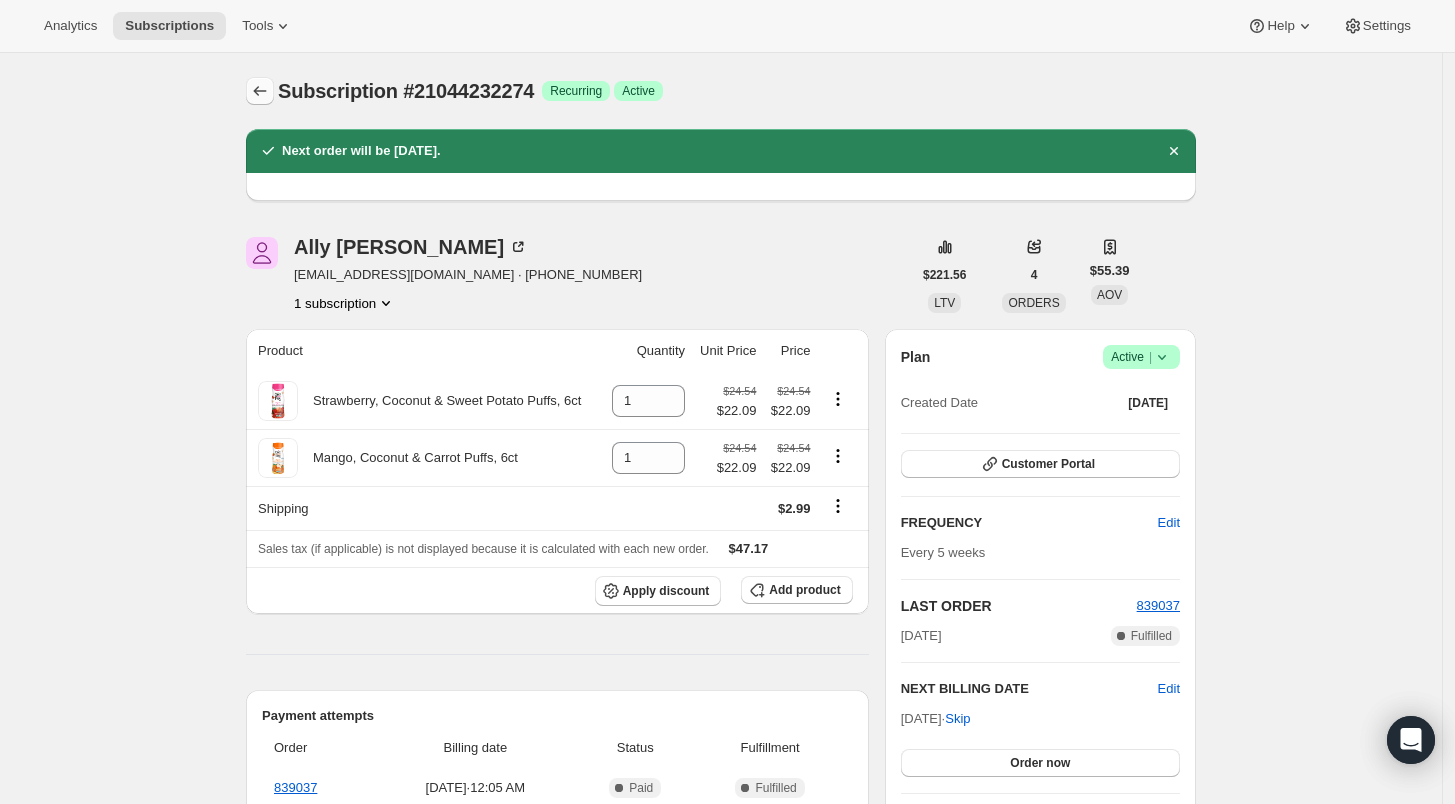 click 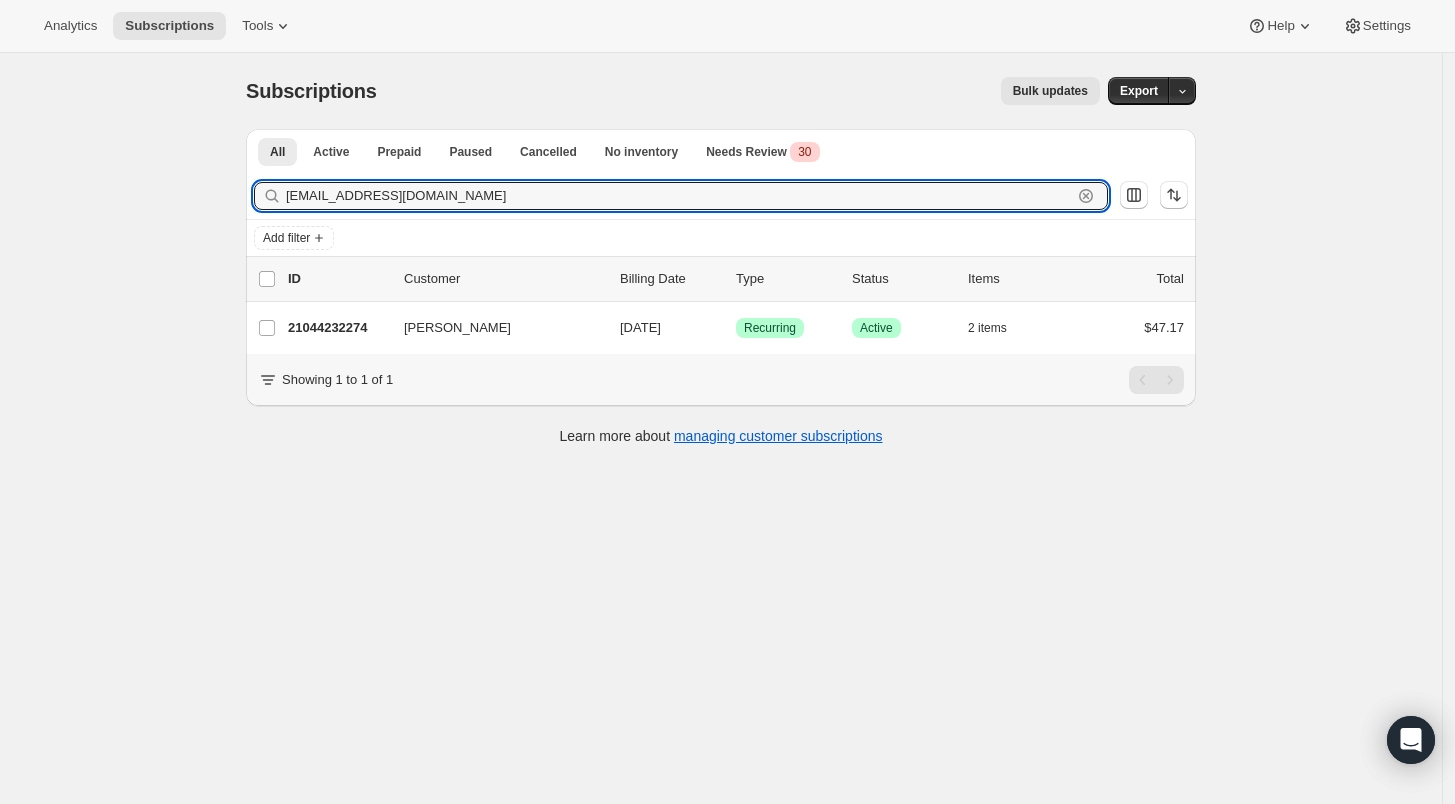 drag, startPoint x: 487, startPoint y: 189, endPoint x: 221, endPoint y: 202, distance: 266.31747 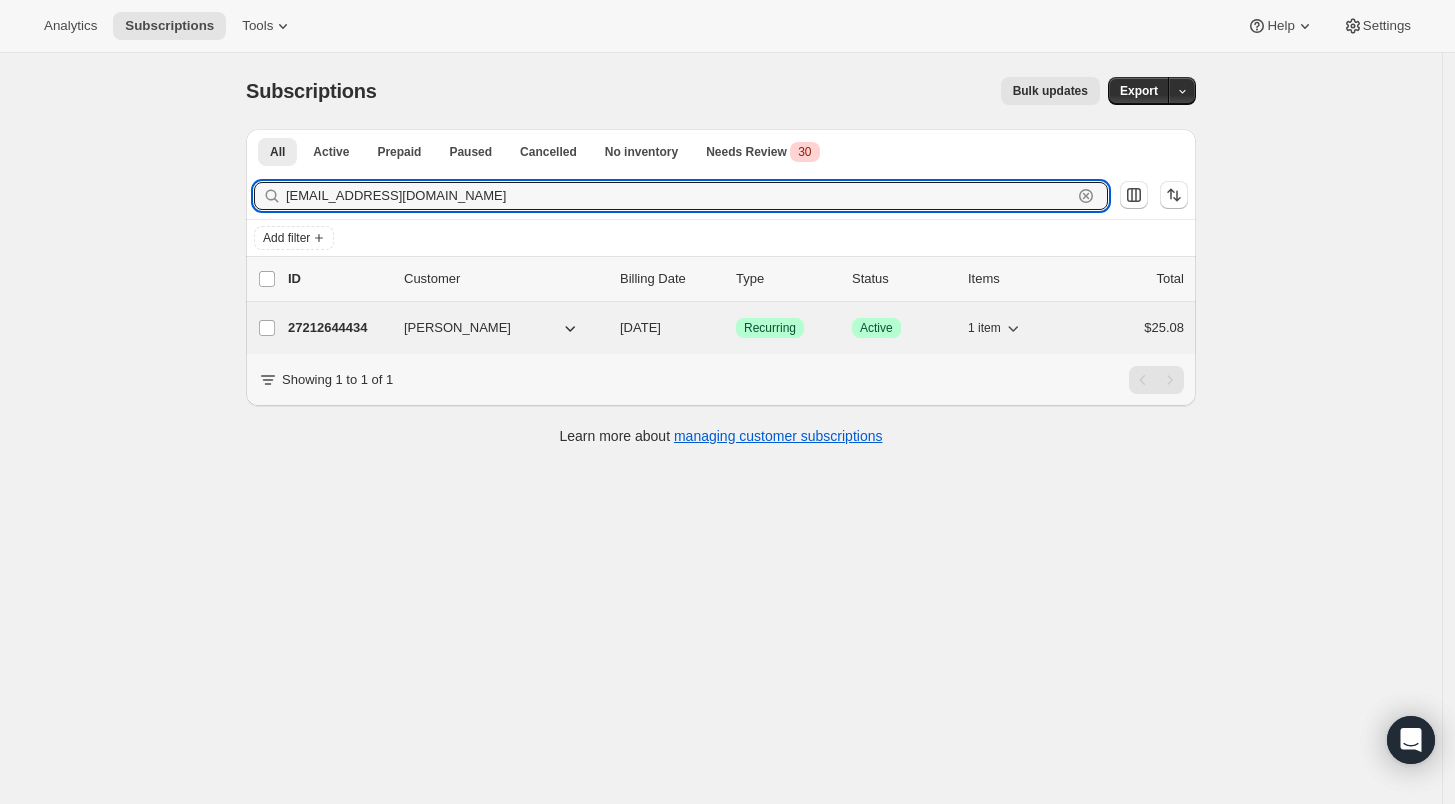 type on "[EMAIL_ADDRESS][DOMAIN_NAME]" 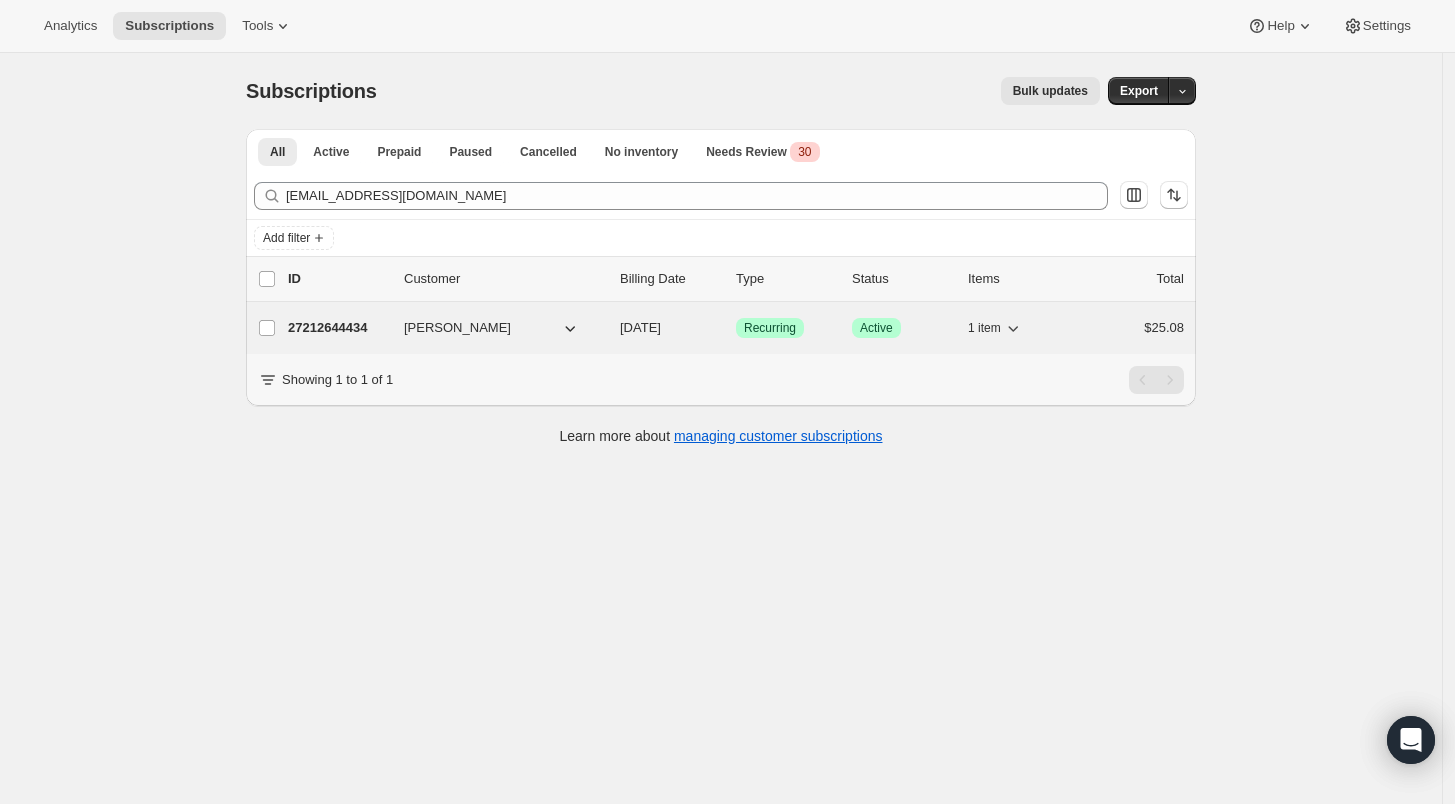 click on "27212644434" at bounding box center [338, 328] 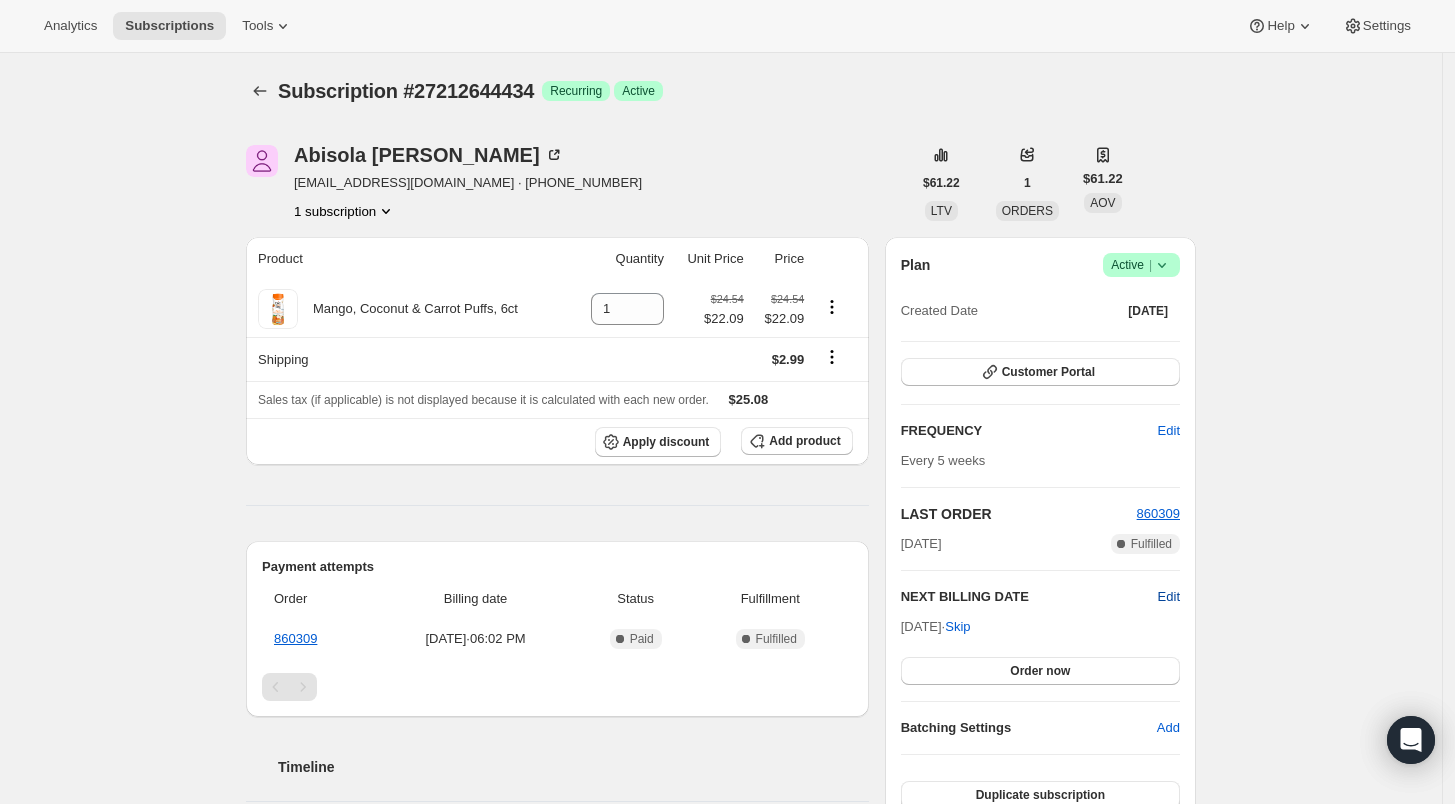 click on "Edit" at bounding box center [1169, 597] 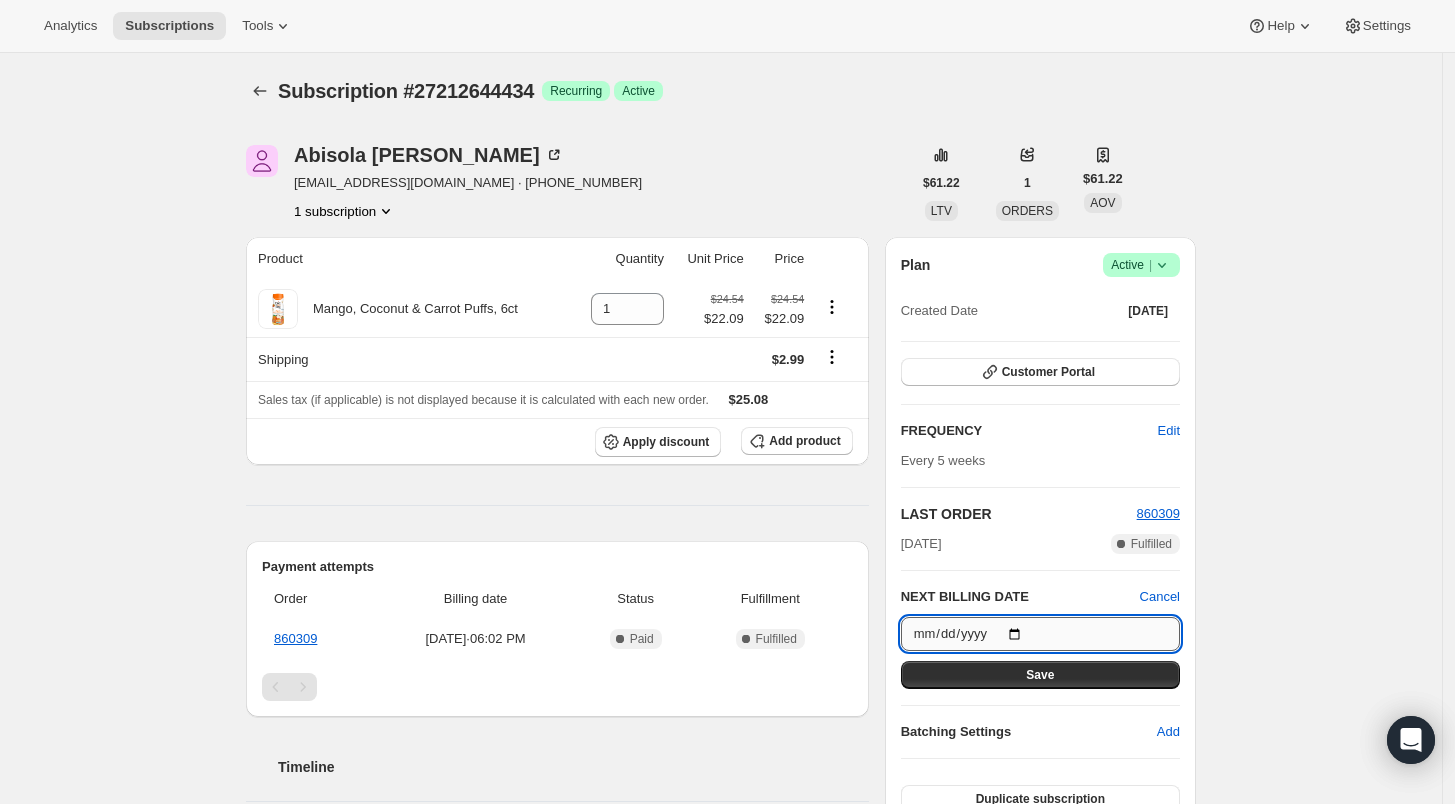 click on "[DATE]" at bounding box center (1040, 634) 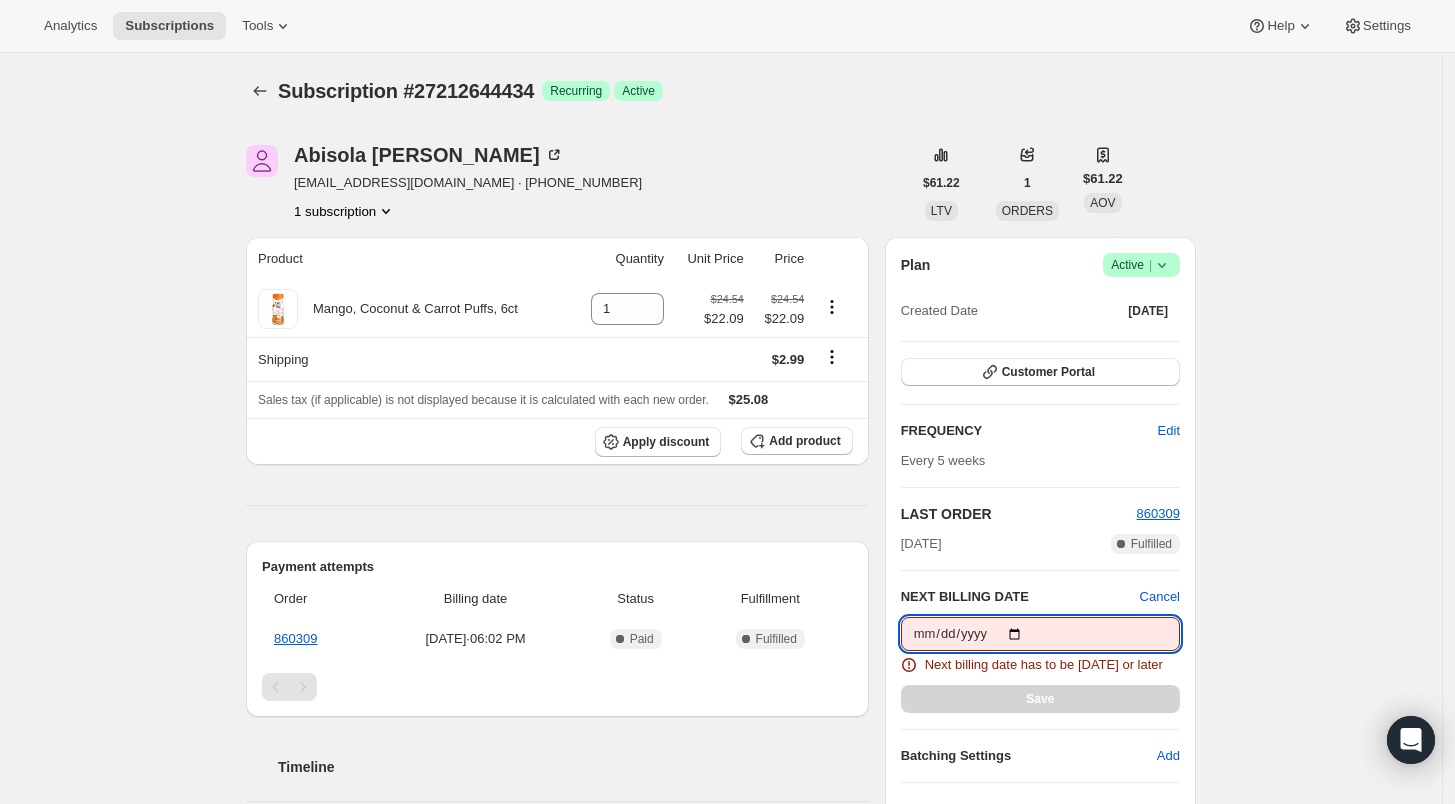 type on "[DATE]" 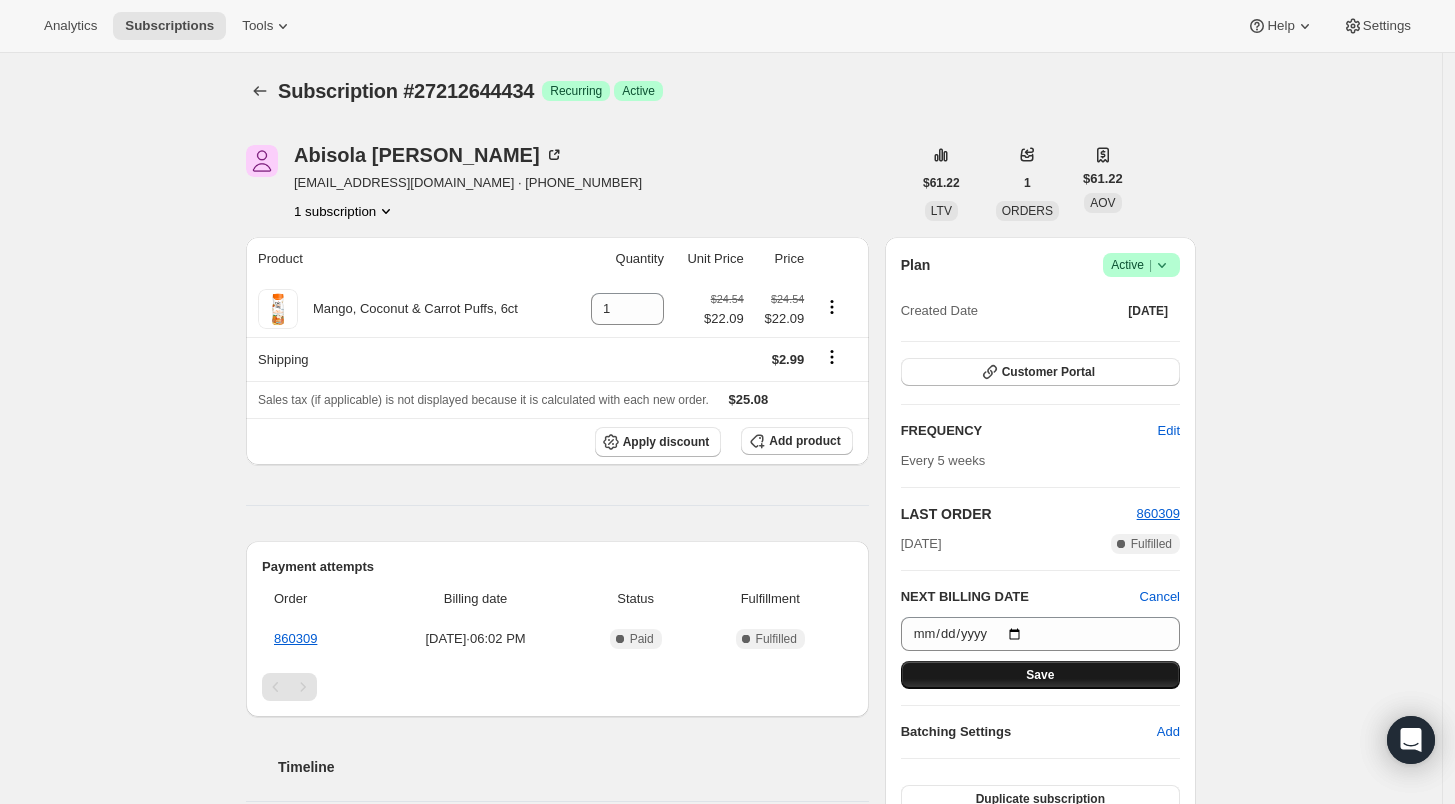 click on "Save" at bounding box center (1040, 675) 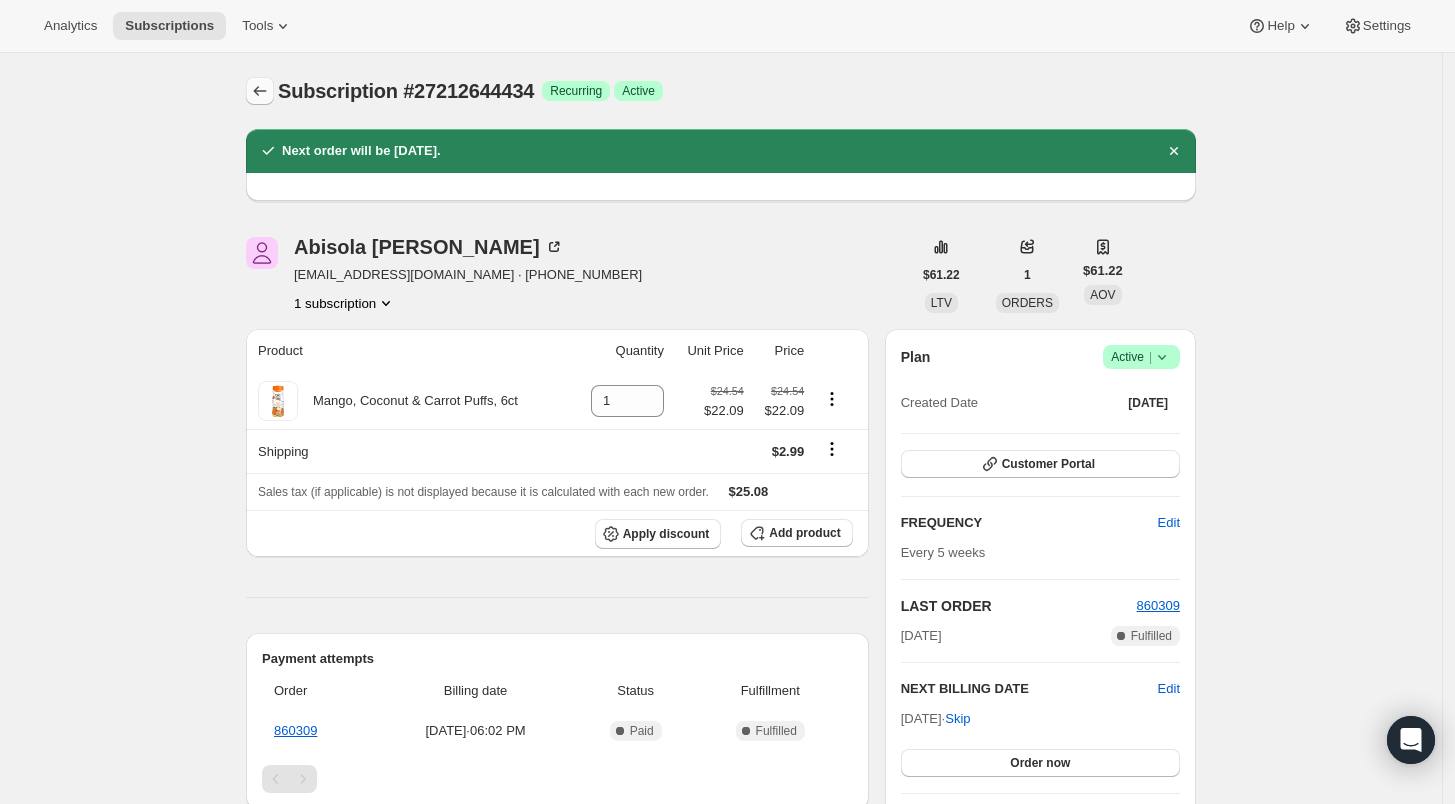 click 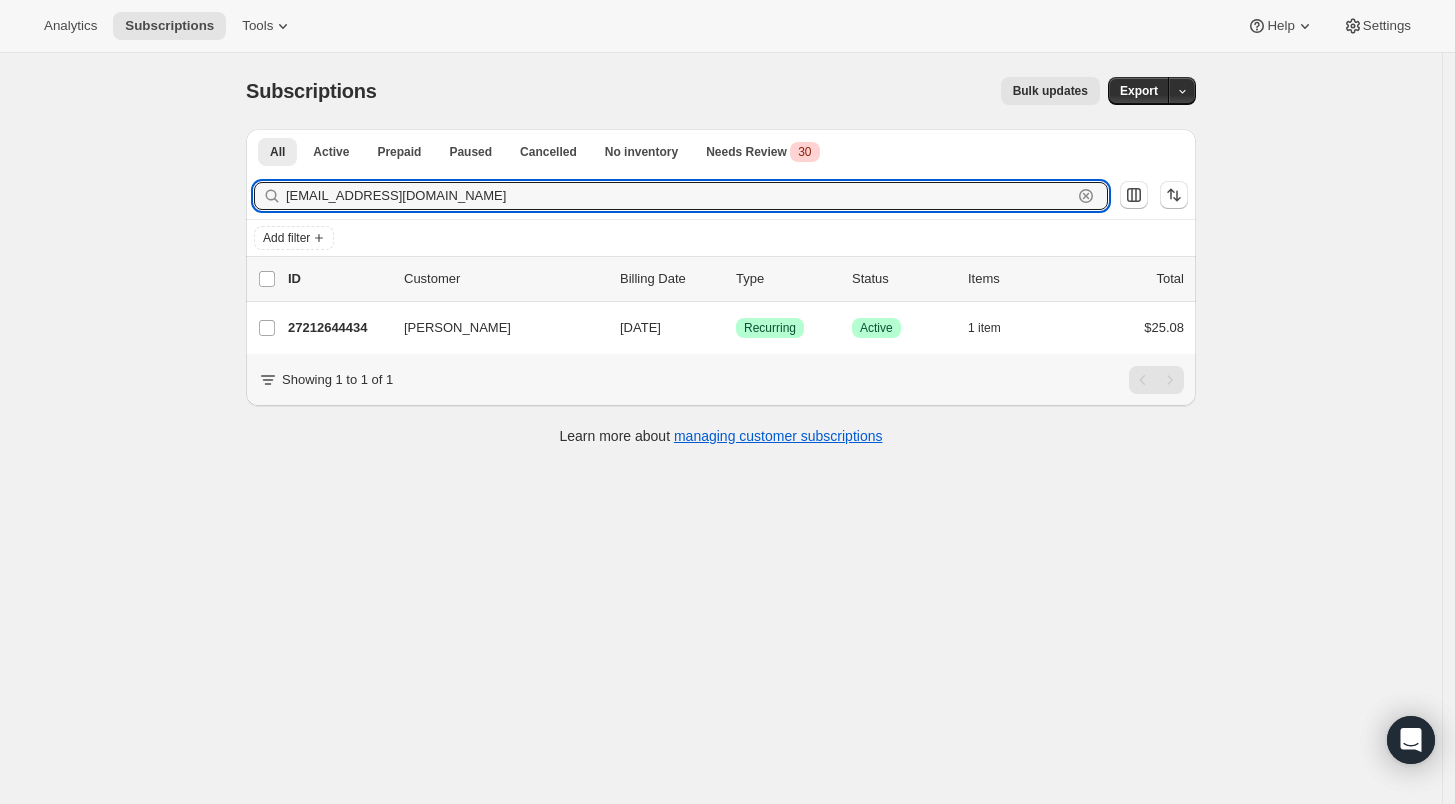 drag, startPoint x: 470, startPoint y: 194, endPoint x: 172, endPoint y: 195, distance: 298.00168 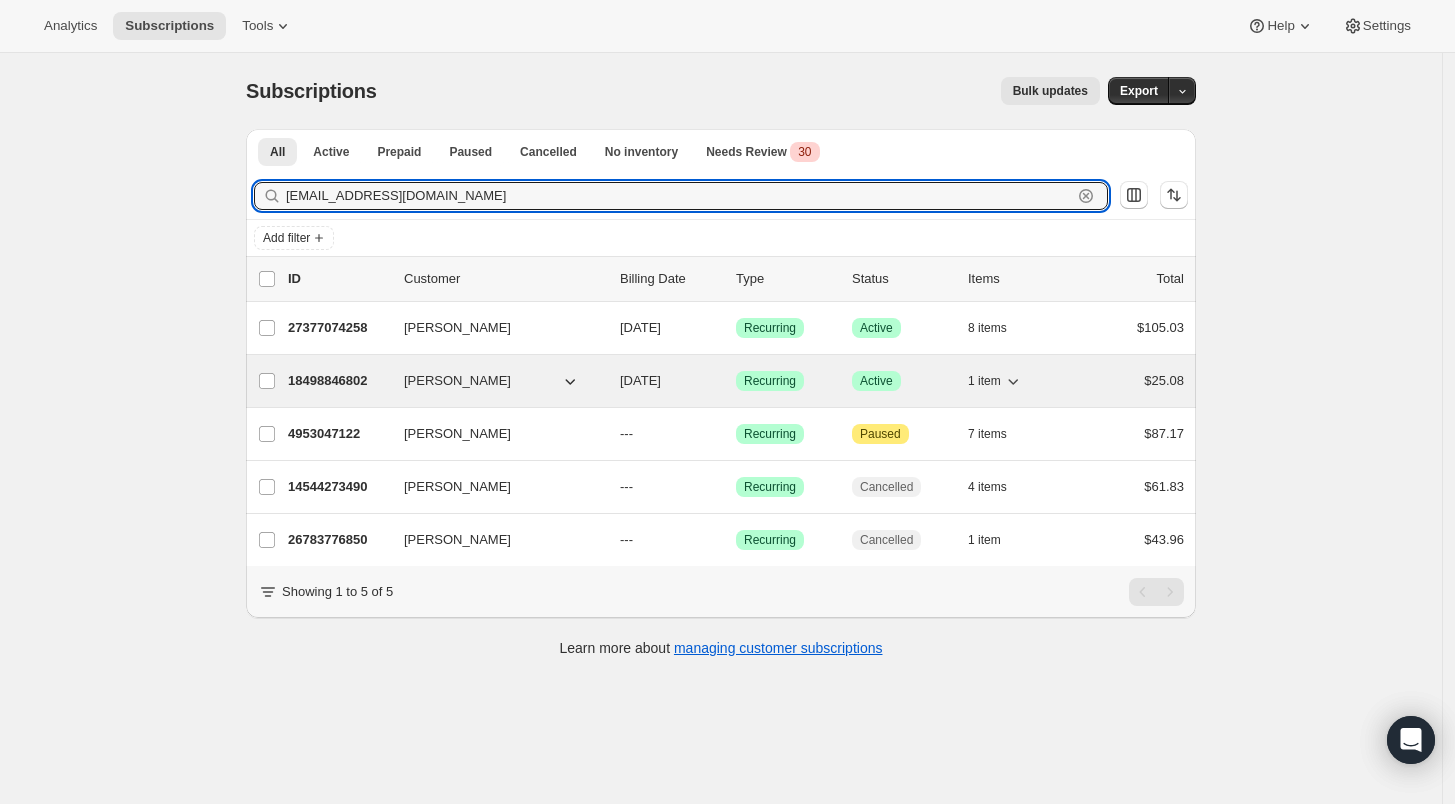type on "[EMAIL_ADDRESS][DOMAIN_NAME]" 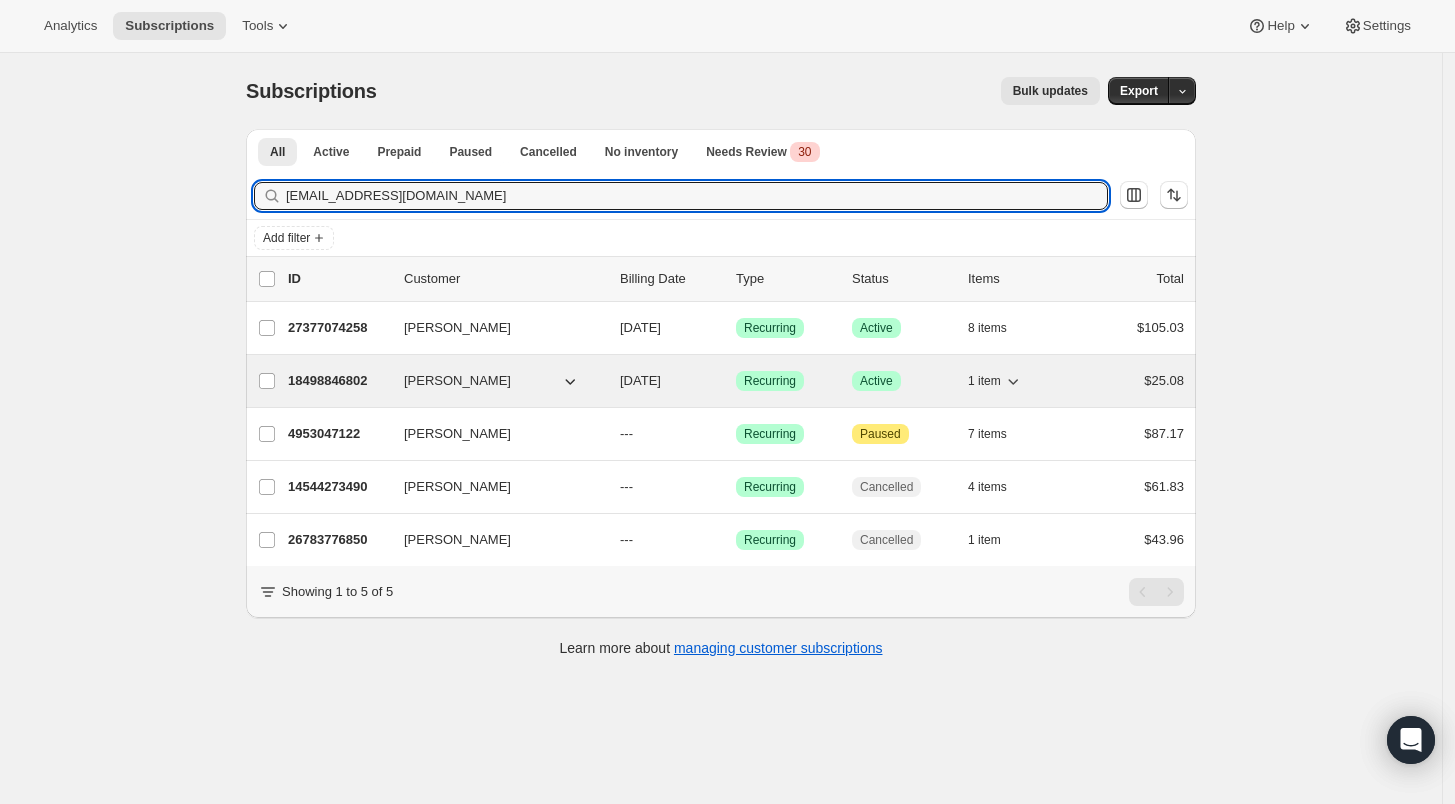 click on "18498846802" at bounding box center (338, 381) 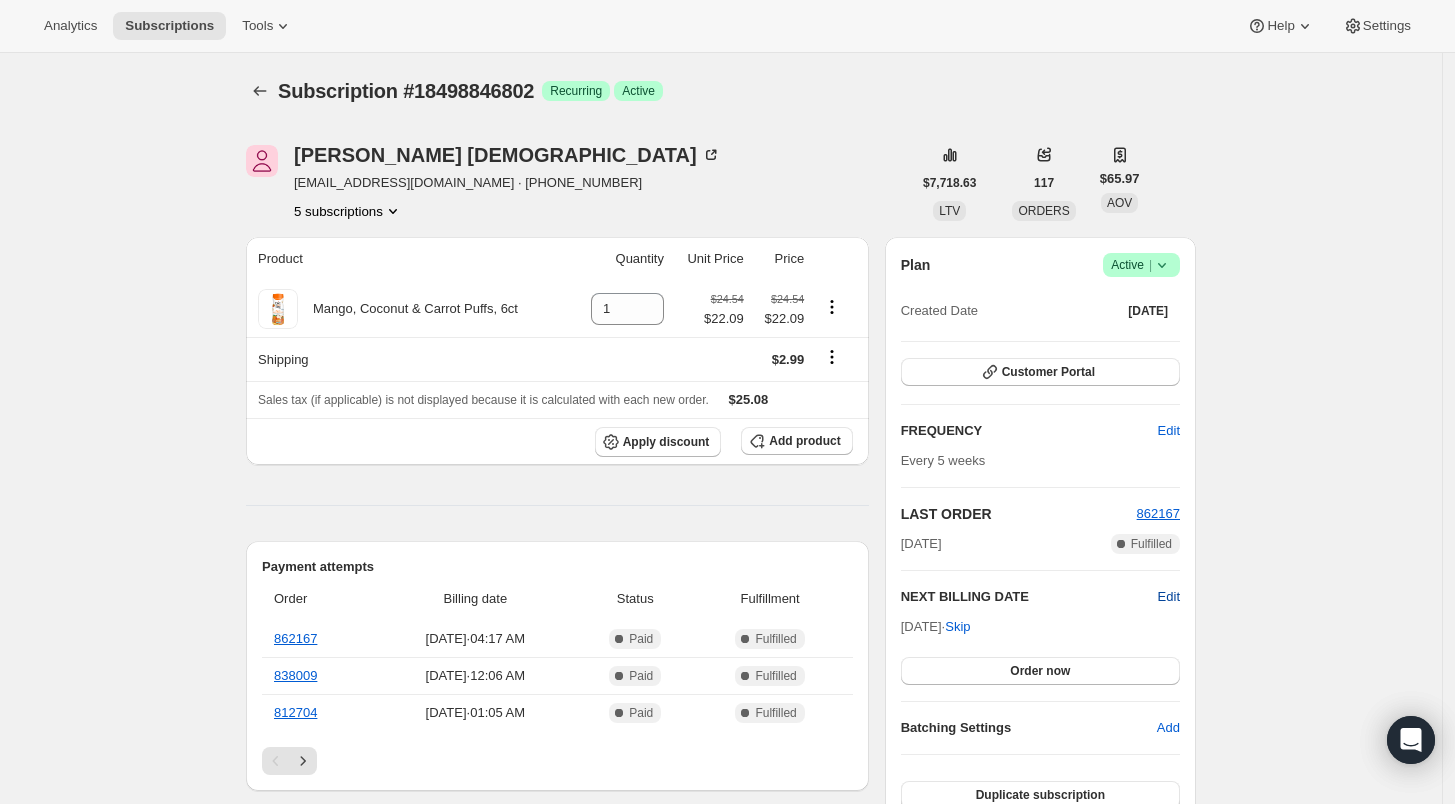 click on "Edit" at bounding box center (1169, 597) 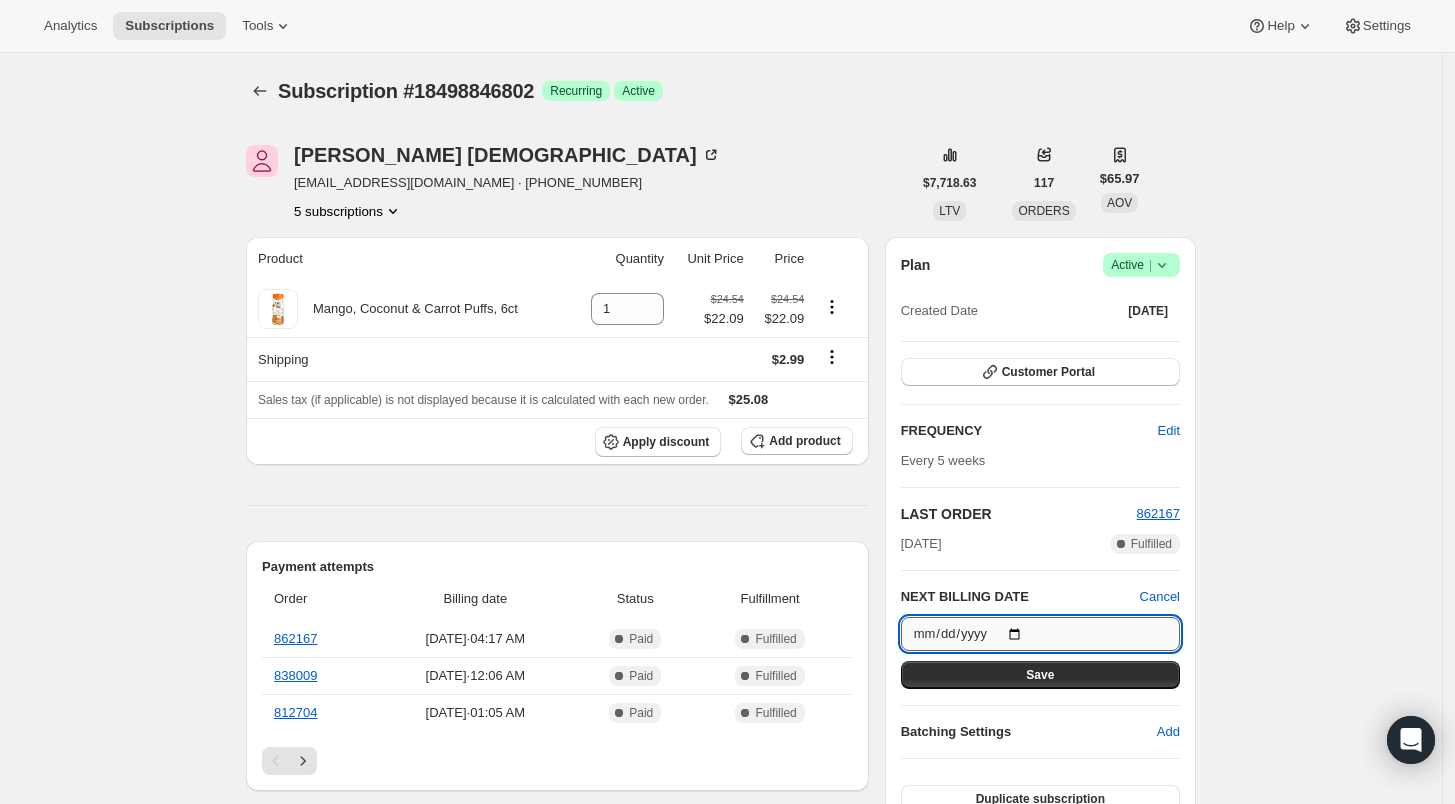 click on "[DATE]" at bounding box center (1040, 634) 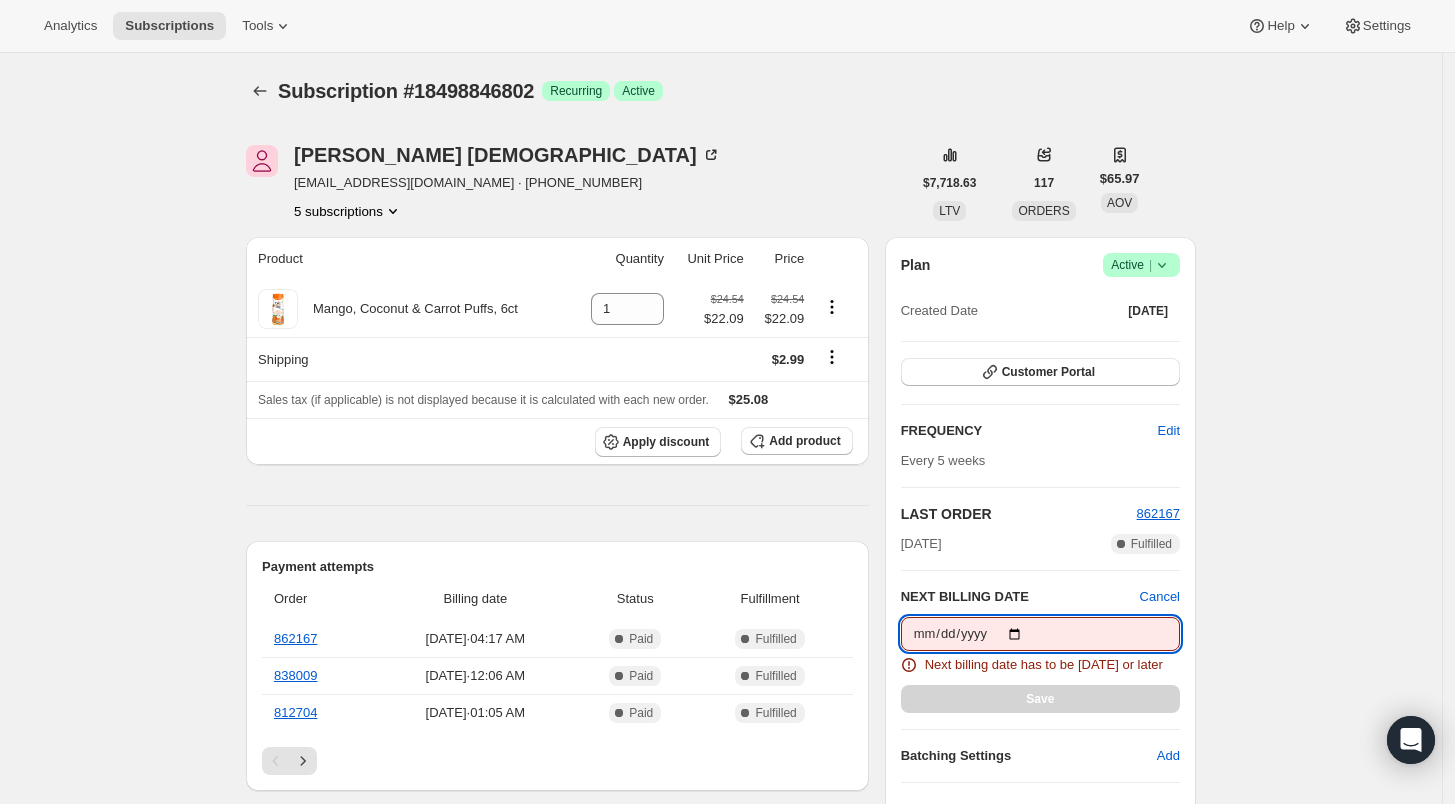 type on "[DATE]" 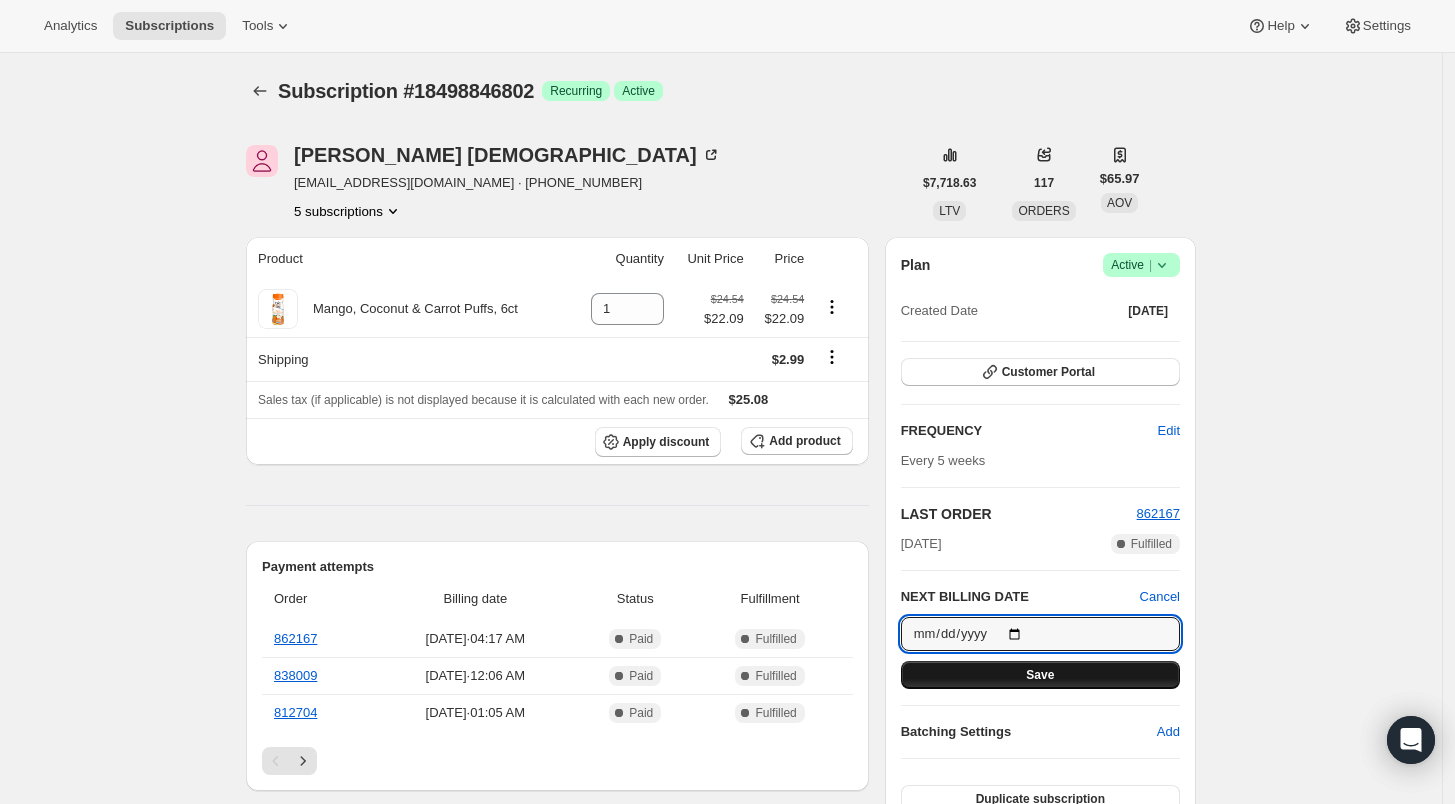 click on "Save" at bounding box center [1040, 675] 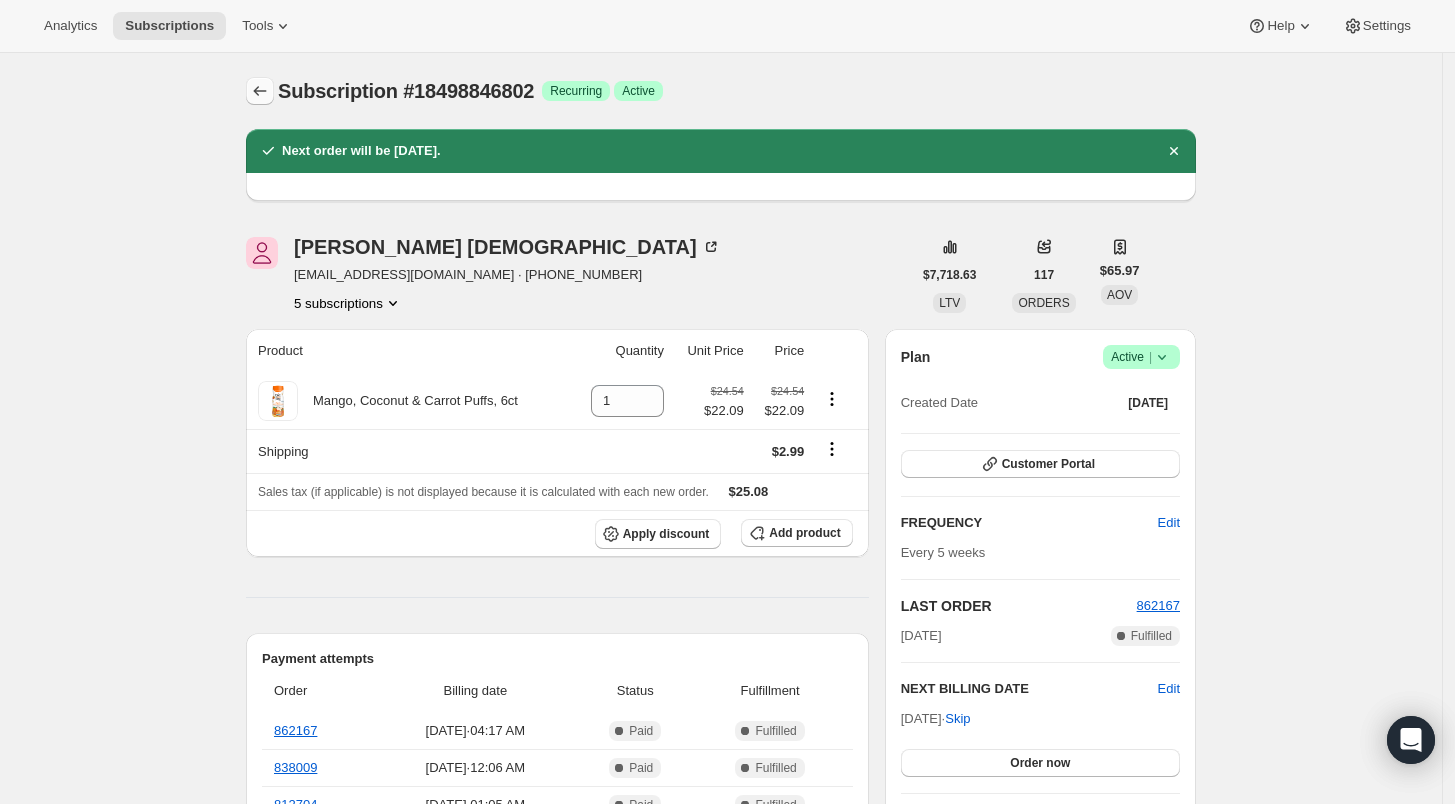 click 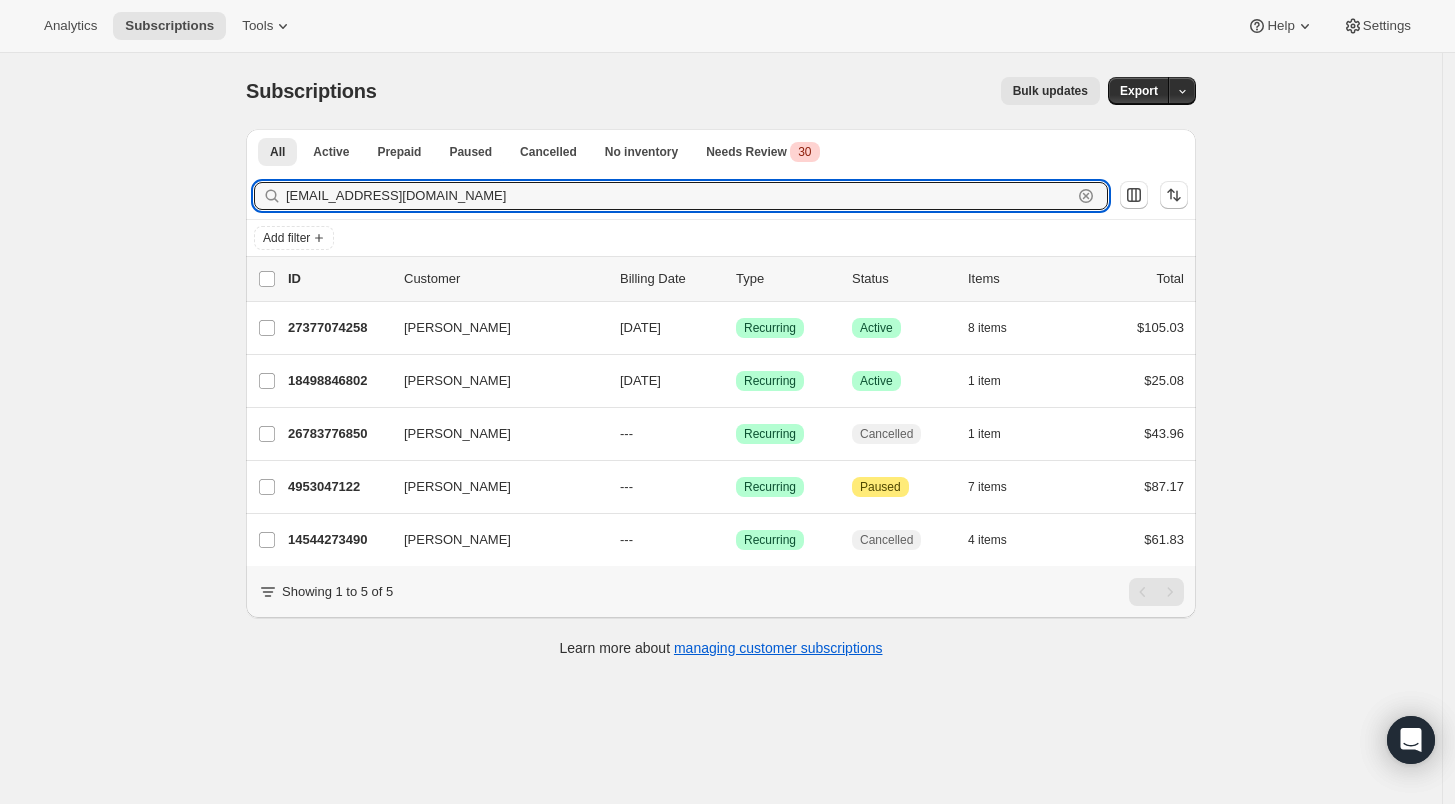 drag, startPoint x: 424, startPoint y: 195, endPoint x: 224, endPoint y: 183, distance: 200.35968 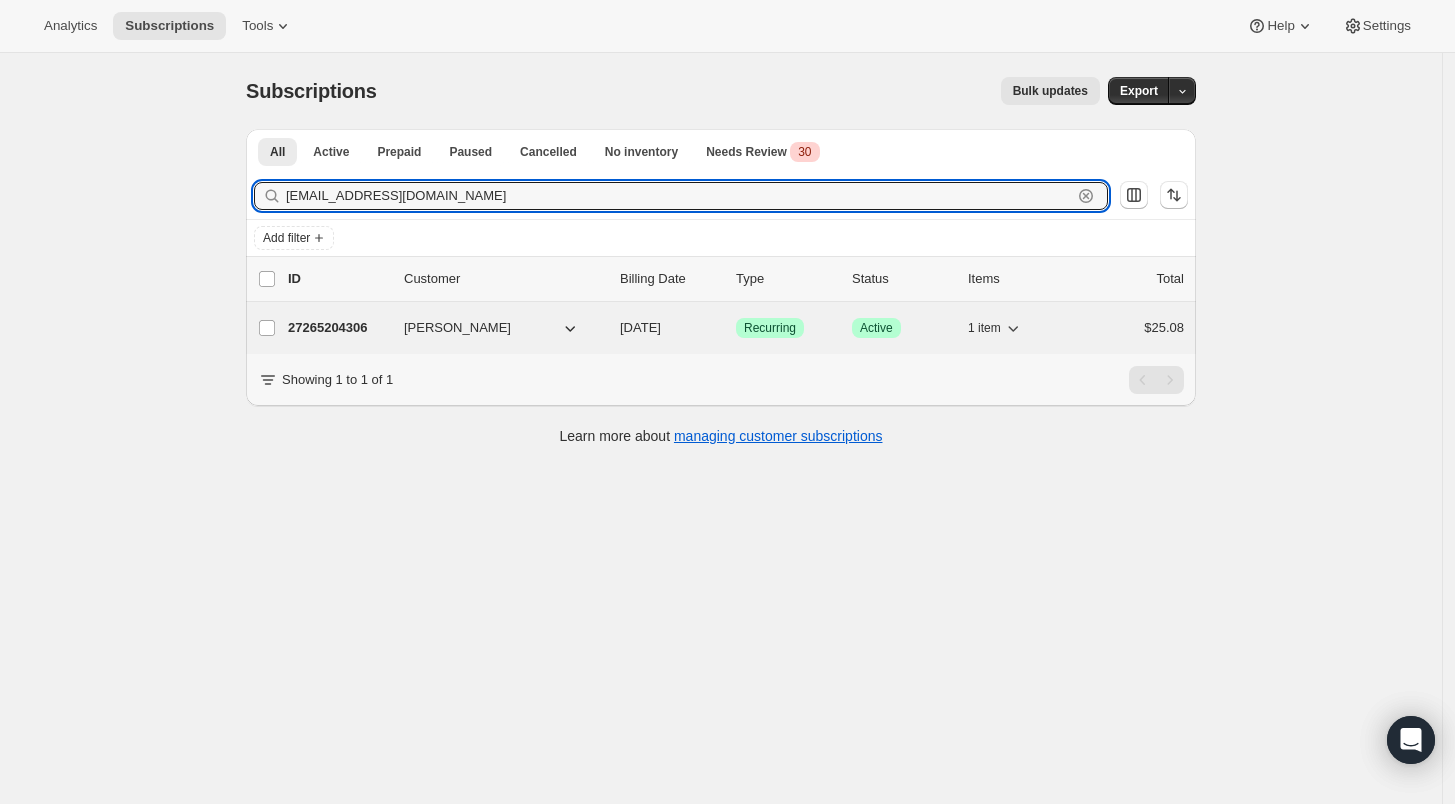 type on "[EMAIL_ADDRESS][DOMAIN_NAME]" 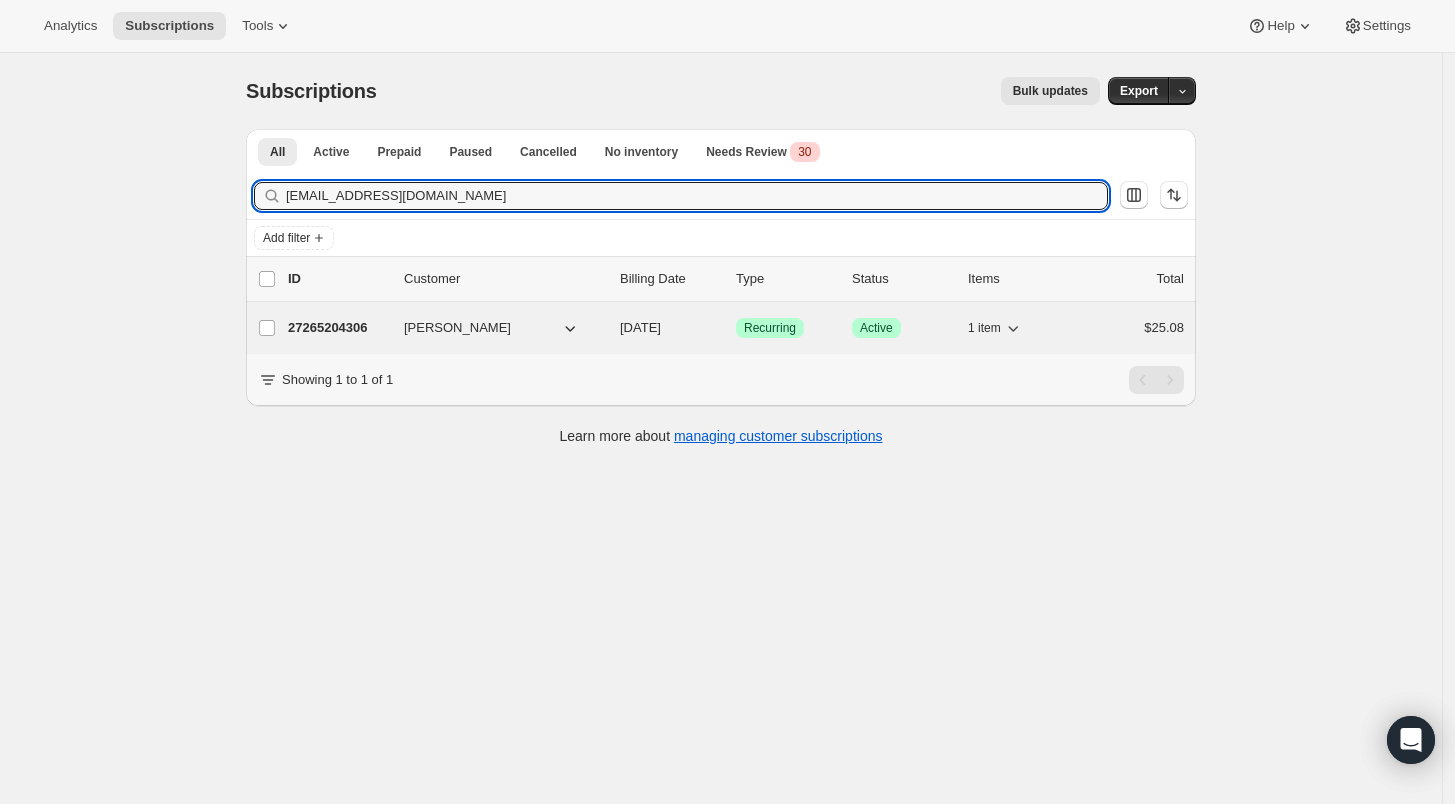 click on "27265204306" at bounding box center [338, 328] 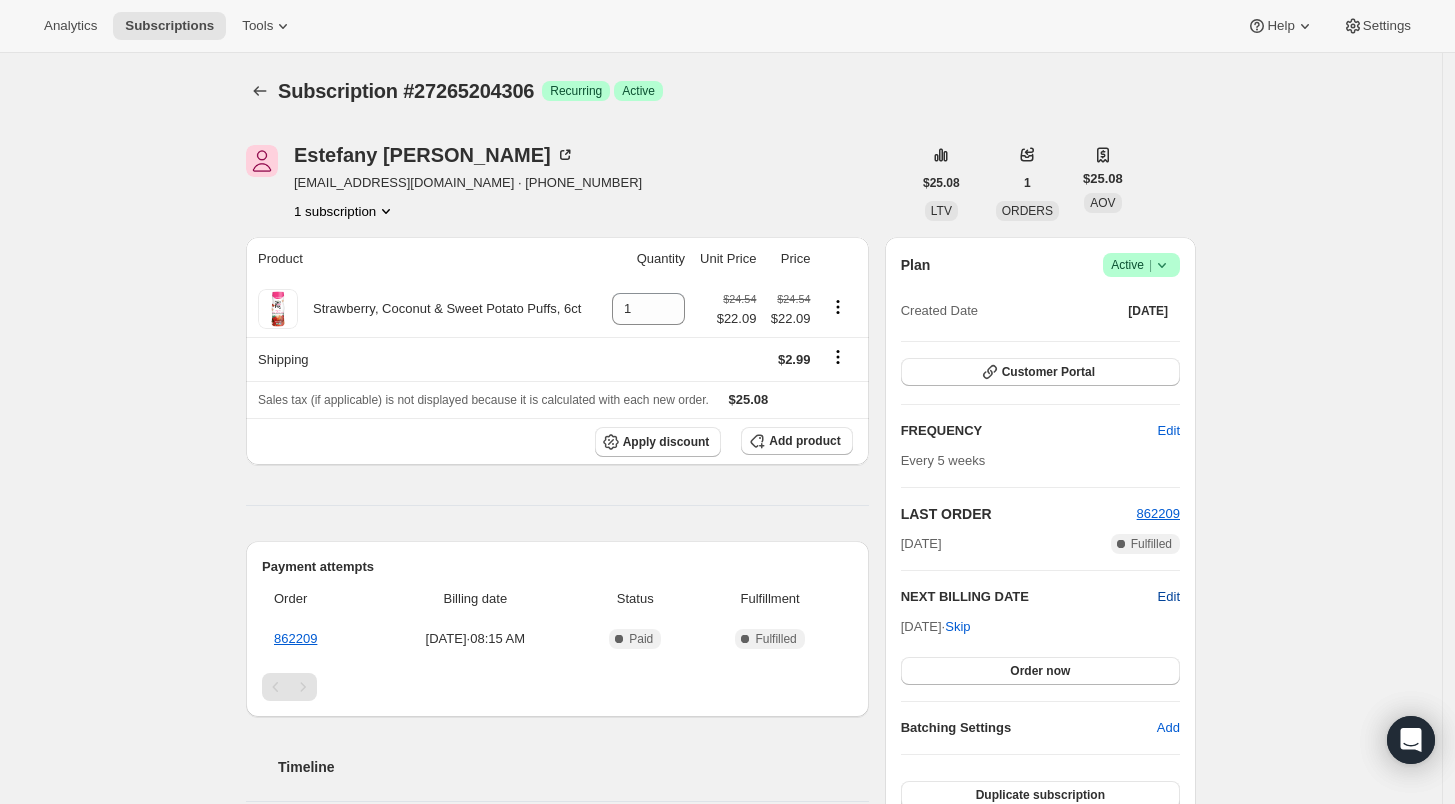 click on "Edit" at bounding box center [1169, 597] 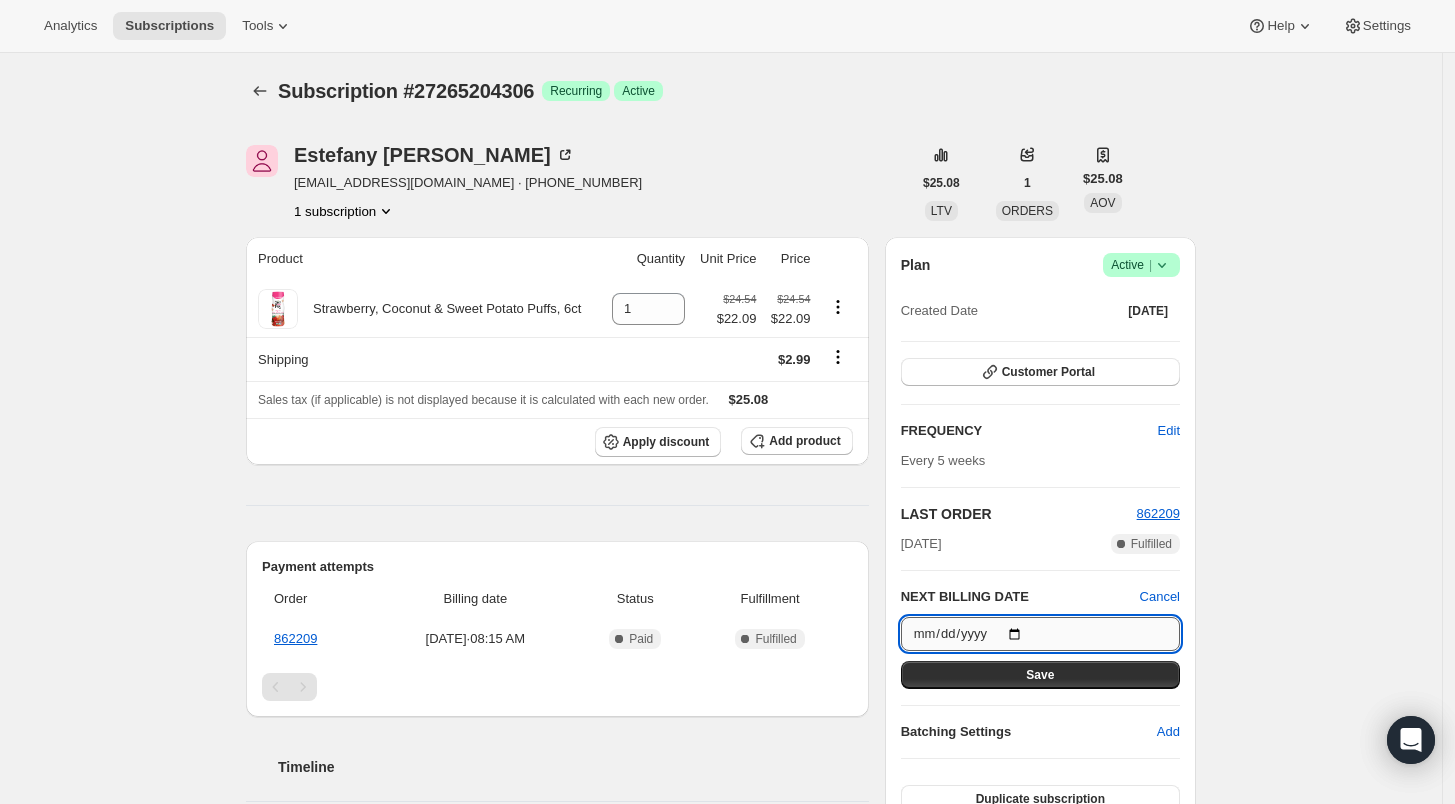 click on "[DATE]" at bounding box center (1040, 634) 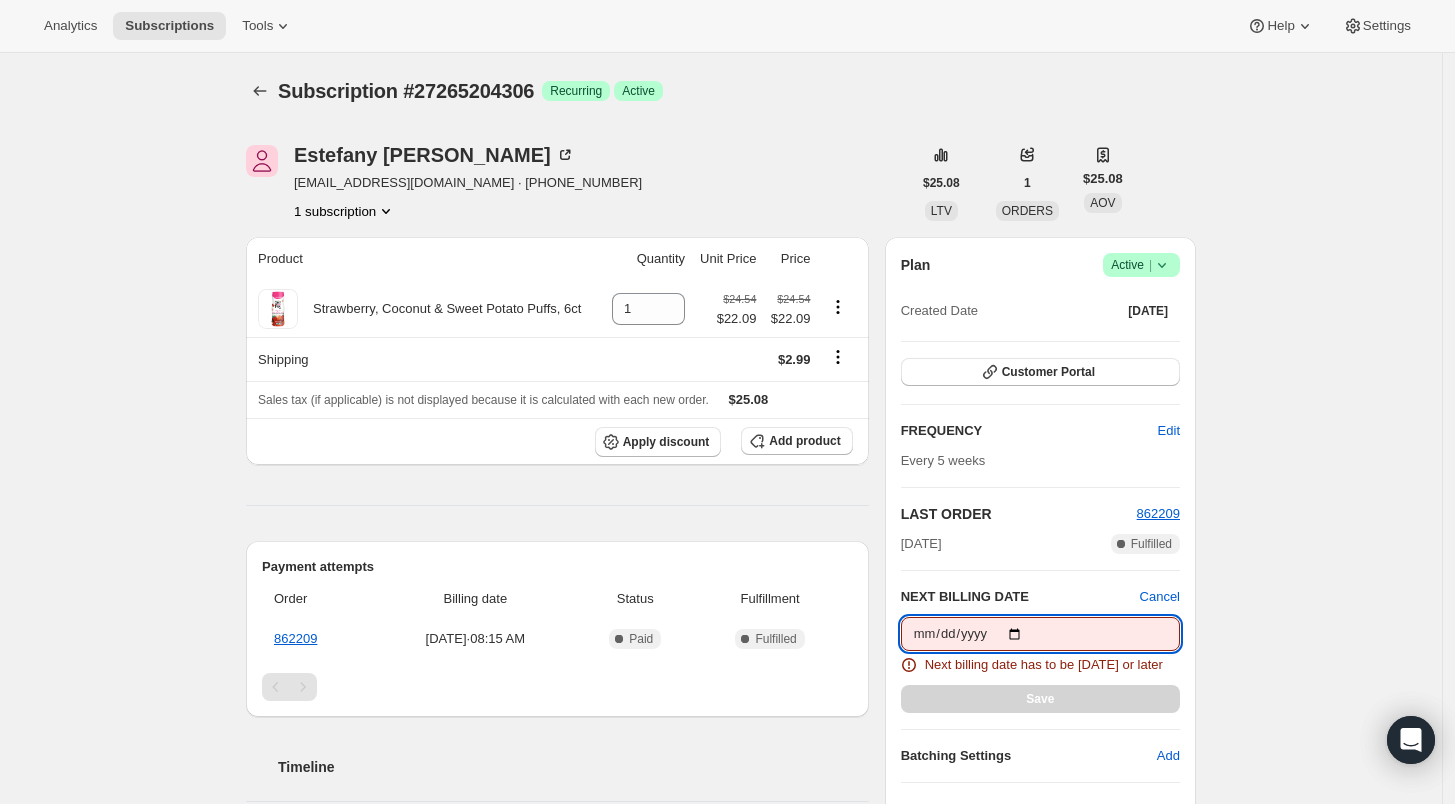 type on "[DATE]" 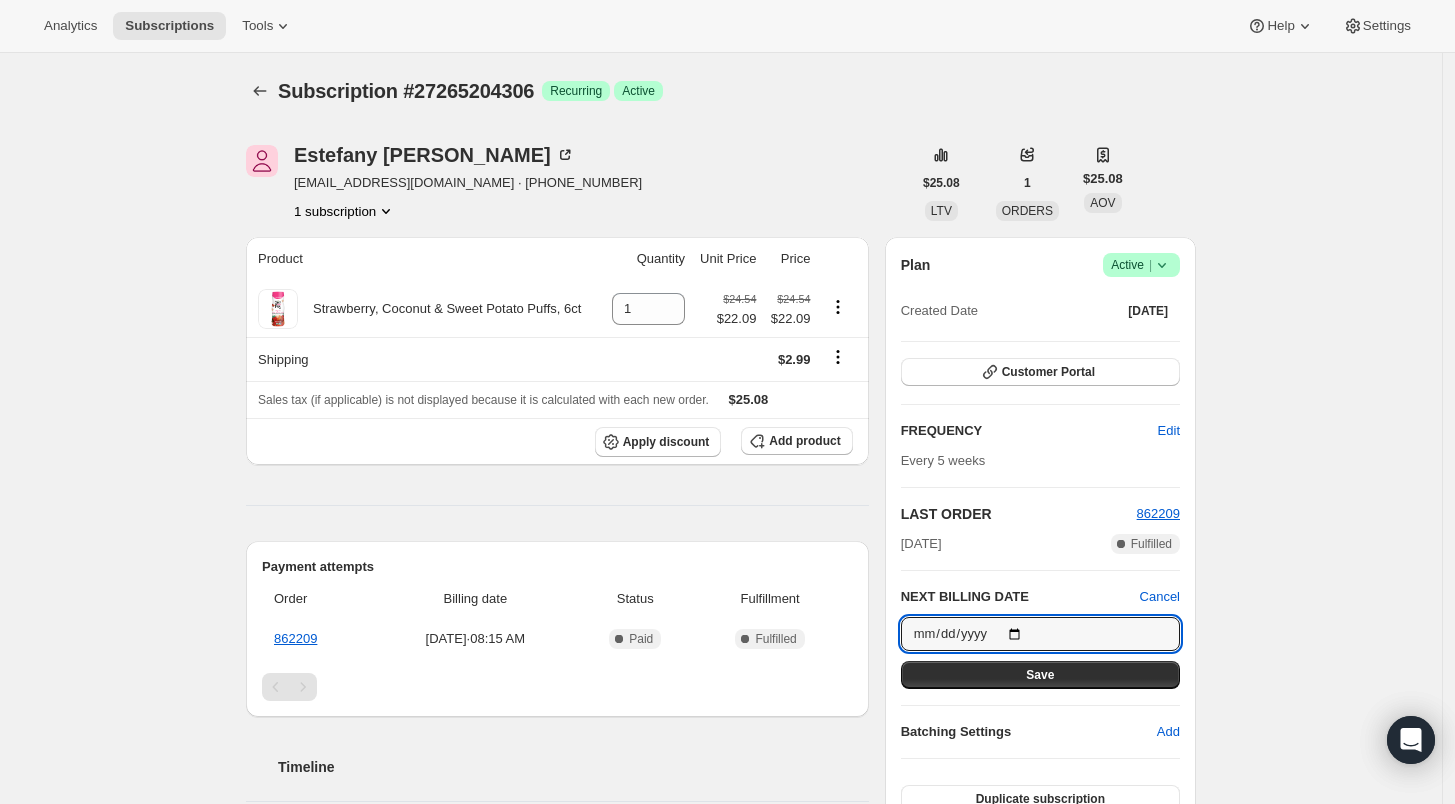 click on "Save" at bounding box center [1040, 675] 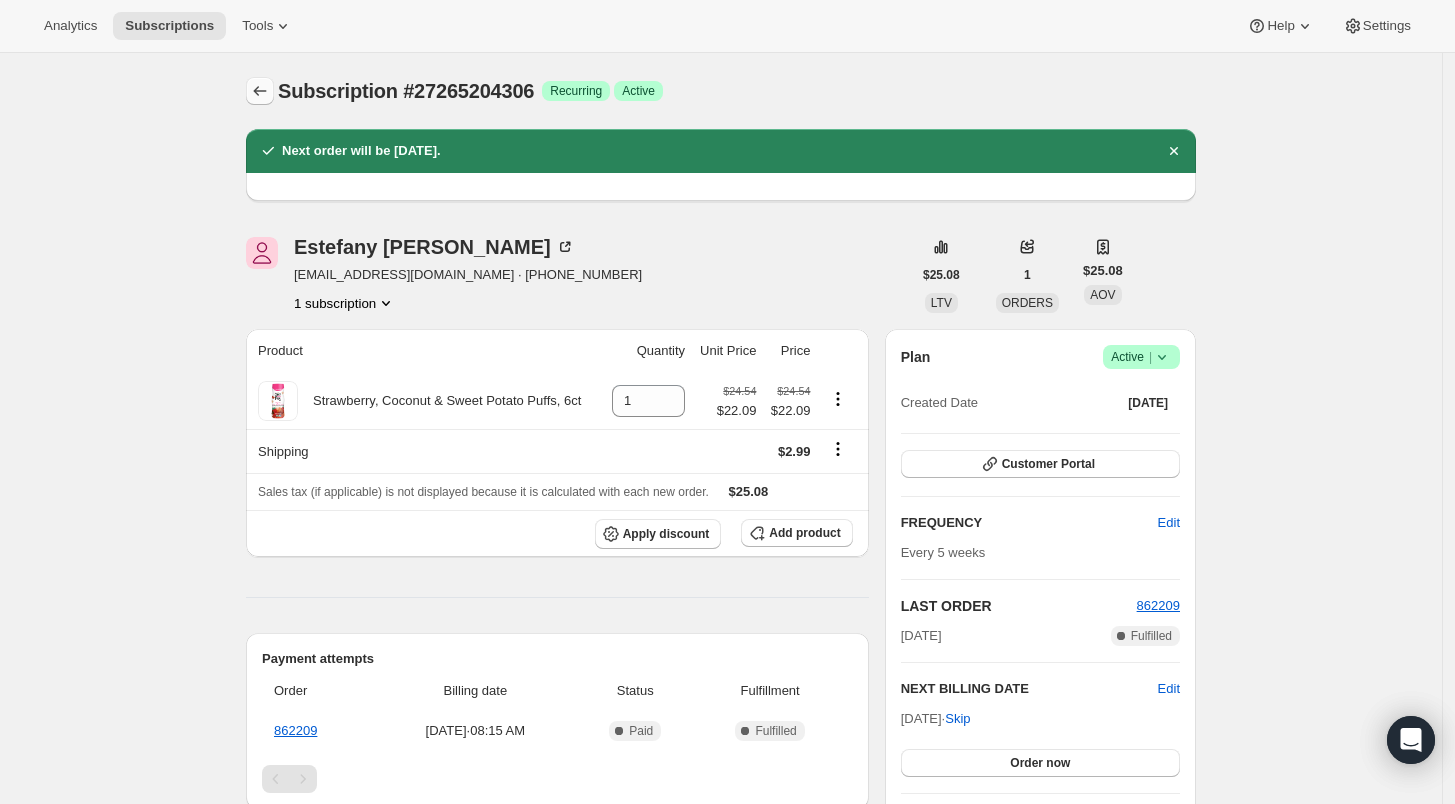 click 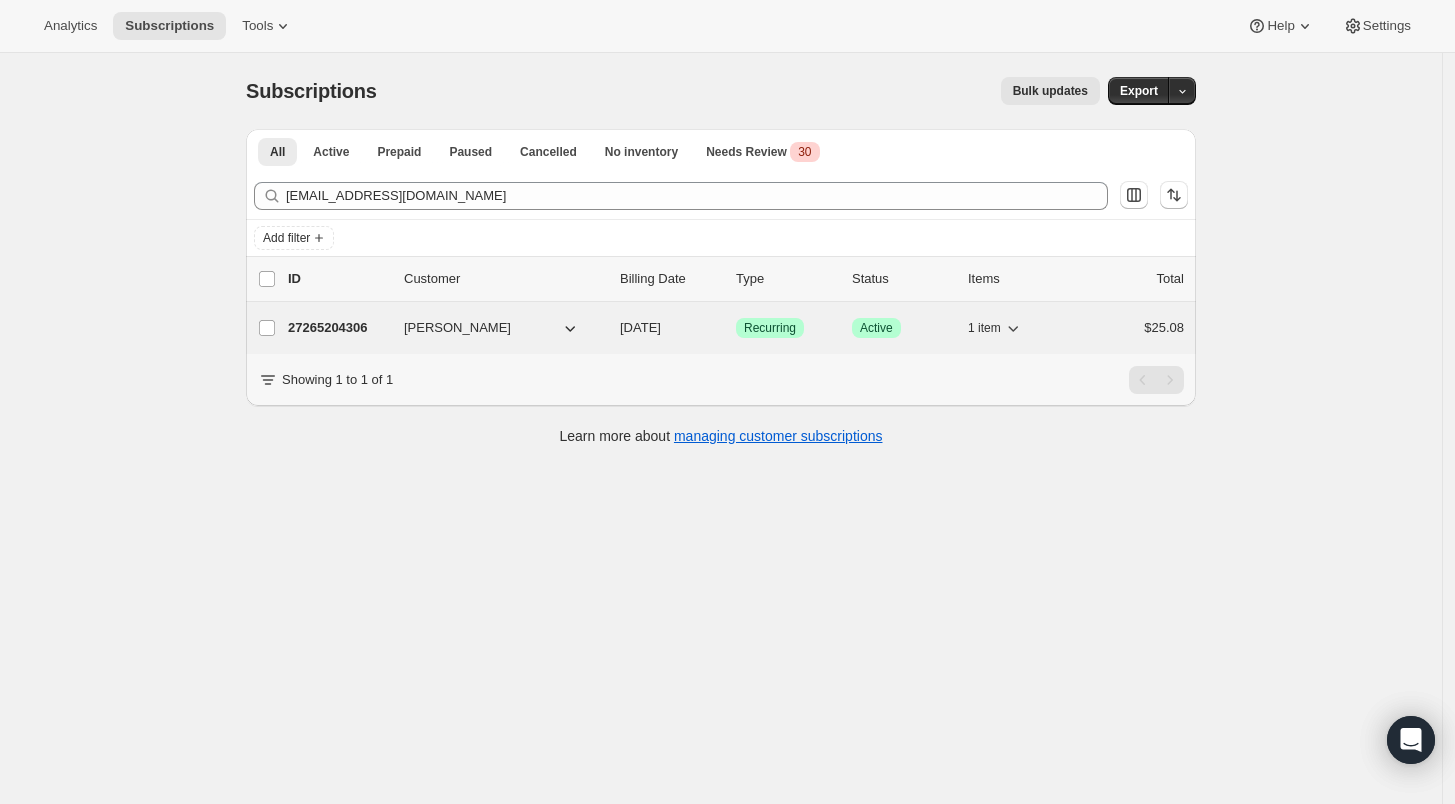 click on "[PERSON_NAME]" at bounding box center [457, 328] 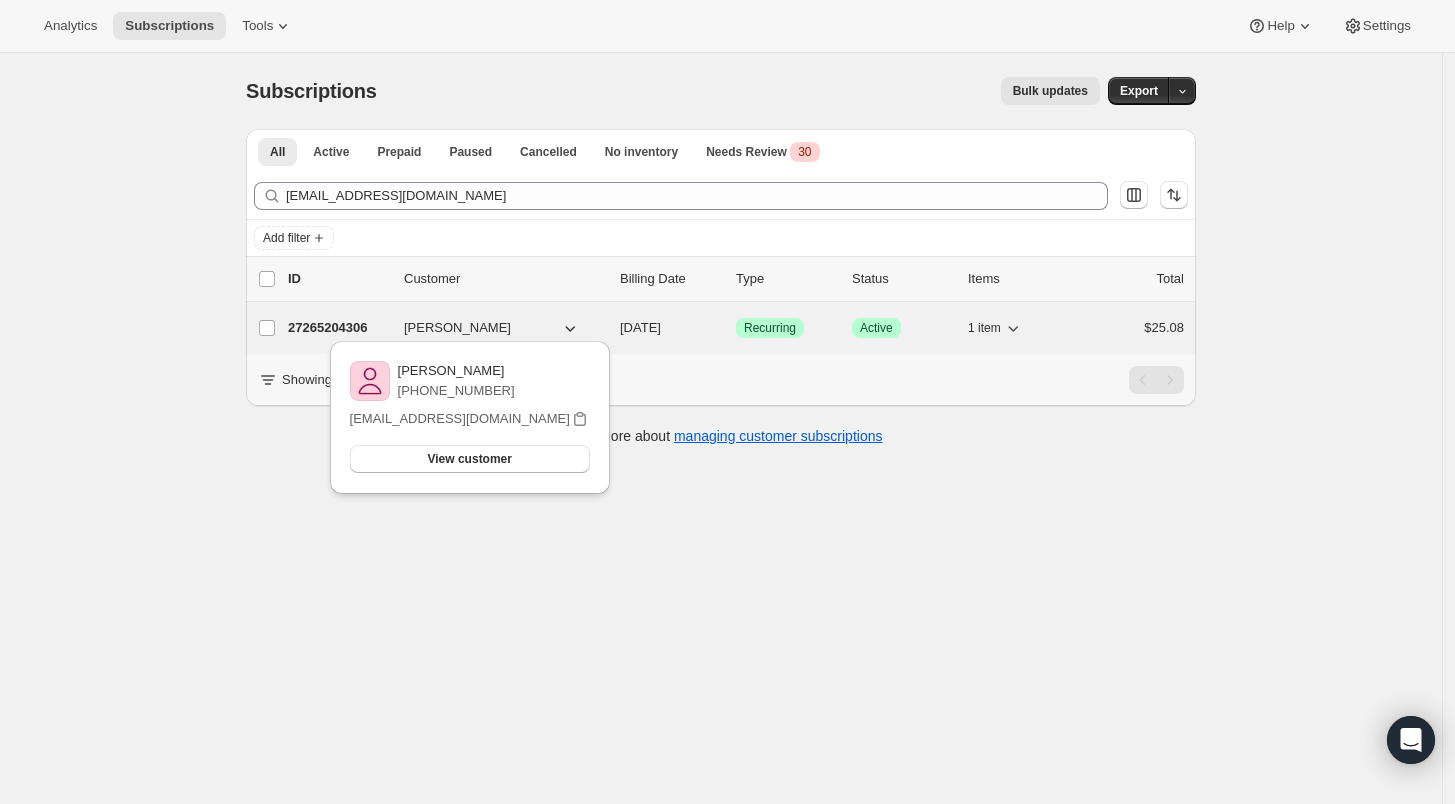 click on "27265204306" at bounding box center [338, 328] 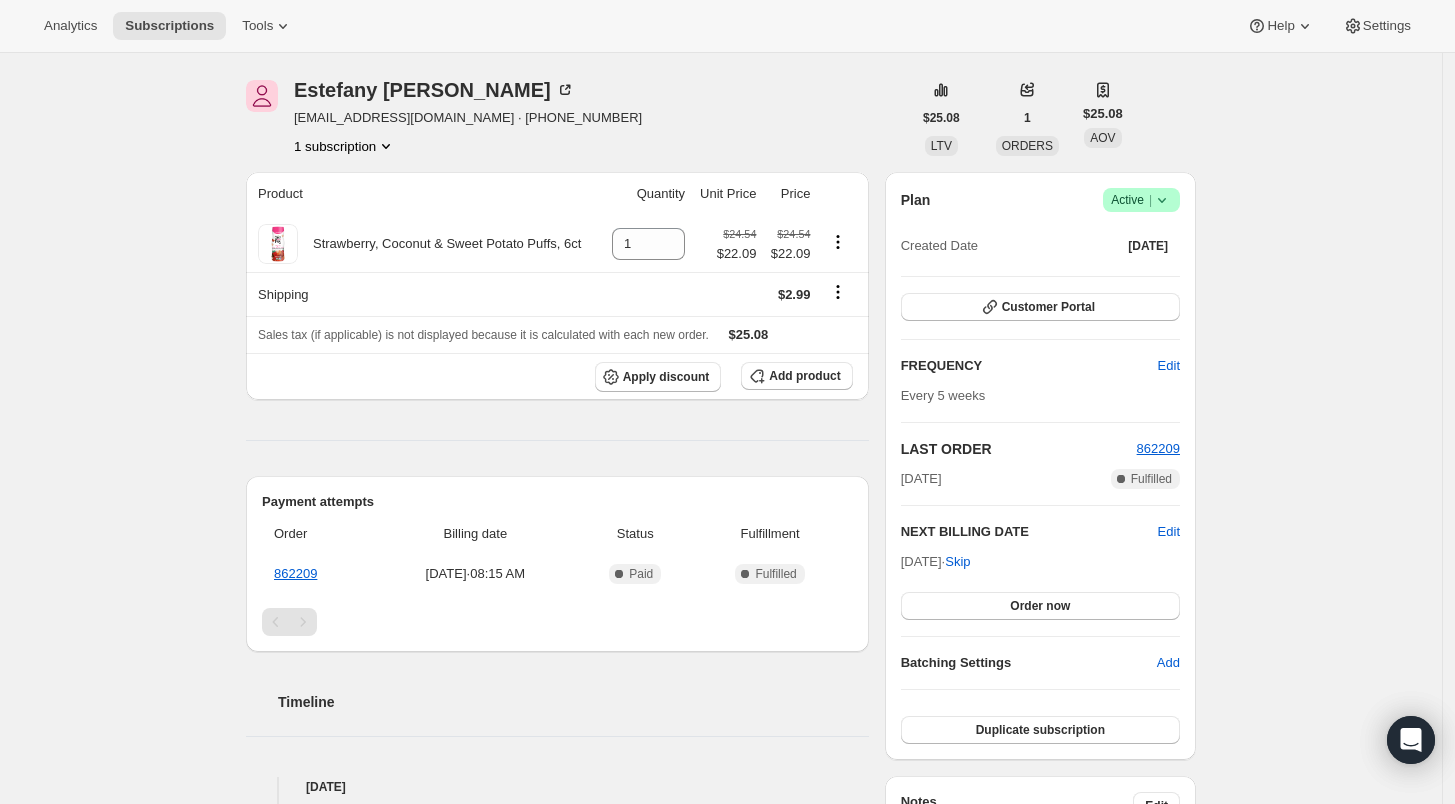 scroll, scrollTop: 0, scrollLeft: 0, axis: both 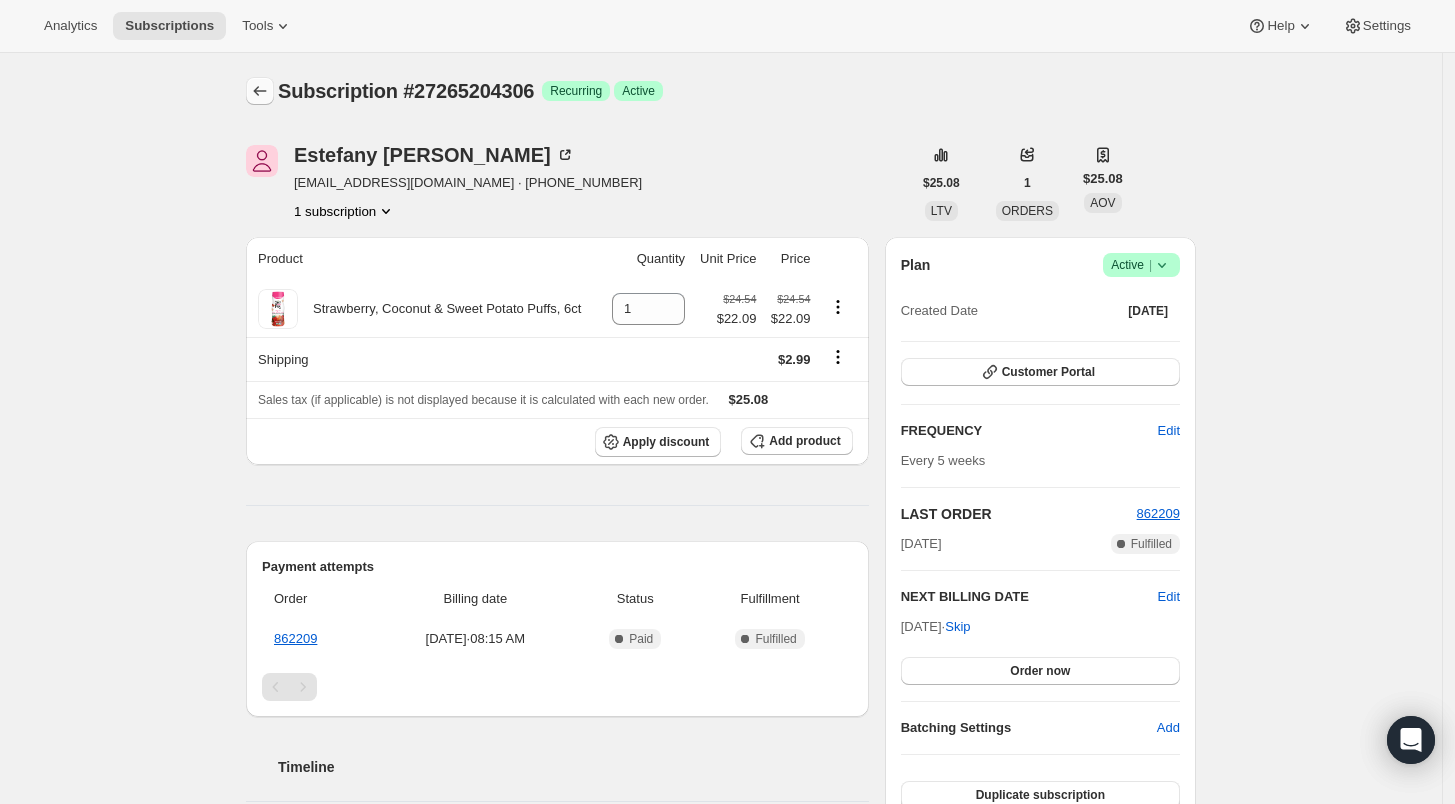 click 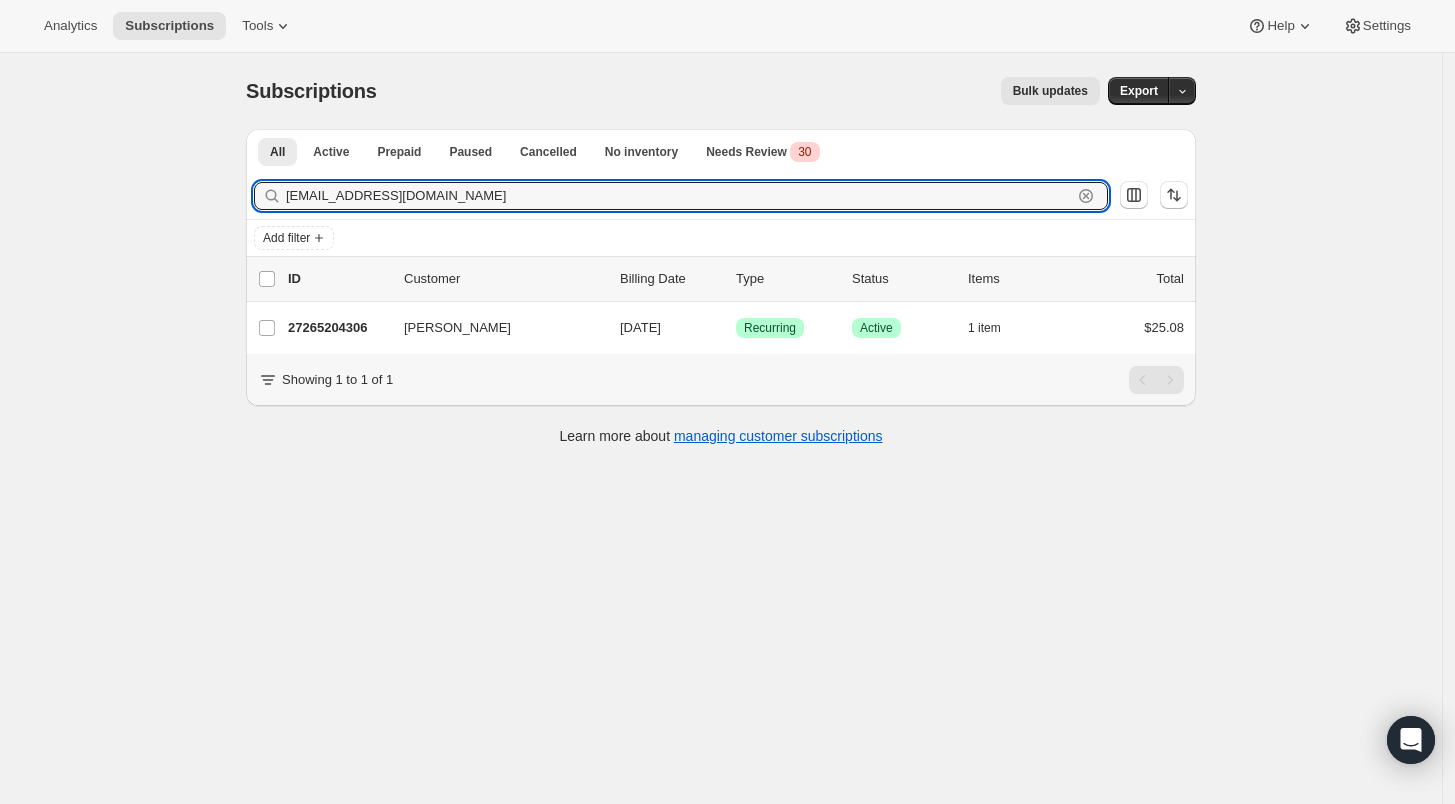 drag, startPoint x: 481, startPoint y: 189, endPoint x: 215, endPoint y: 190, distance: 266.0019 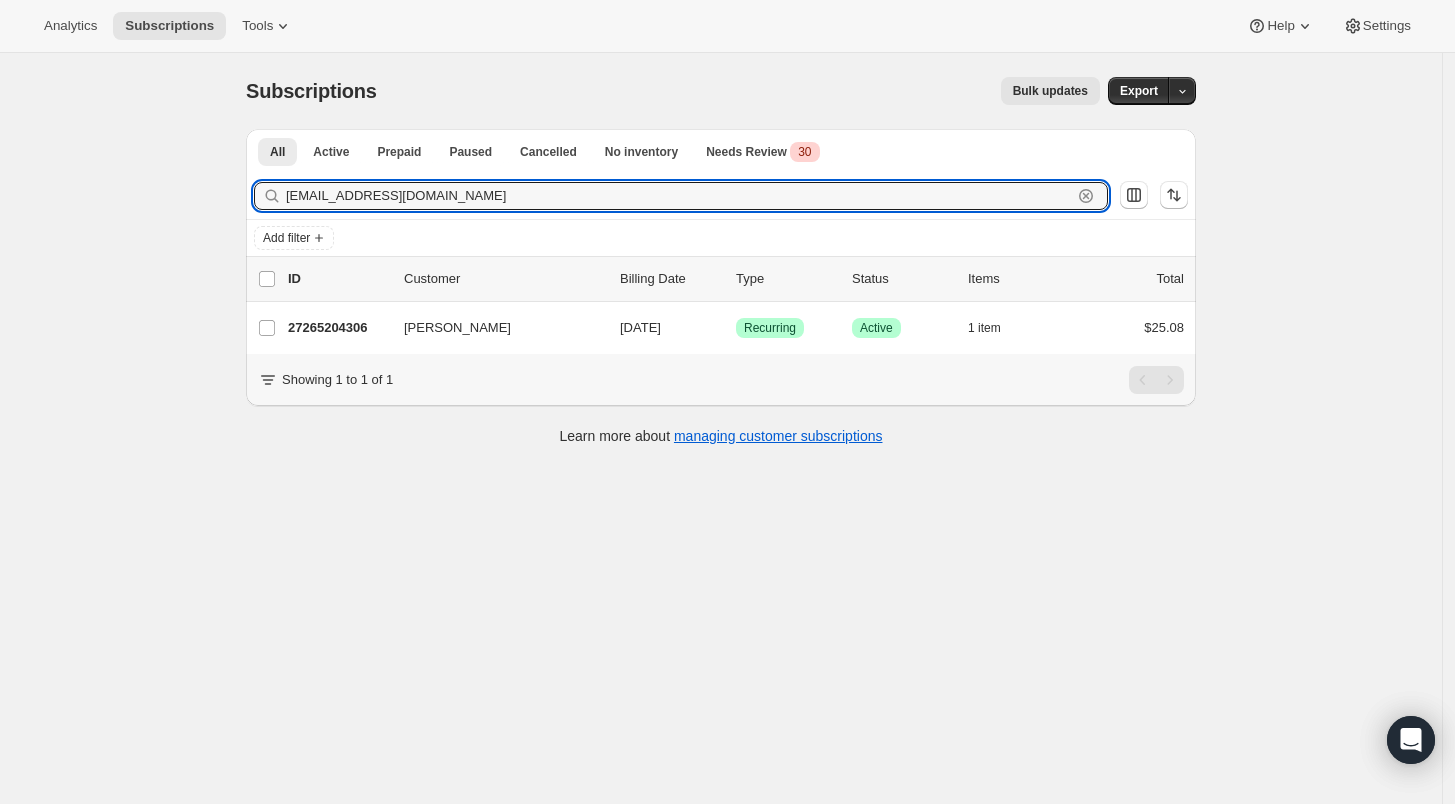 paste on "ajsloppy" 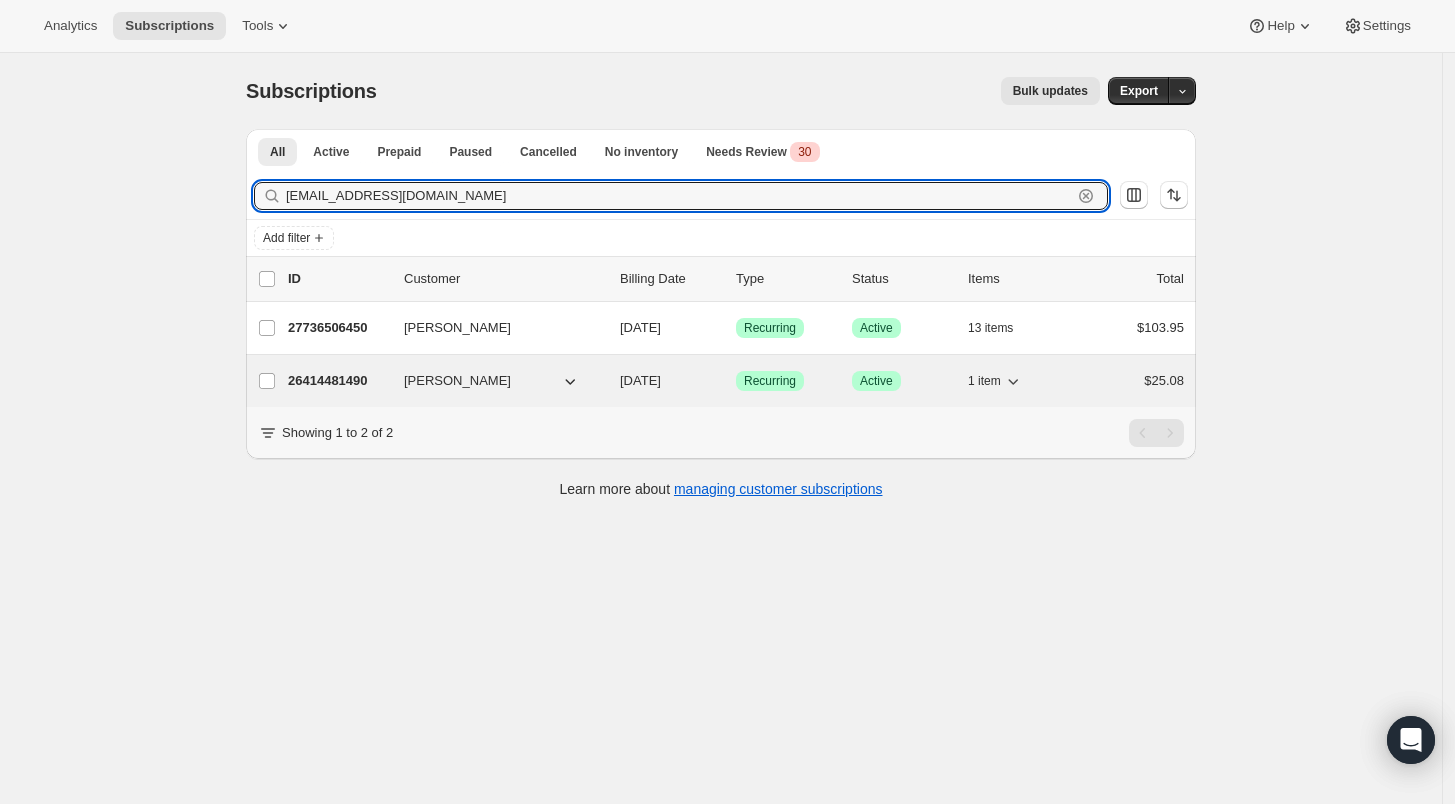 type on "[EMAIL_ADDRESS][DOMAIN_NAME]" 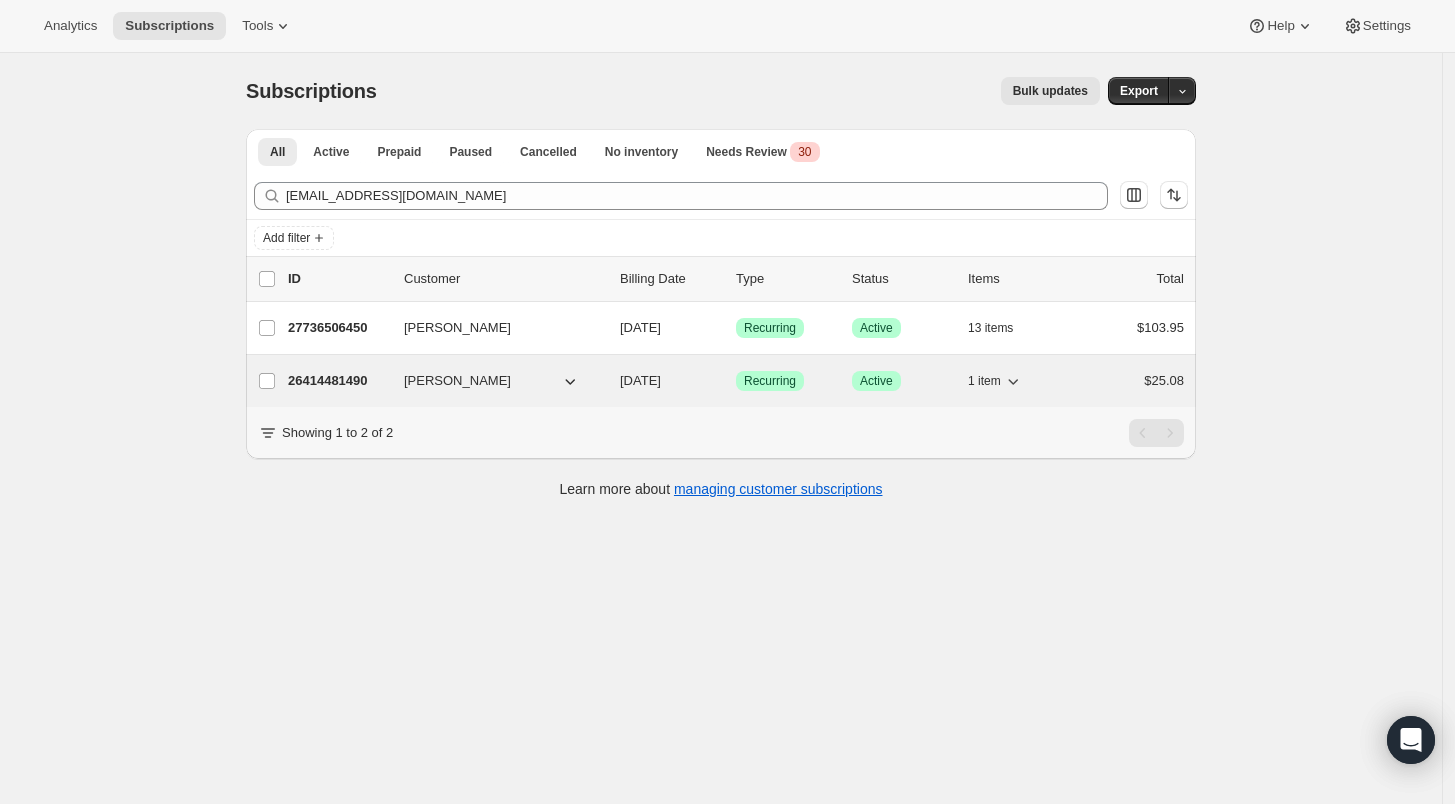 click on "26414481490" at bounding box center [338, 381] 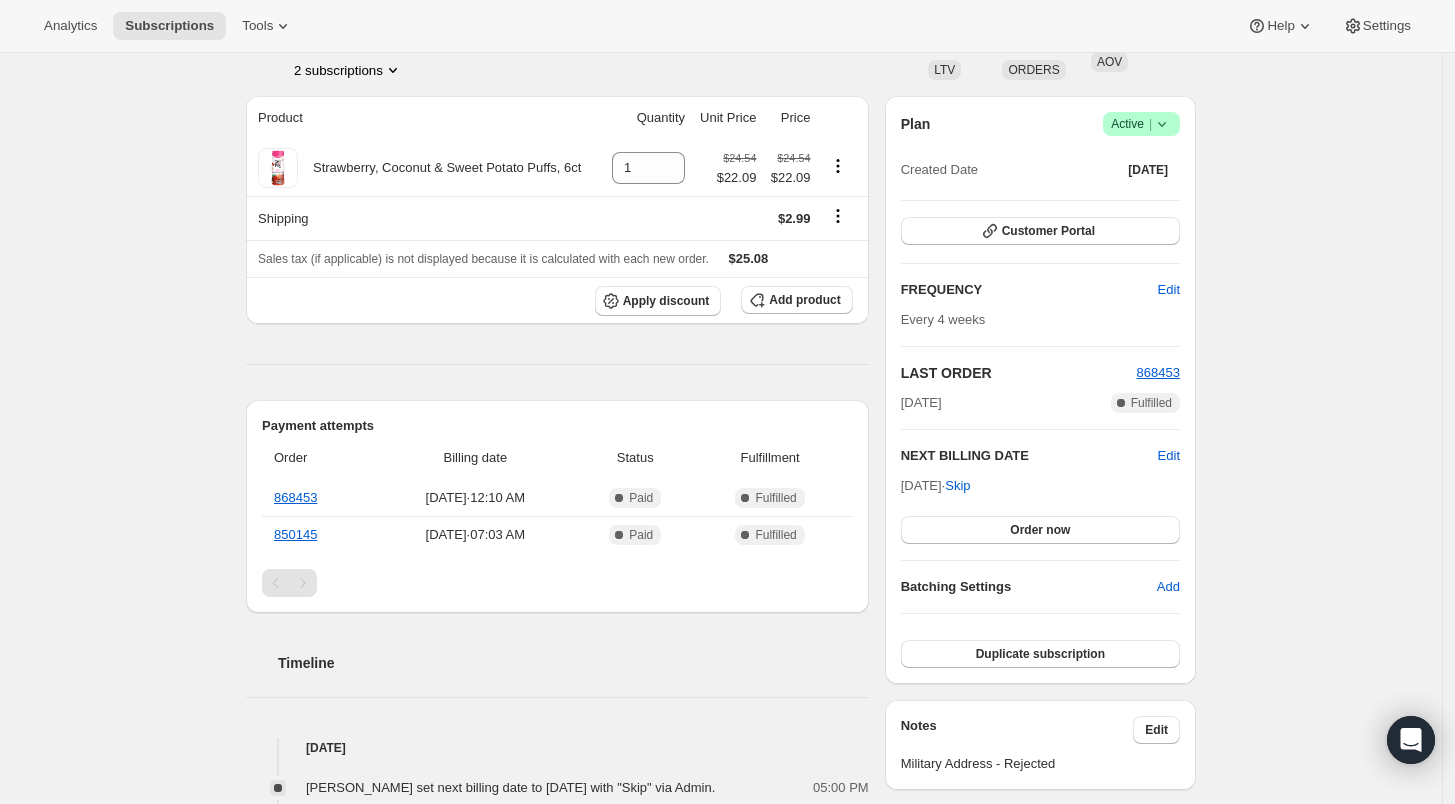 scroll, scrollTop: 0, scrollLeft: 0, axis: both 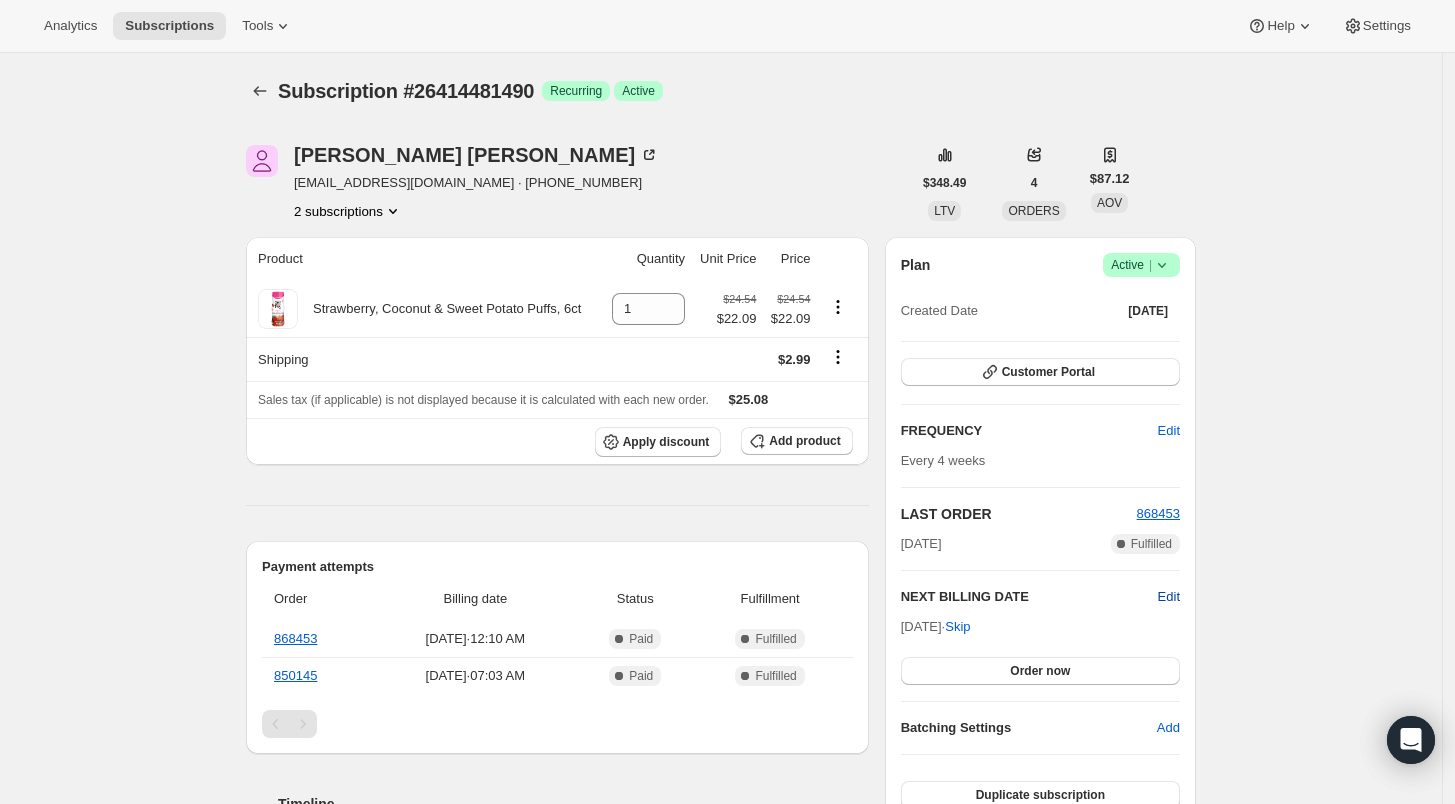 click on "Edit" at bounding box center [1169, 597] 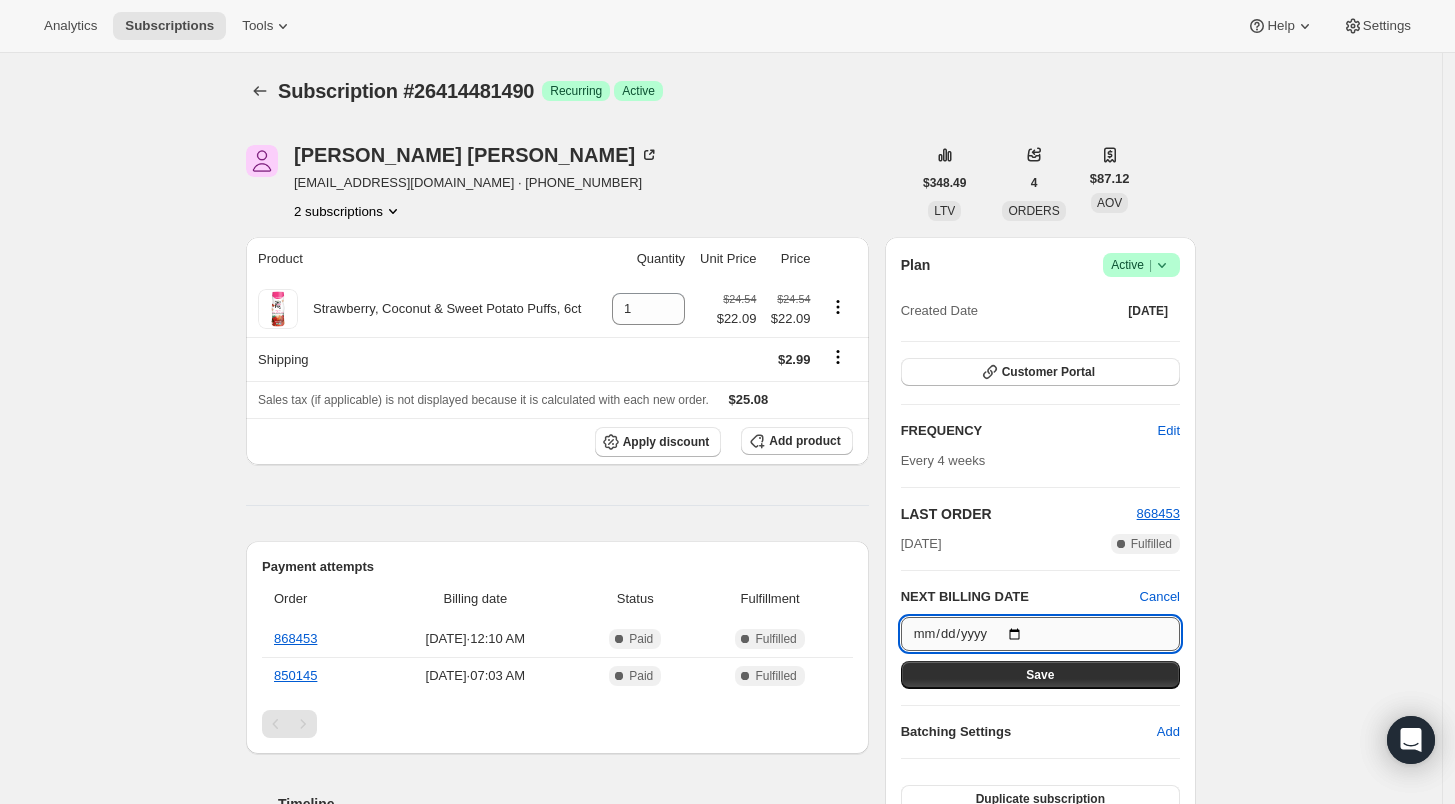 click on "[DATE]" at bounding box center [1040, 634] 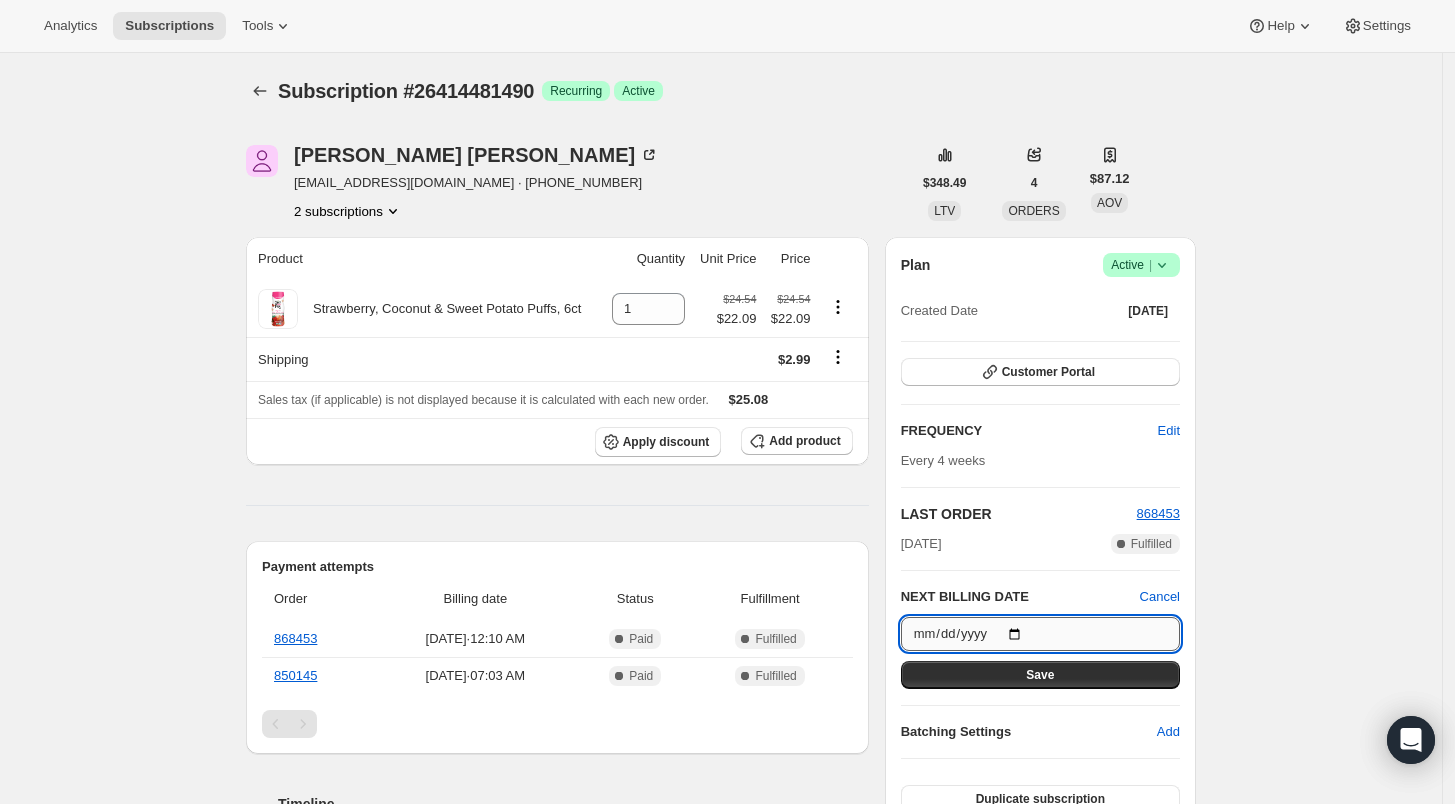 type on "[DATE]" 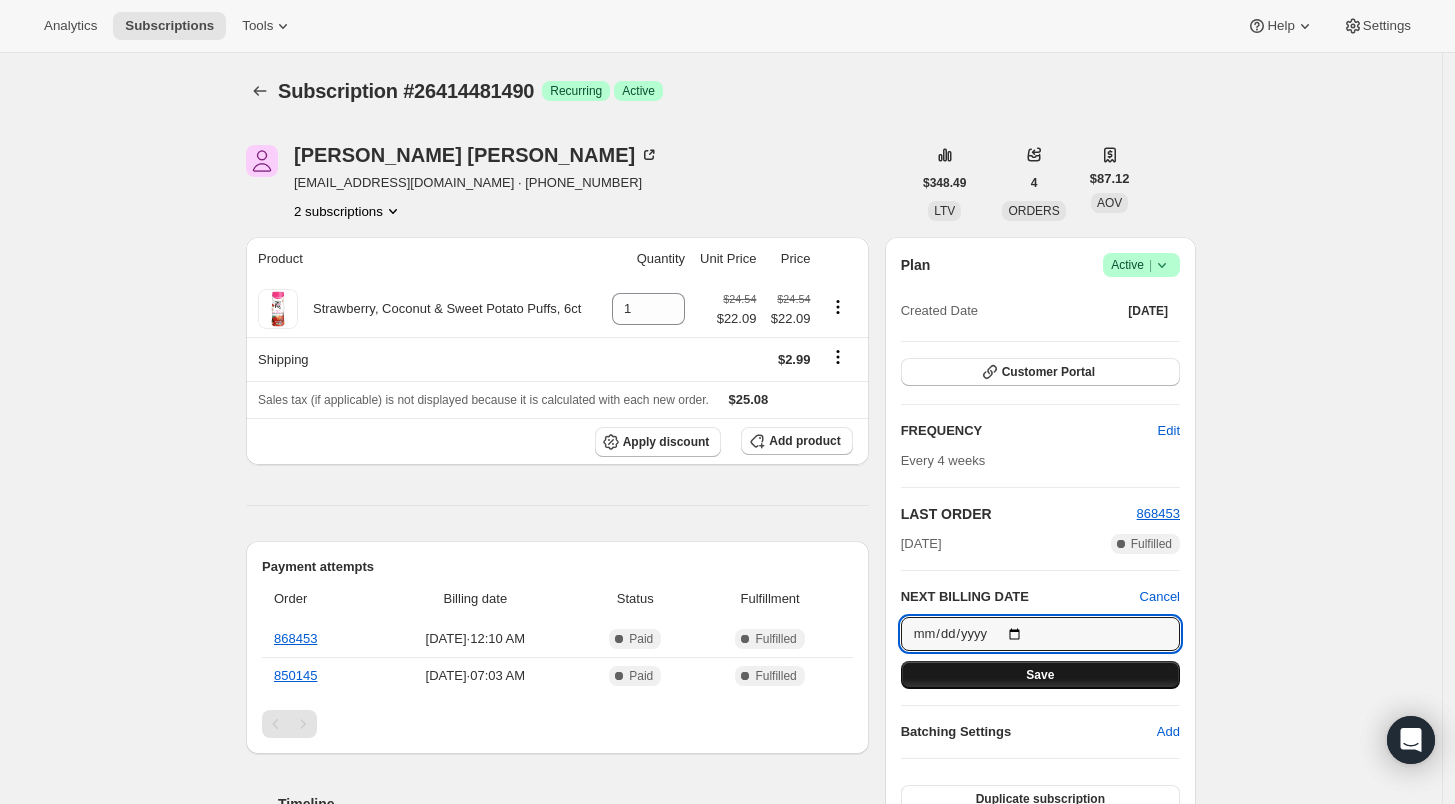 click on "Save" at bounding box center [1040, 675] 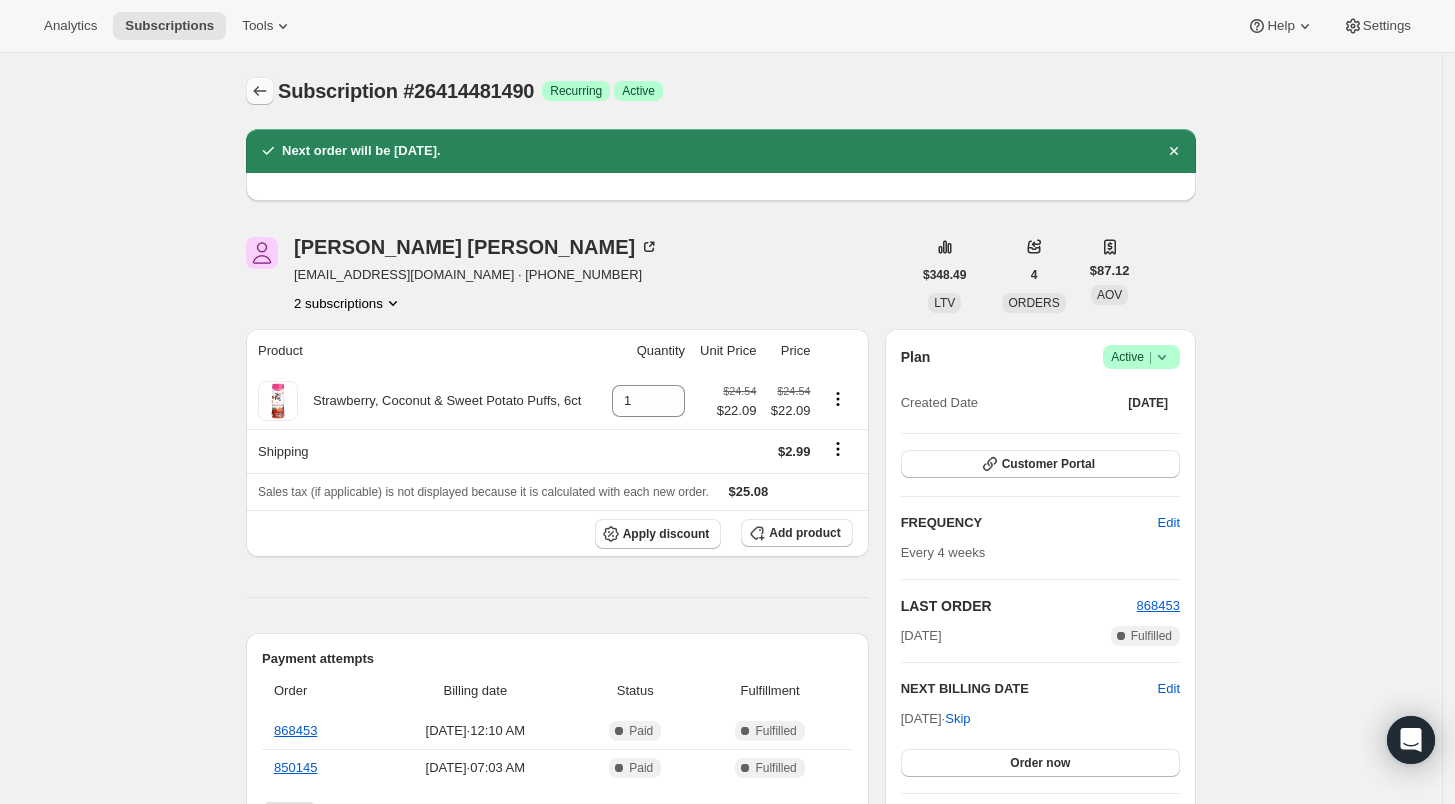 click 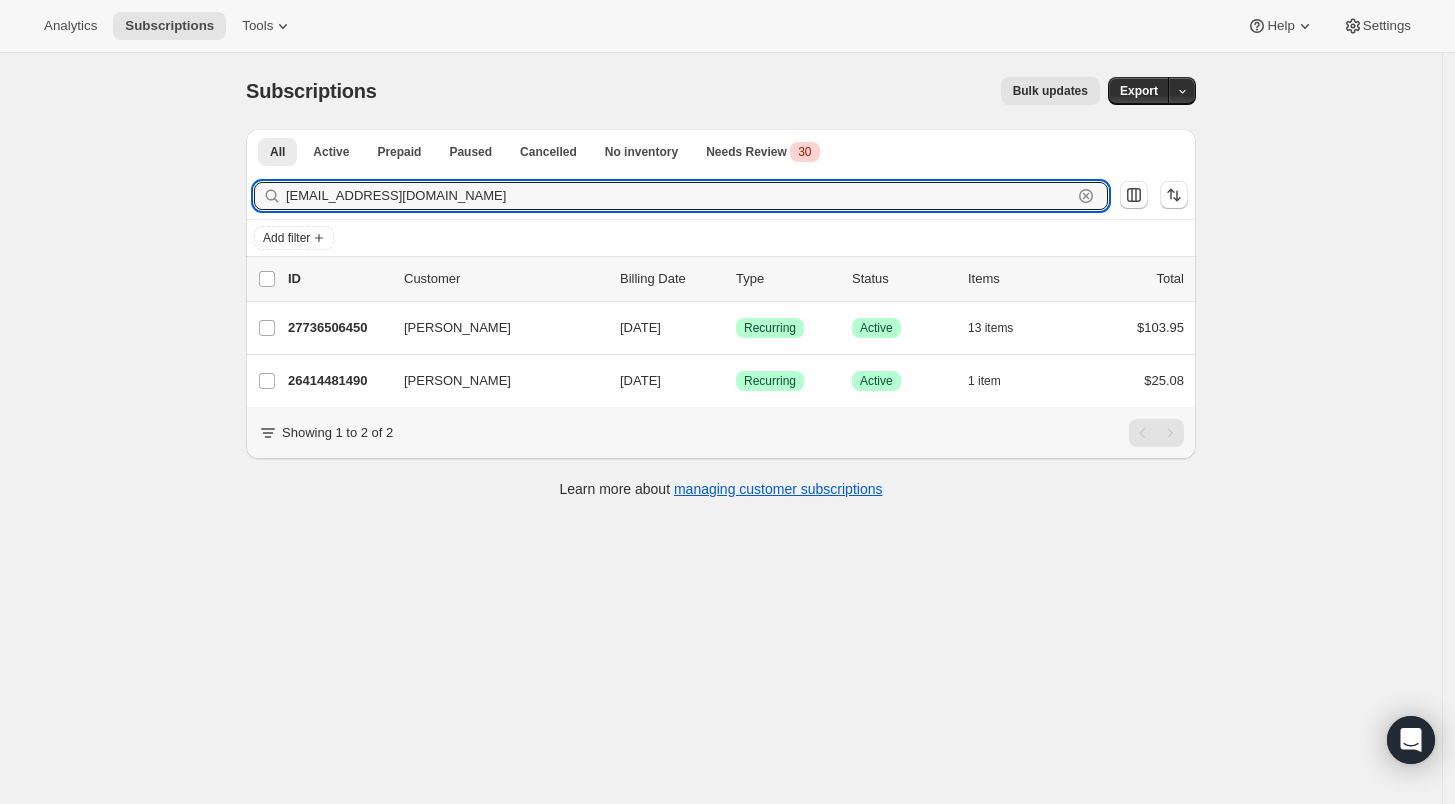 drag, startPoint x: 455, startPoint y: 198, endPoint x: 237, endPoint y: 197, distance: 218.00229 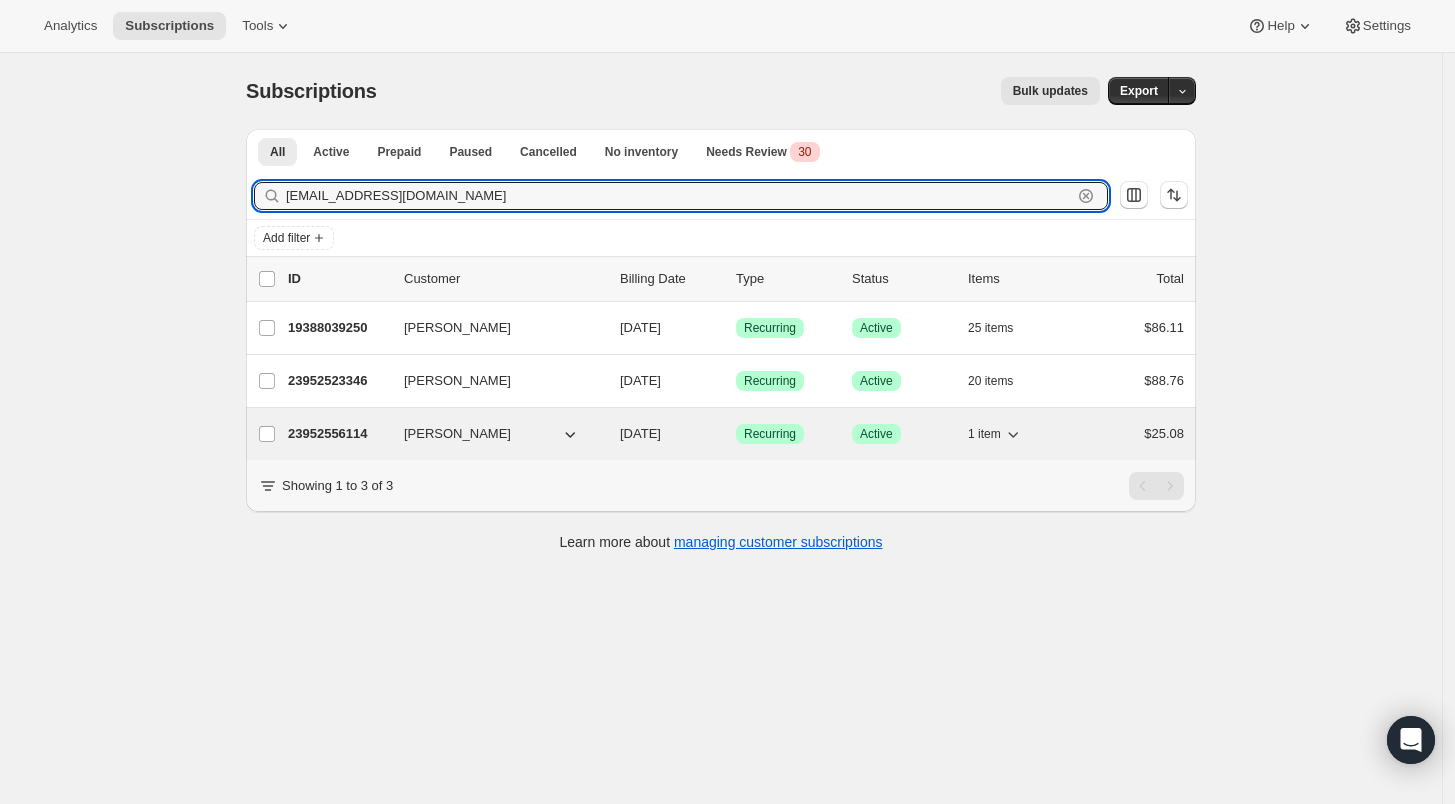 type on "[EMAIL_ADDRESS][DOMAIN_NAME]" 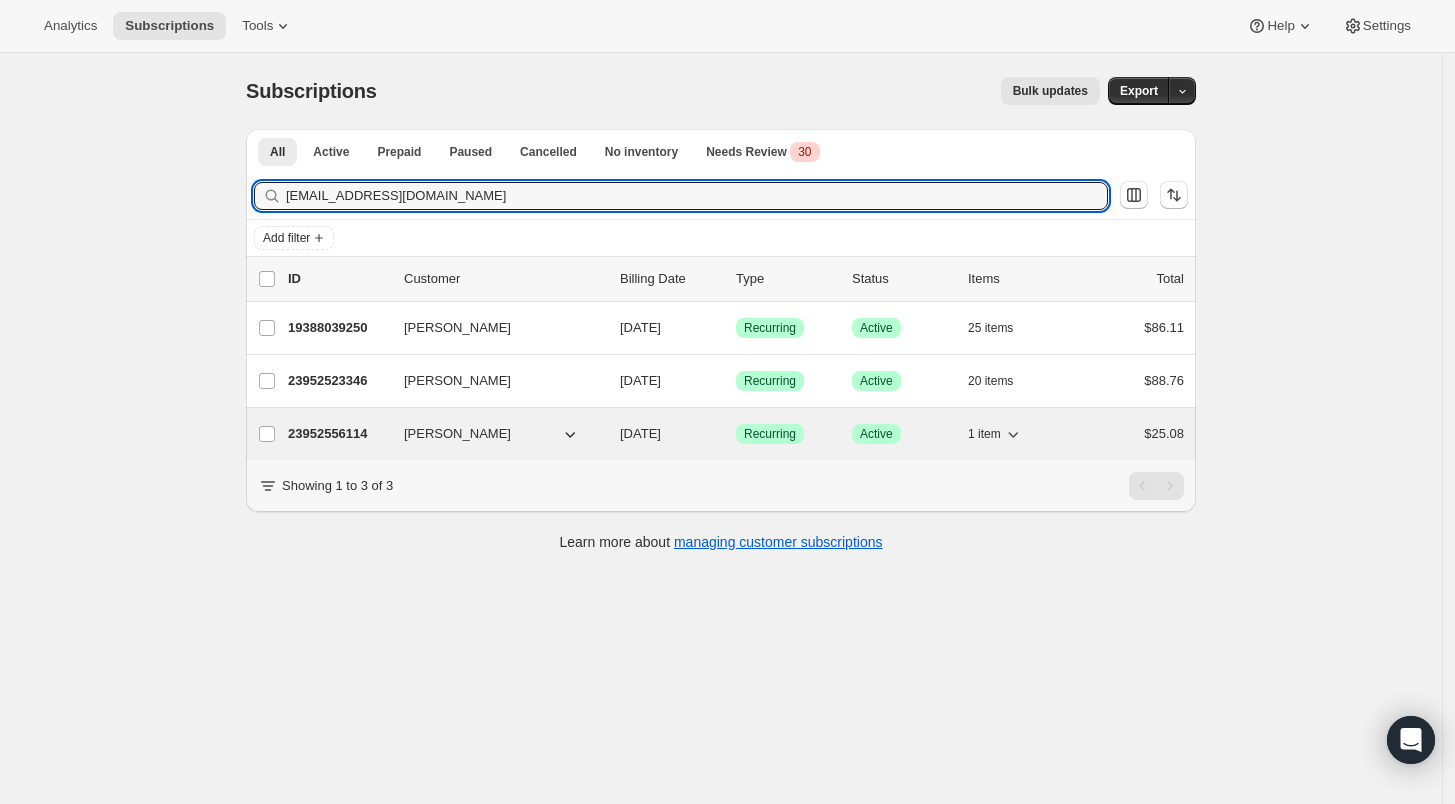 click on "23952556114" at bounding box center [338, 434] 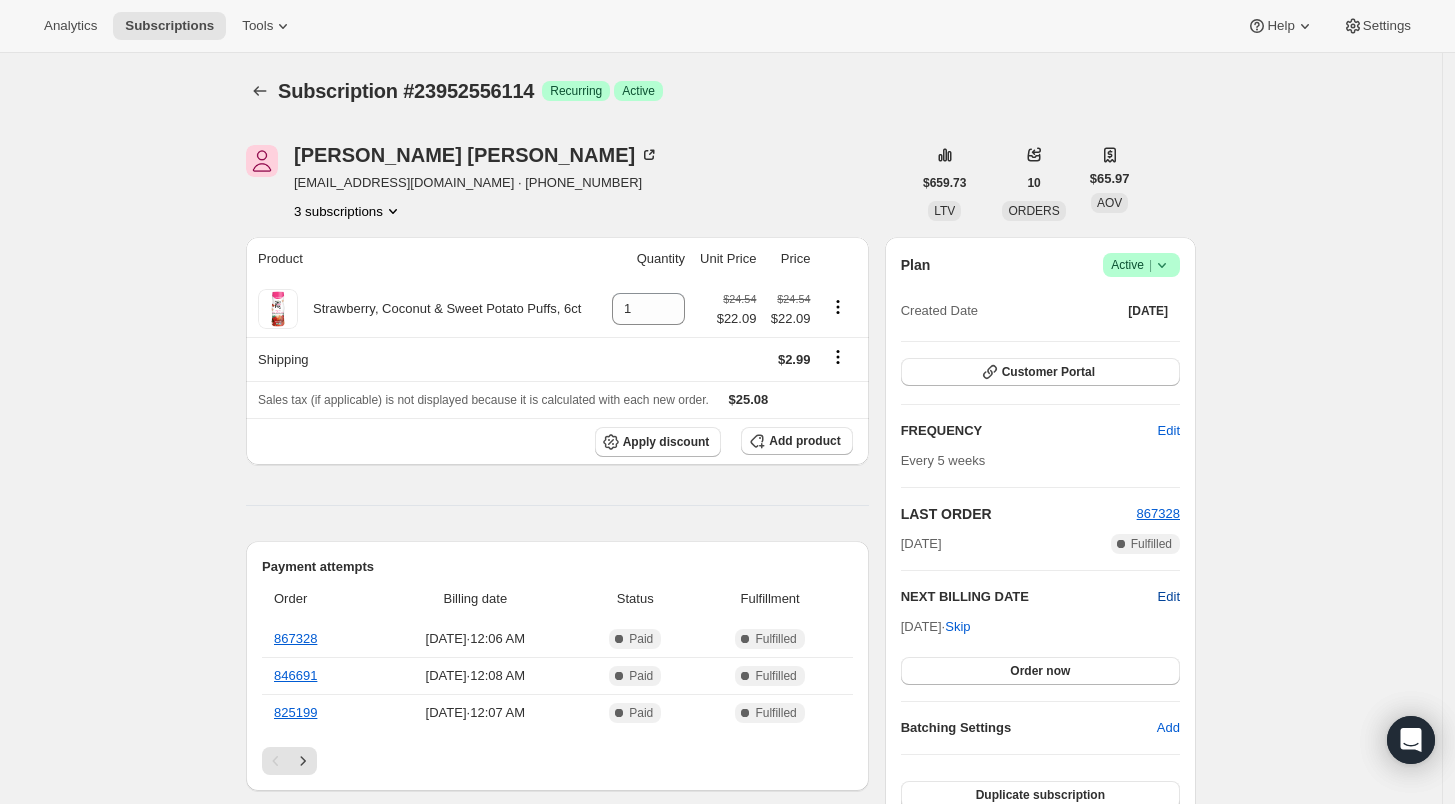 click on "Edit" at bounding box center (1169, 597) 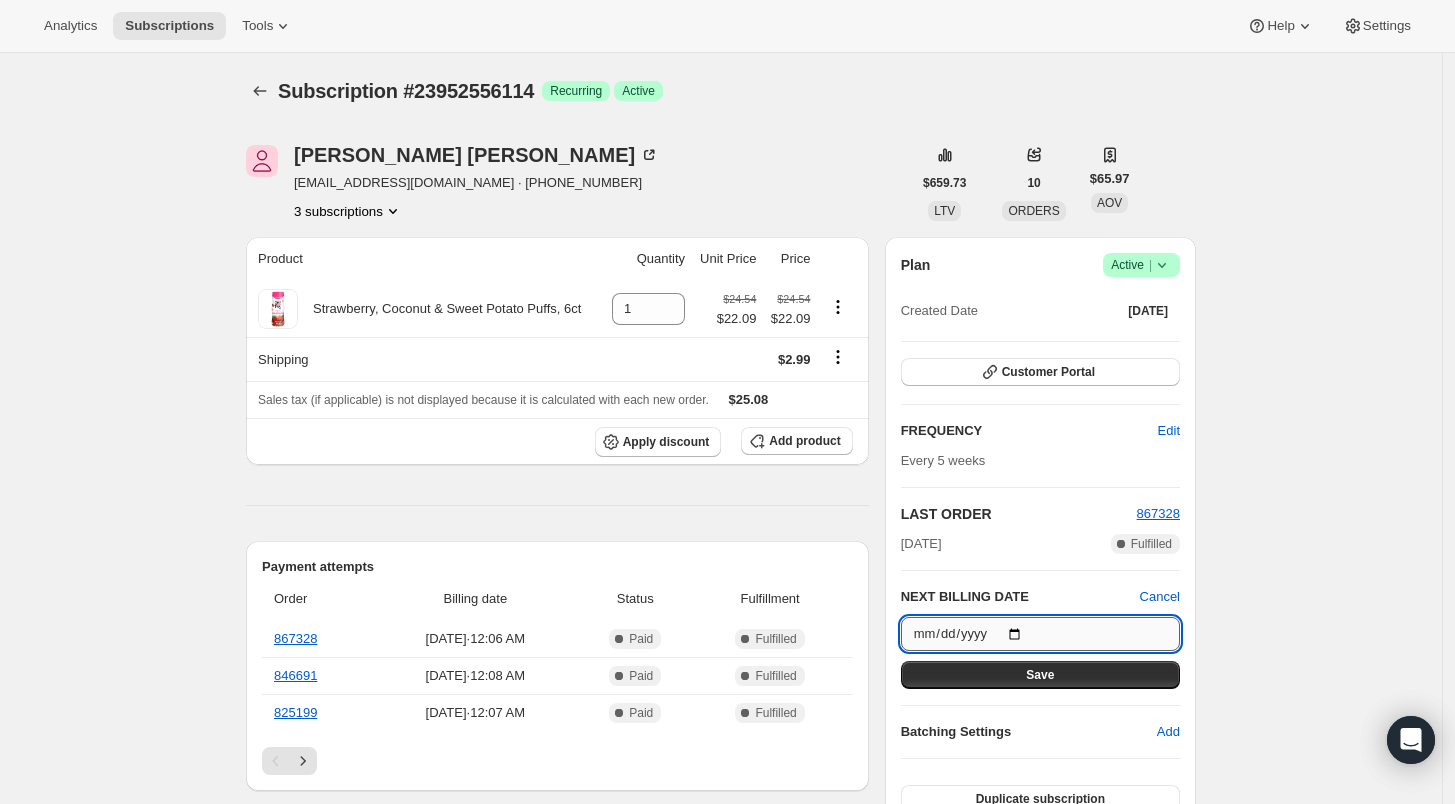 click on "[DATE]" at bounding box center (1040, 634) 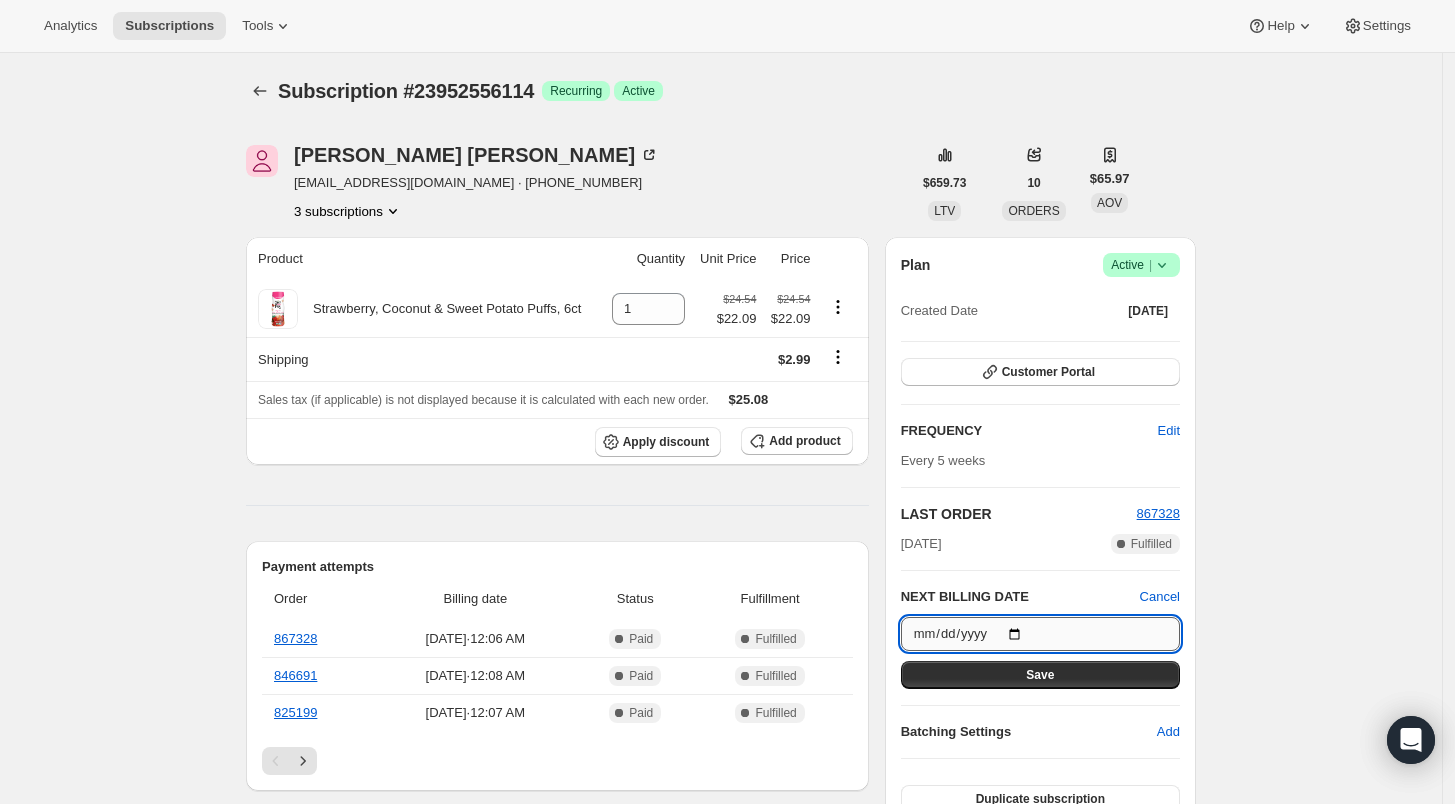 type on "[DATE]" 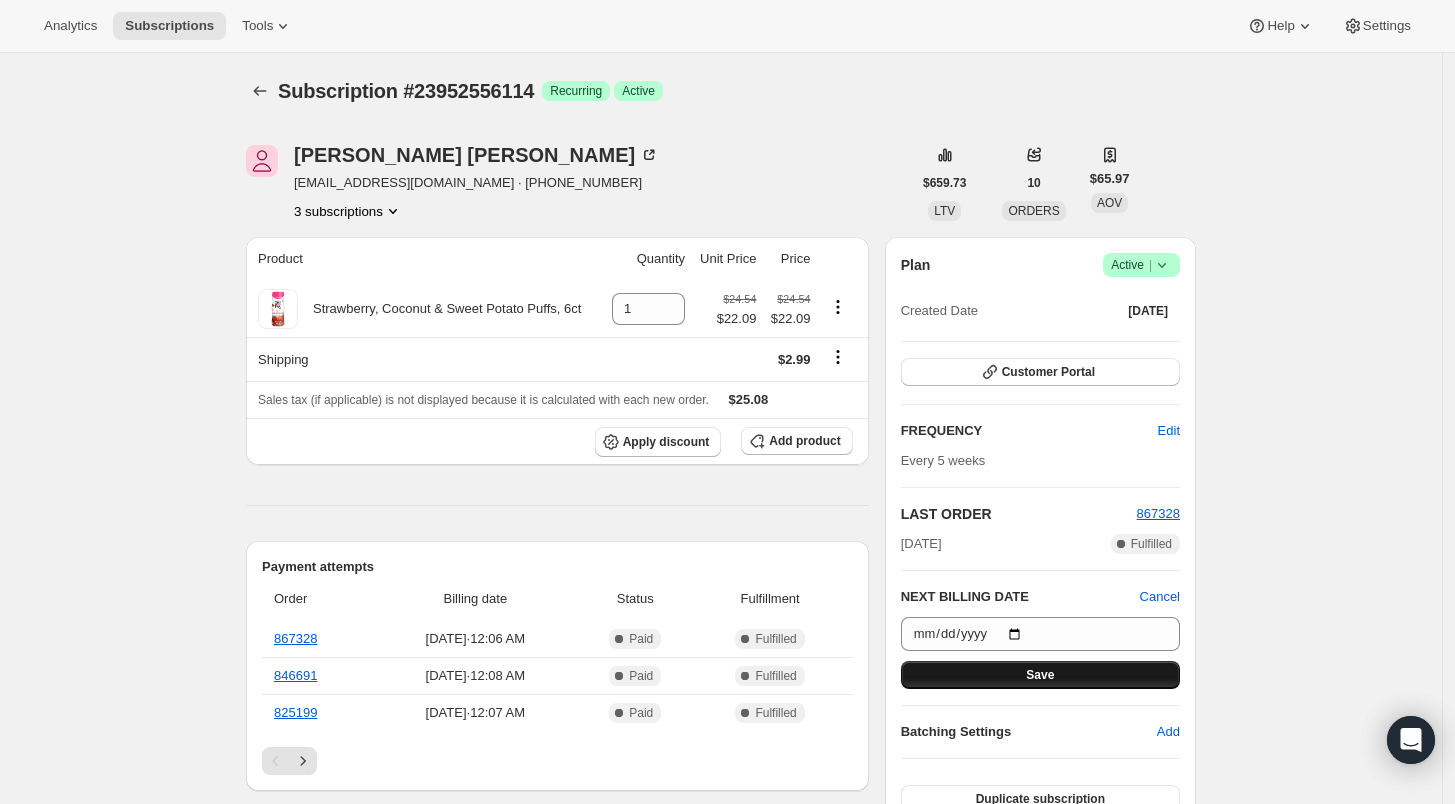 click on "Save" at bounding box center [1040, 675] 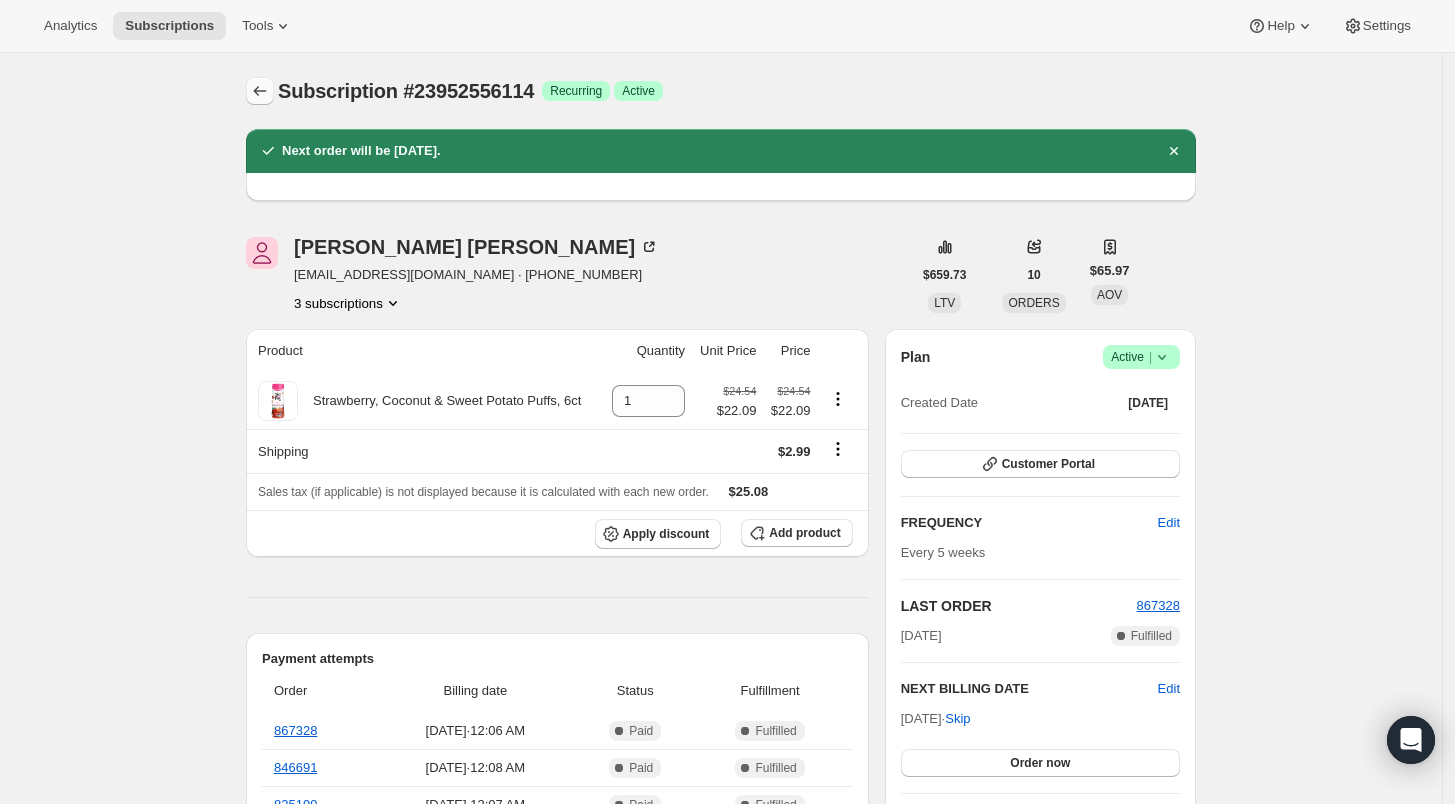 click 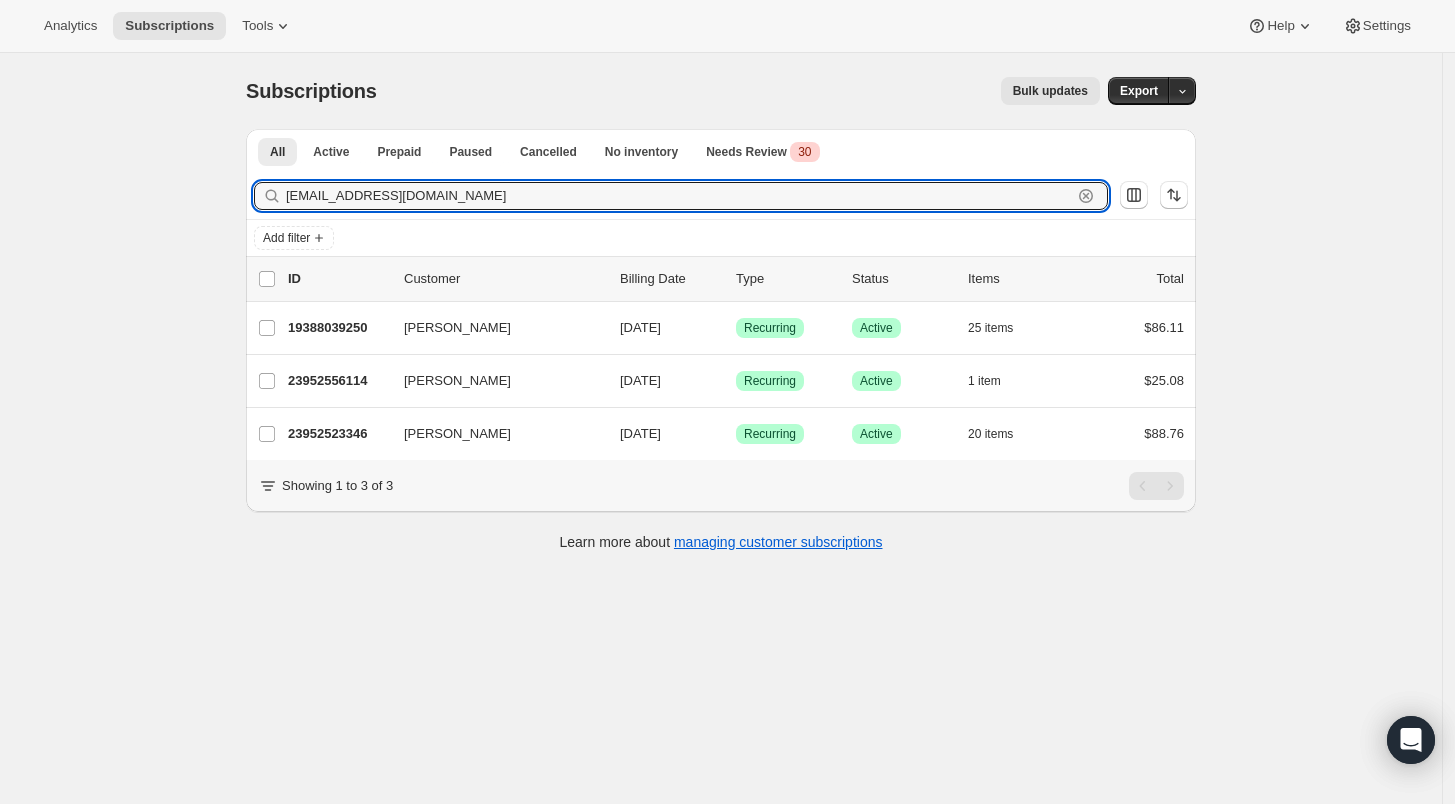 drag, startPoint x: 453, startPoint y: 193, endPoint x: 183, endPoint y: 196, distance: 270.01666 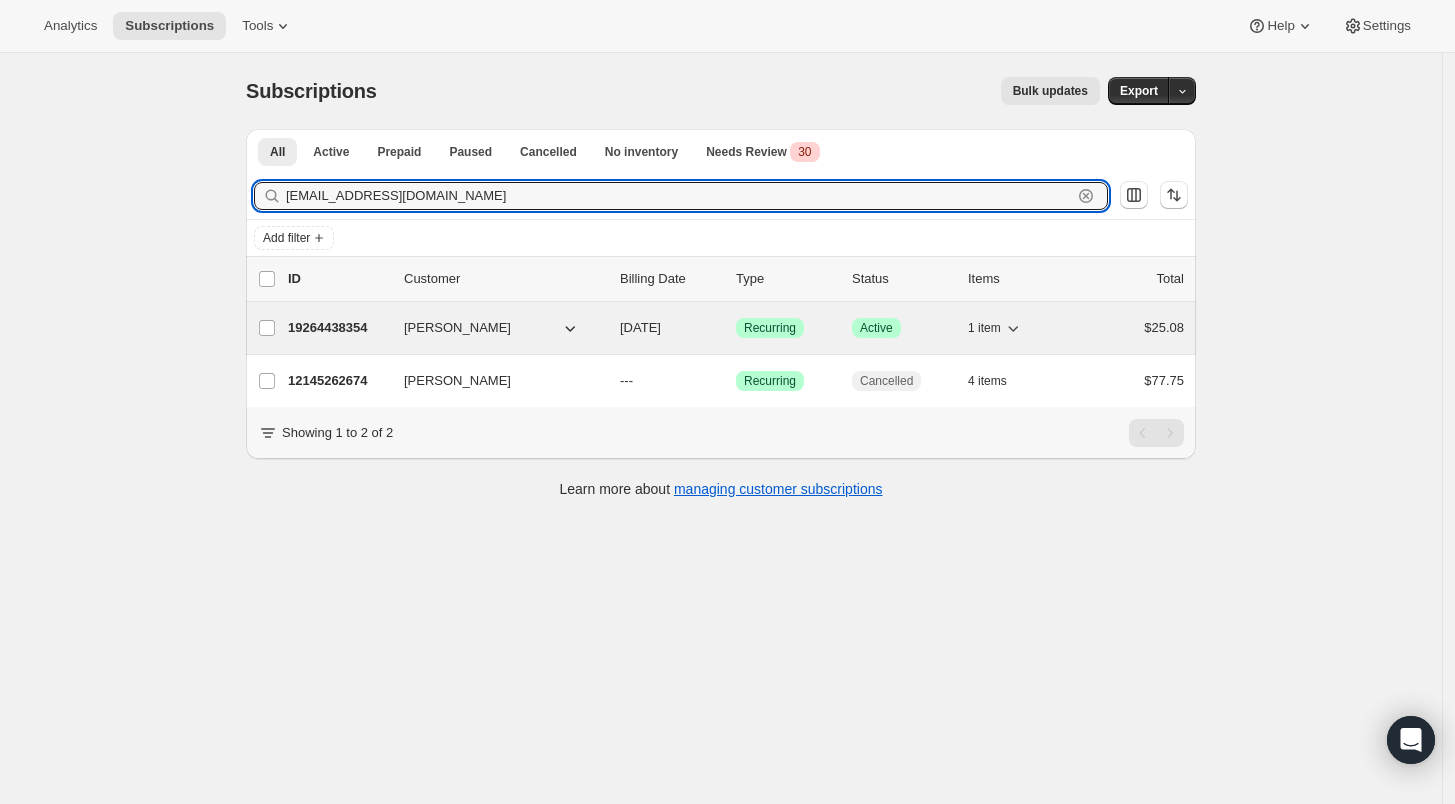 type on "[EMAIL_ADDRESS][DOMAIN_NAME]" 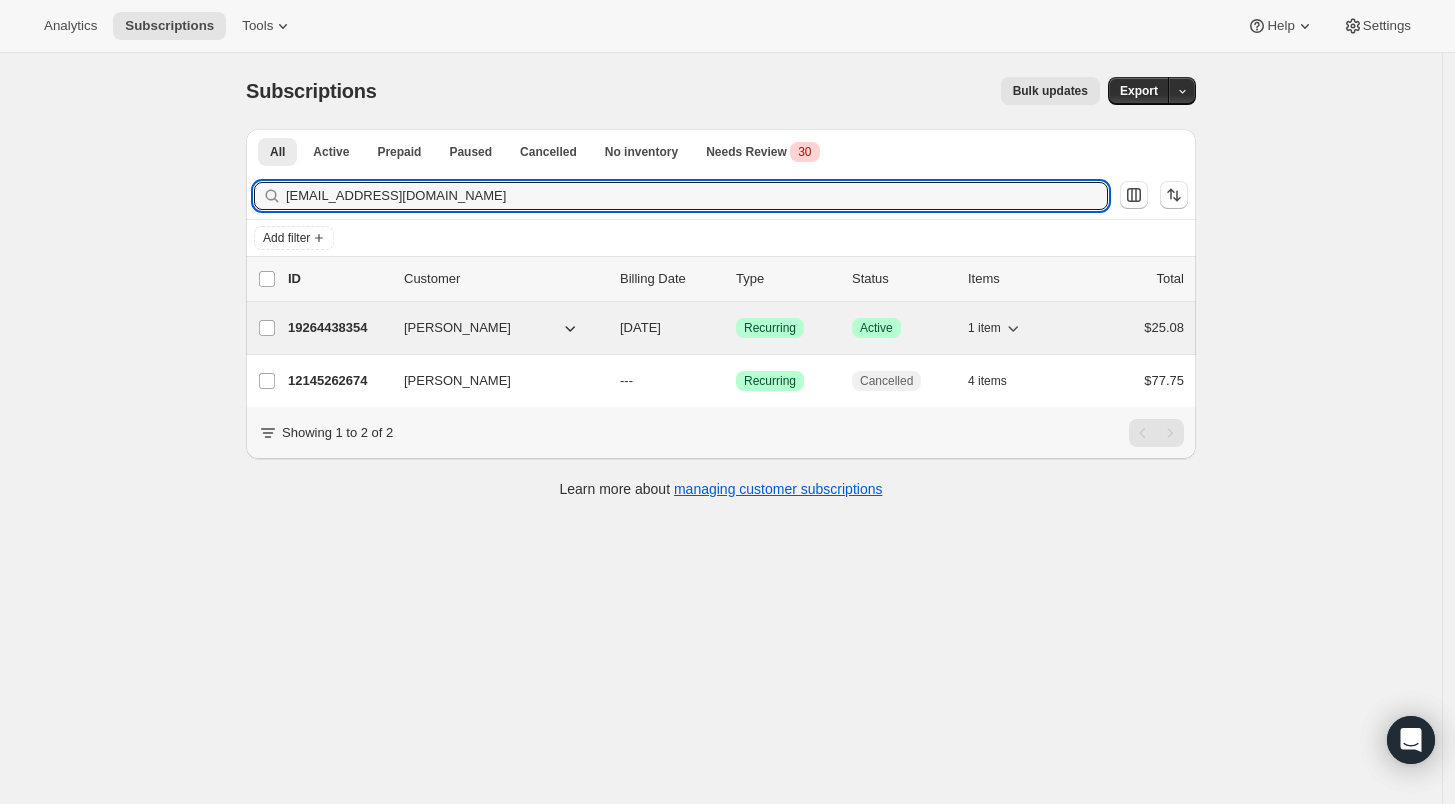 click on "19264438354" at bounding box center [338, 328] 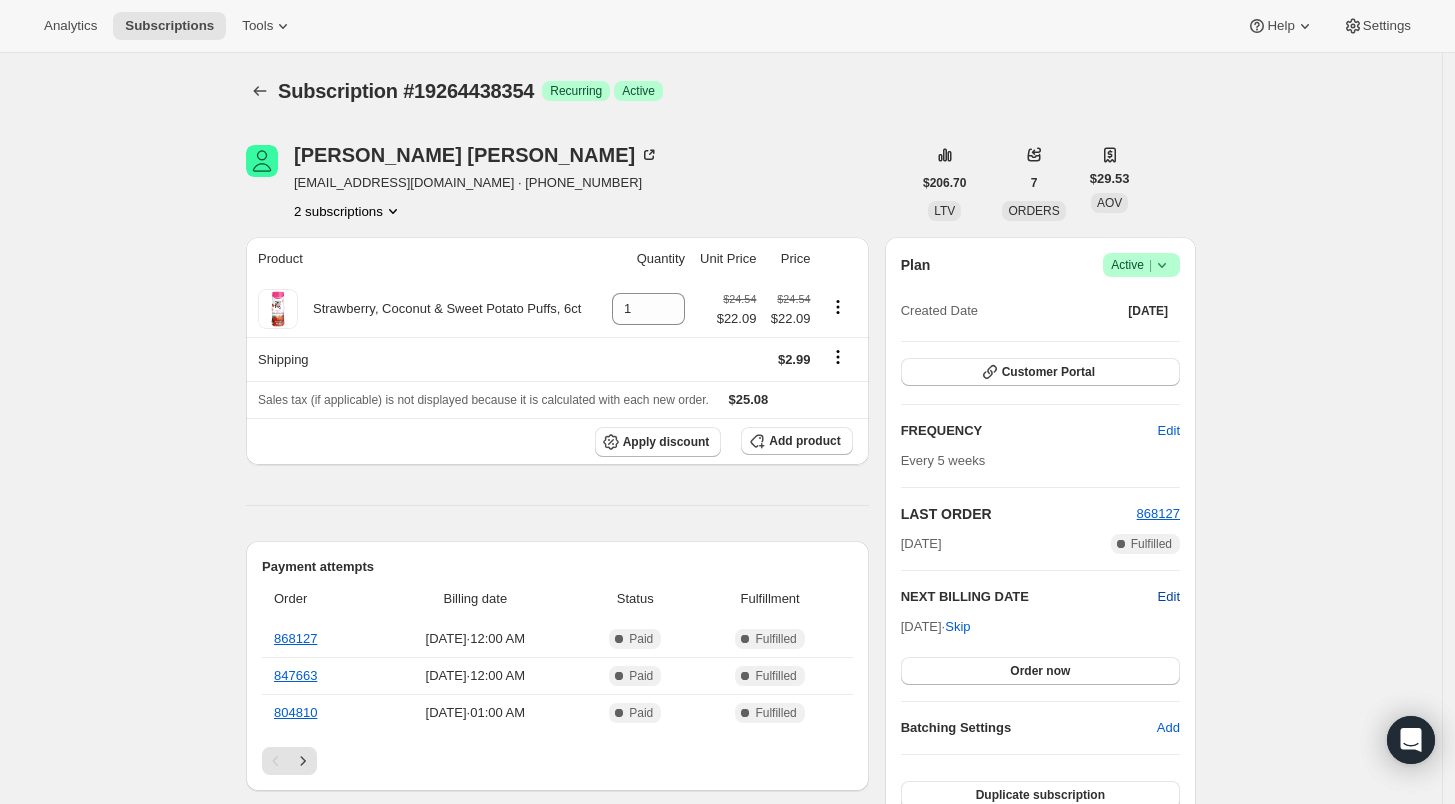 click on "Edit" at bounding box center (1169, 597) 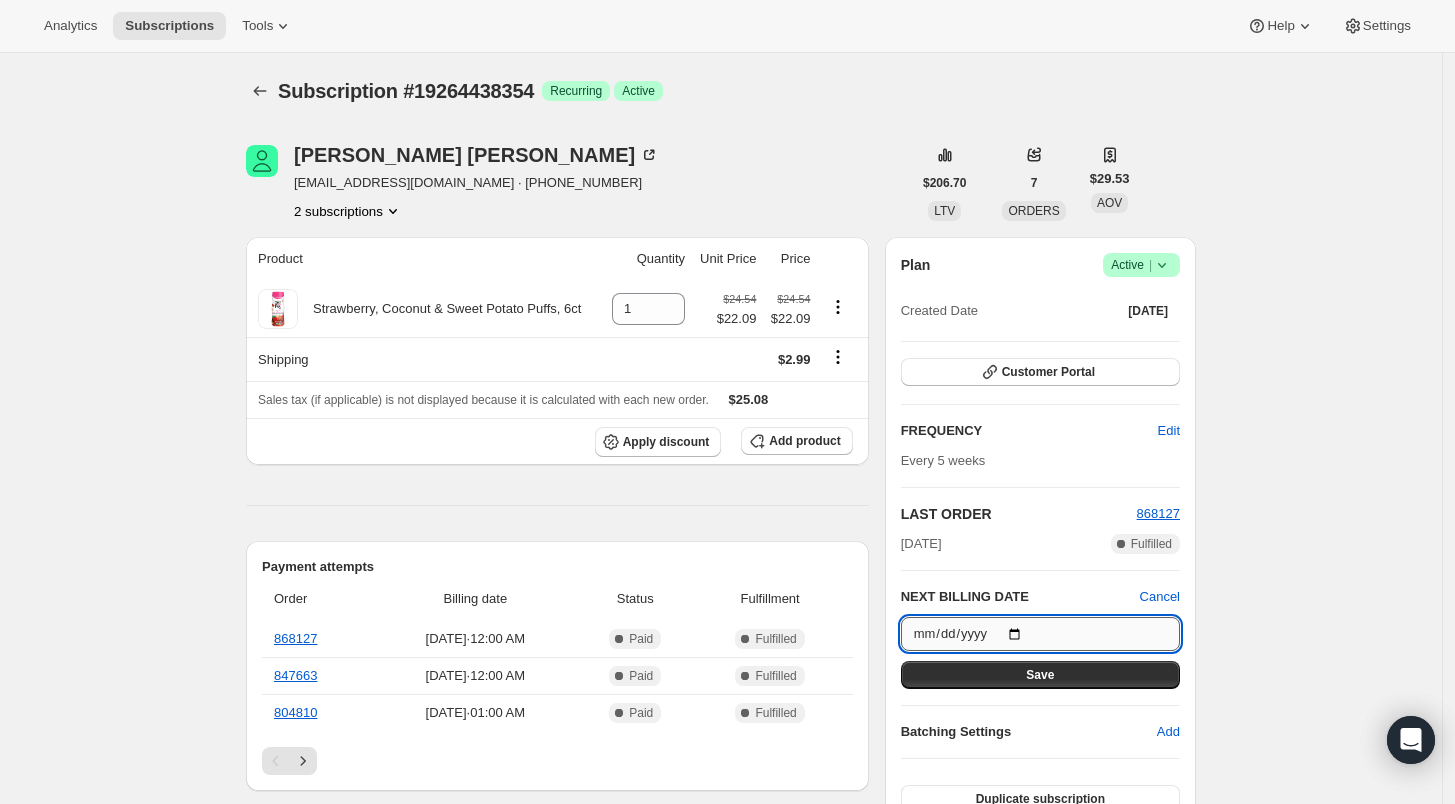 click on "[DATE]" at bounding box center (1040, 634) 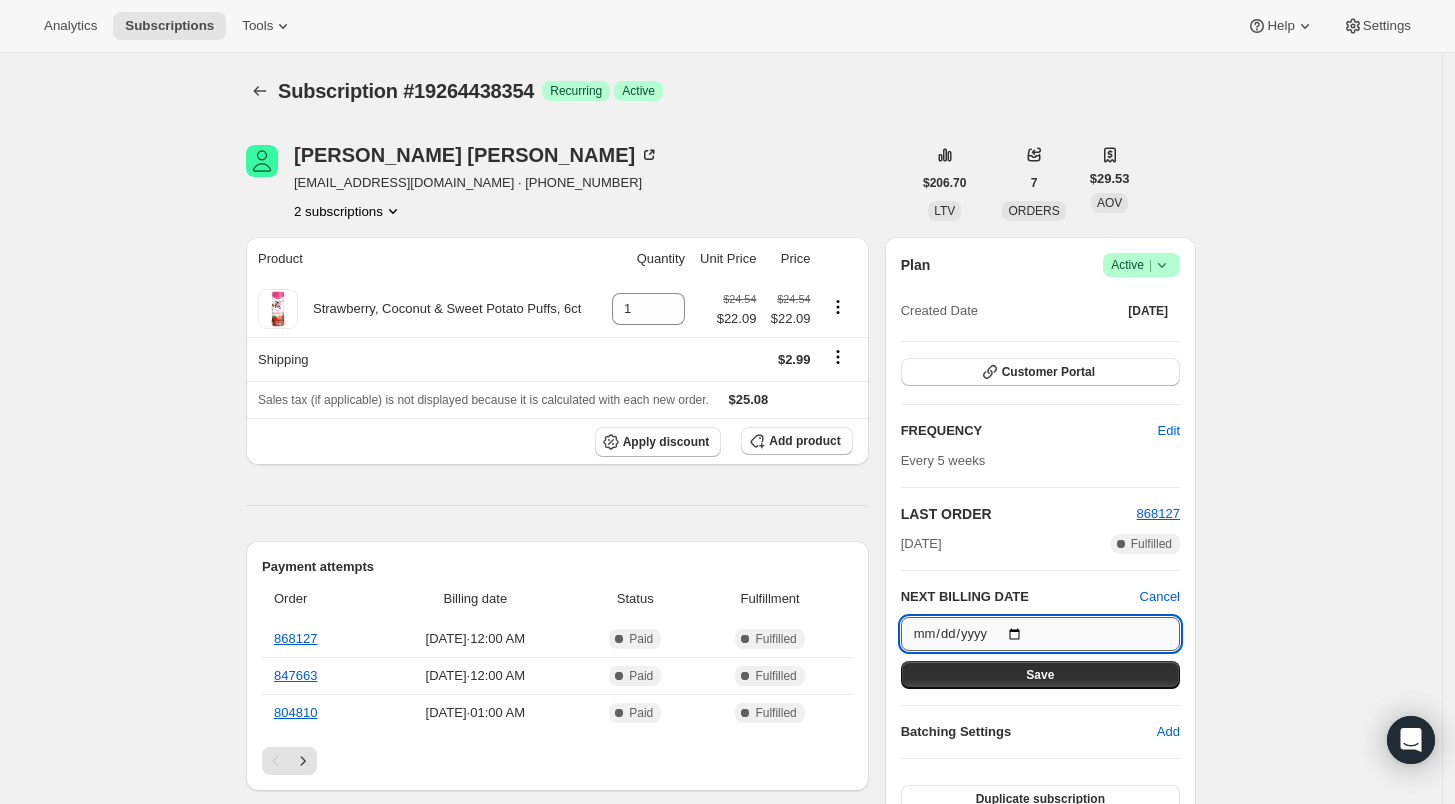 type on "[DATE]" 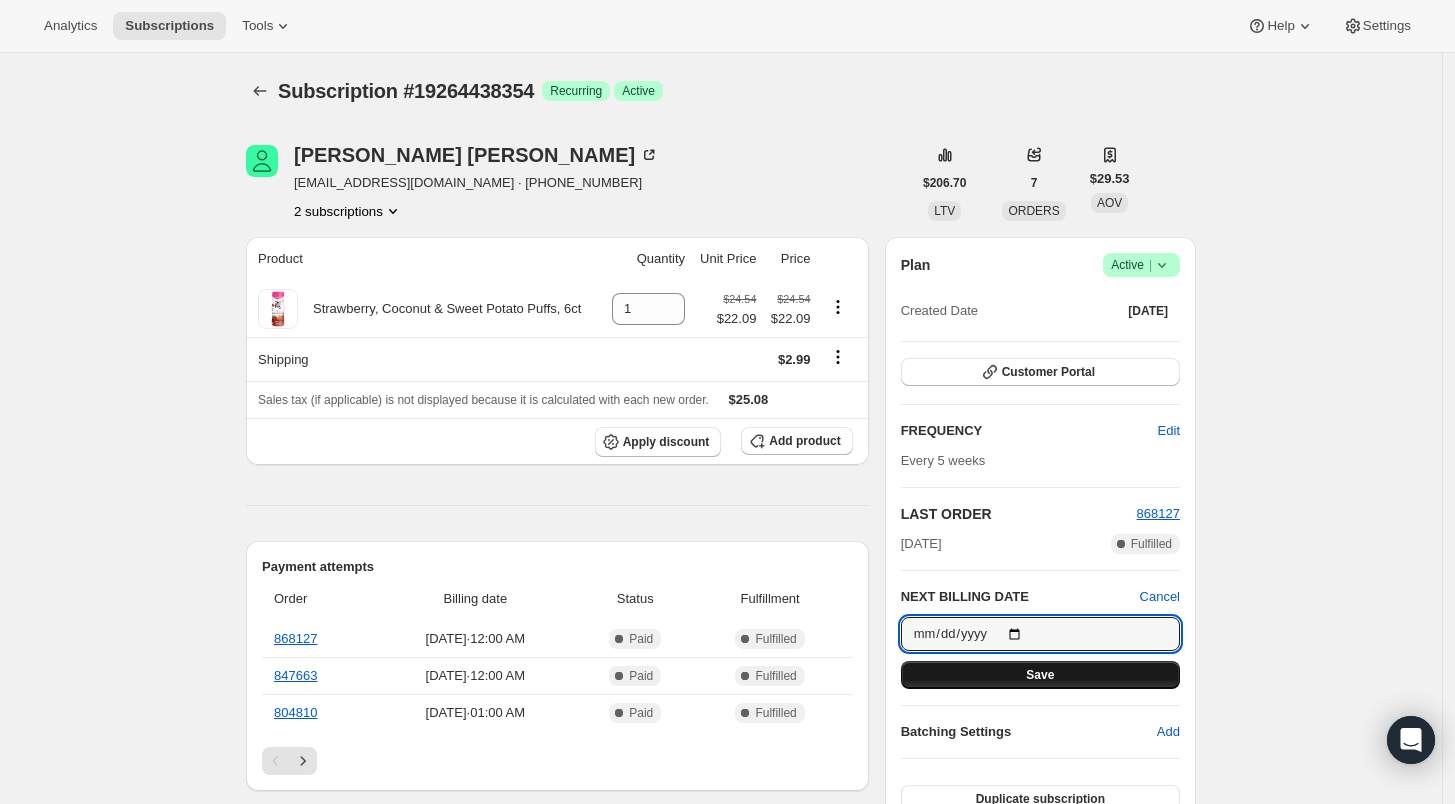 click on "Save" at bounding box center (1040, 675) 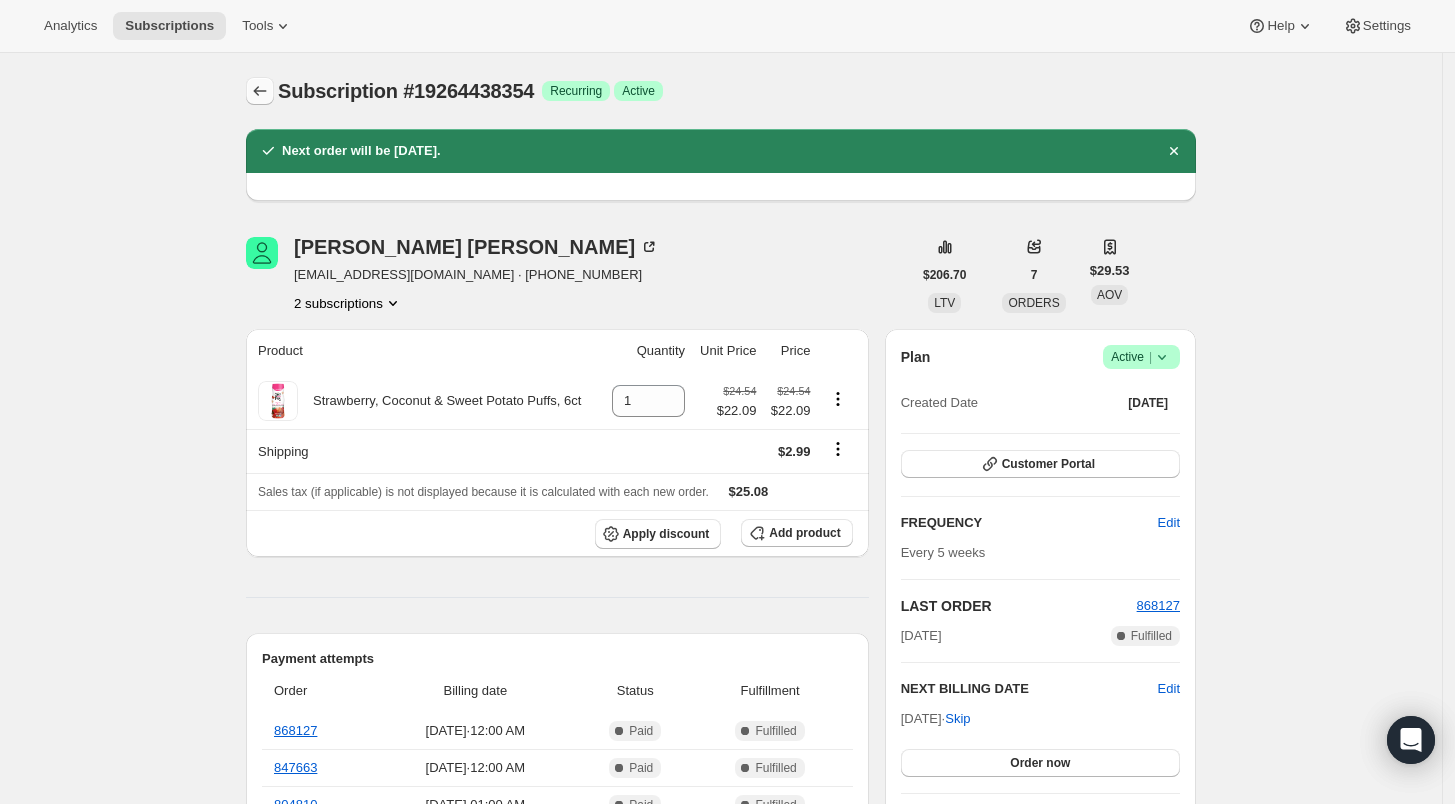 click 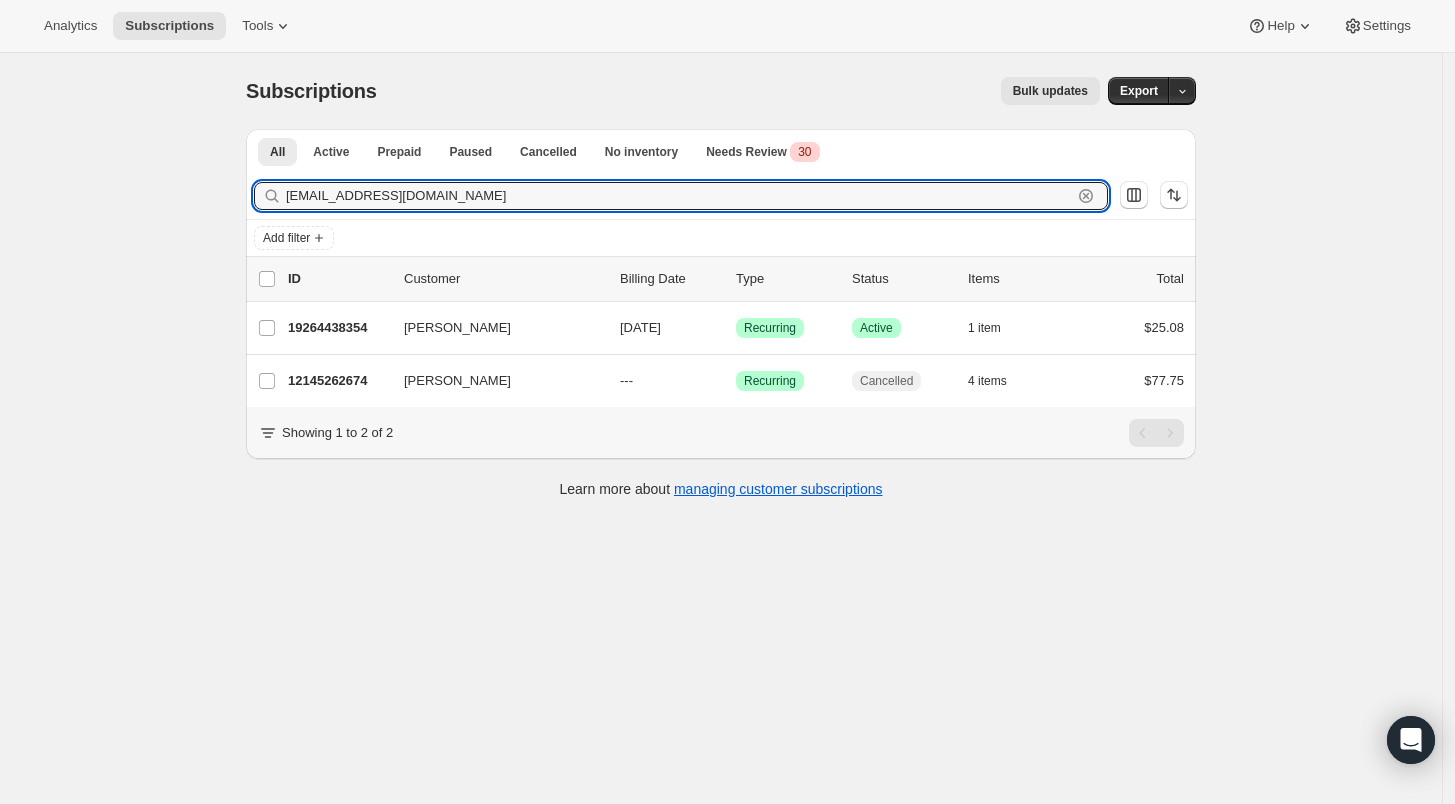 drag, startPoint x: 472, startPoint y: 200, endPoint x: 200, endPoint y: 190, distance: 272.18375 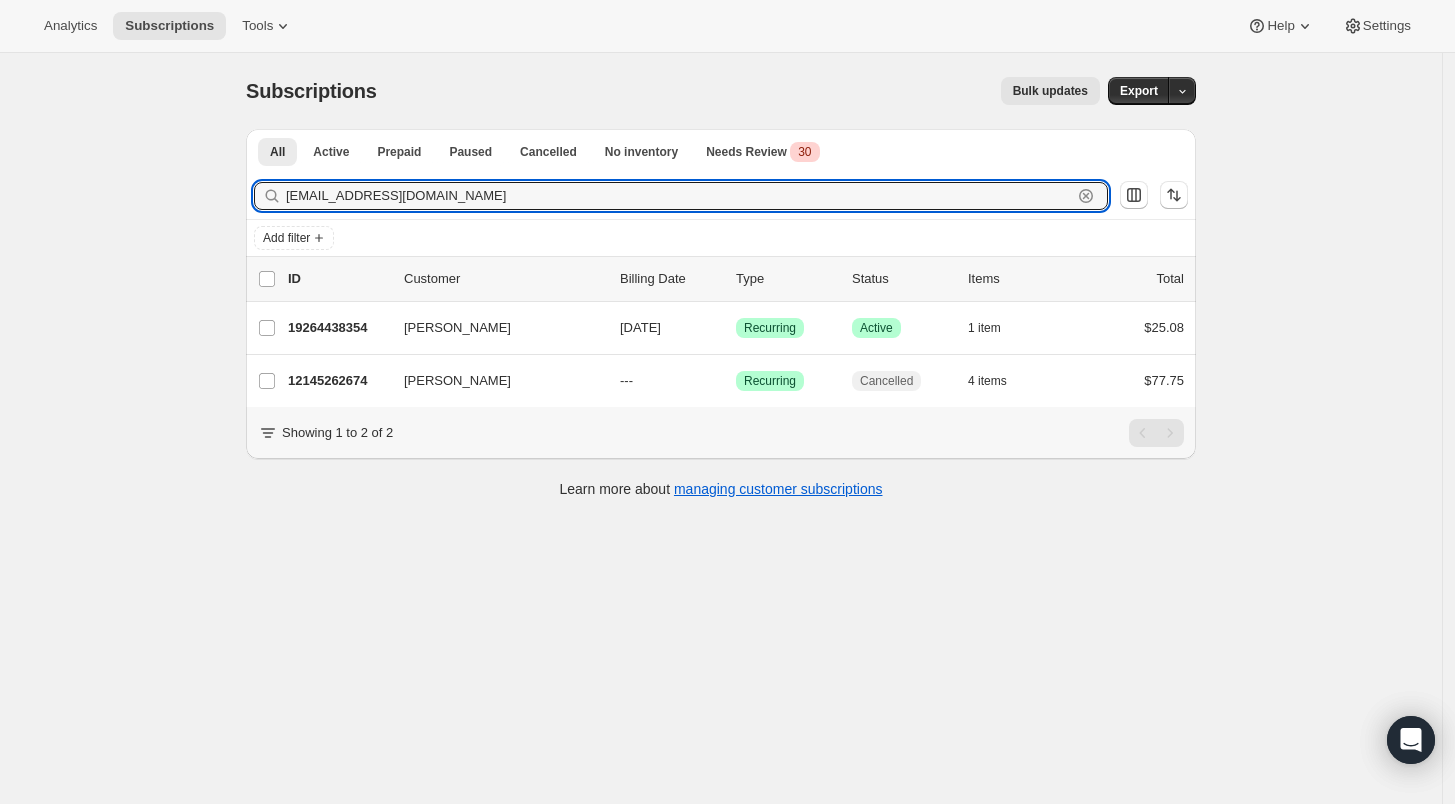 paste on "hlee722" 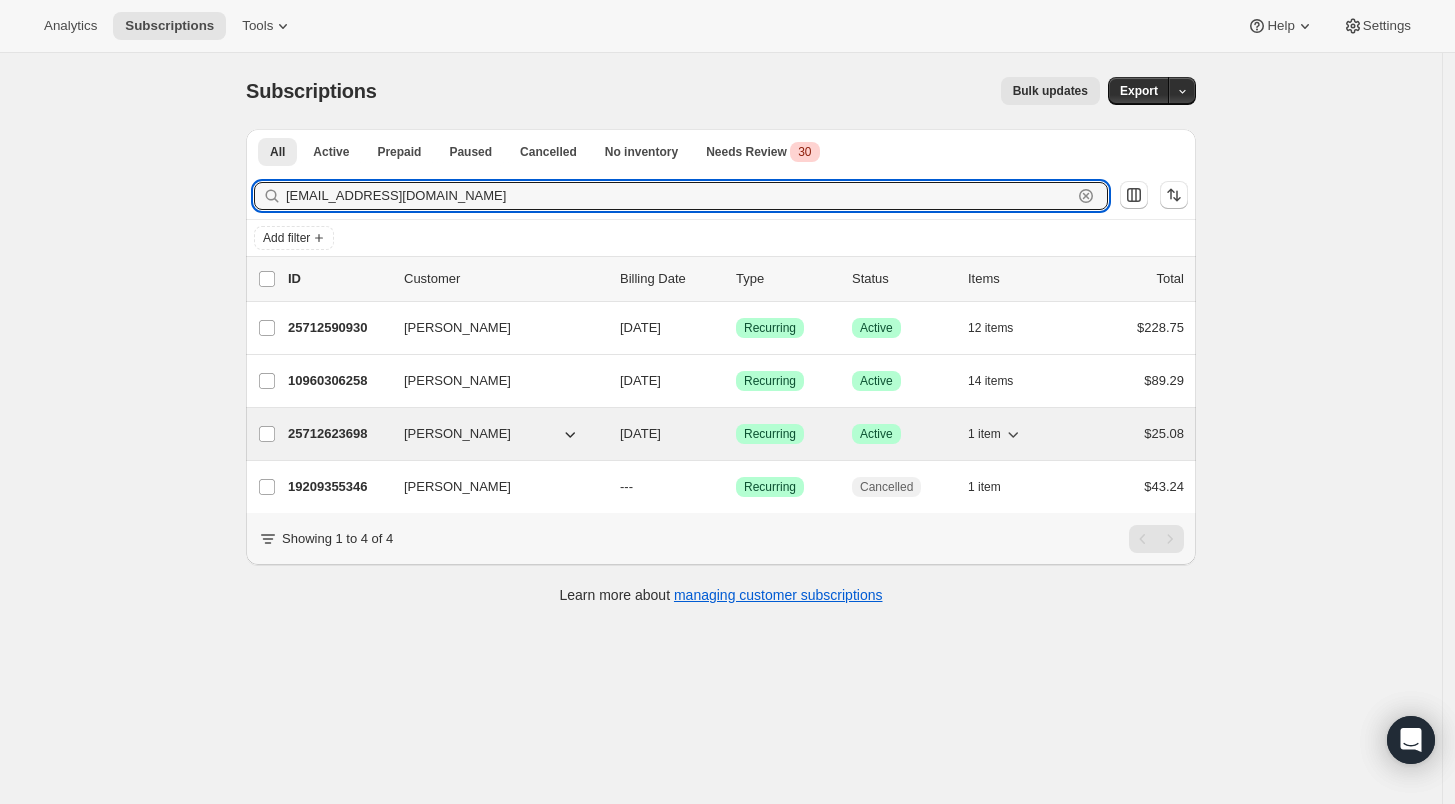 type on "[EMAIL_ADDRESS][DOMAIN_NAME]" 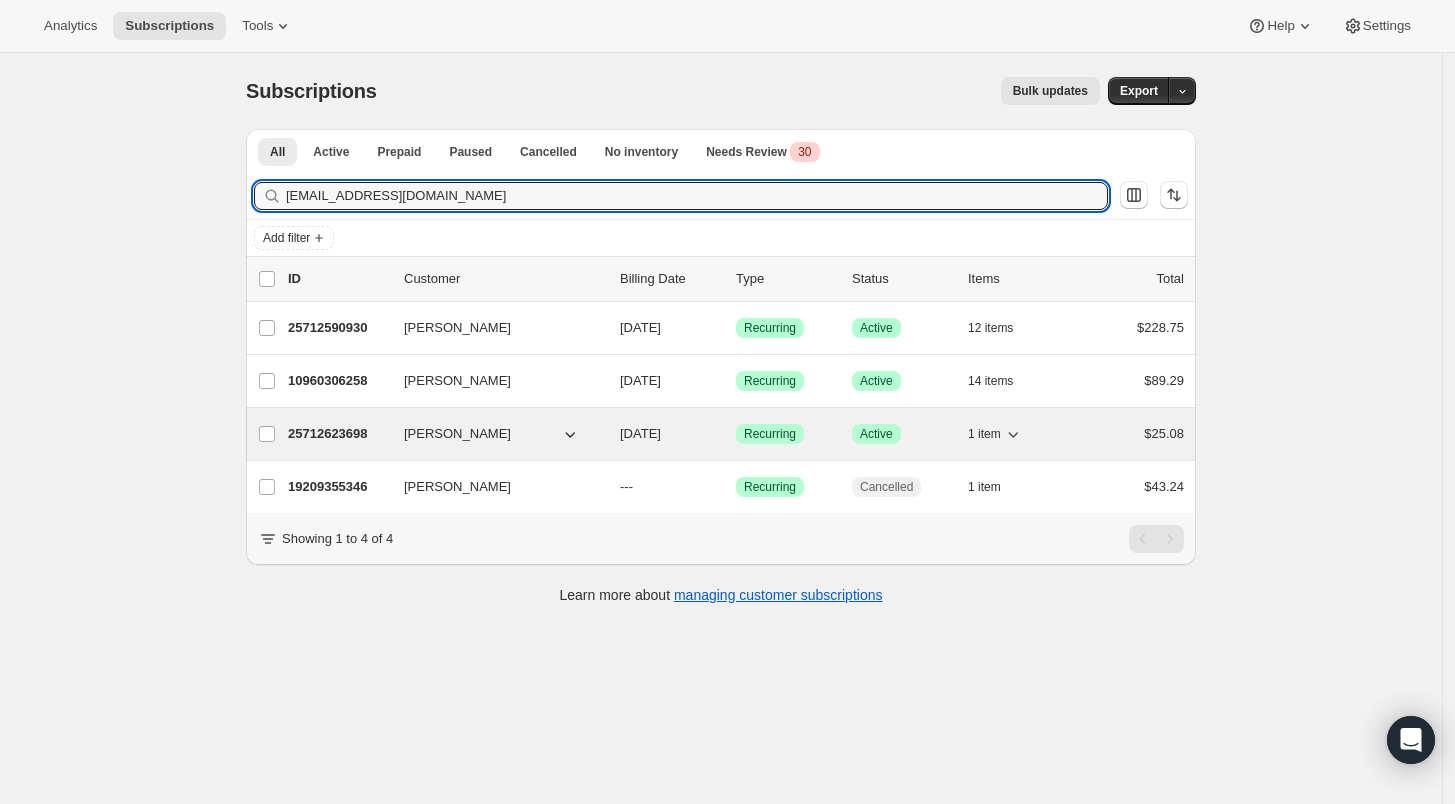 click on "25712623698" at bounding box center (338, 434) 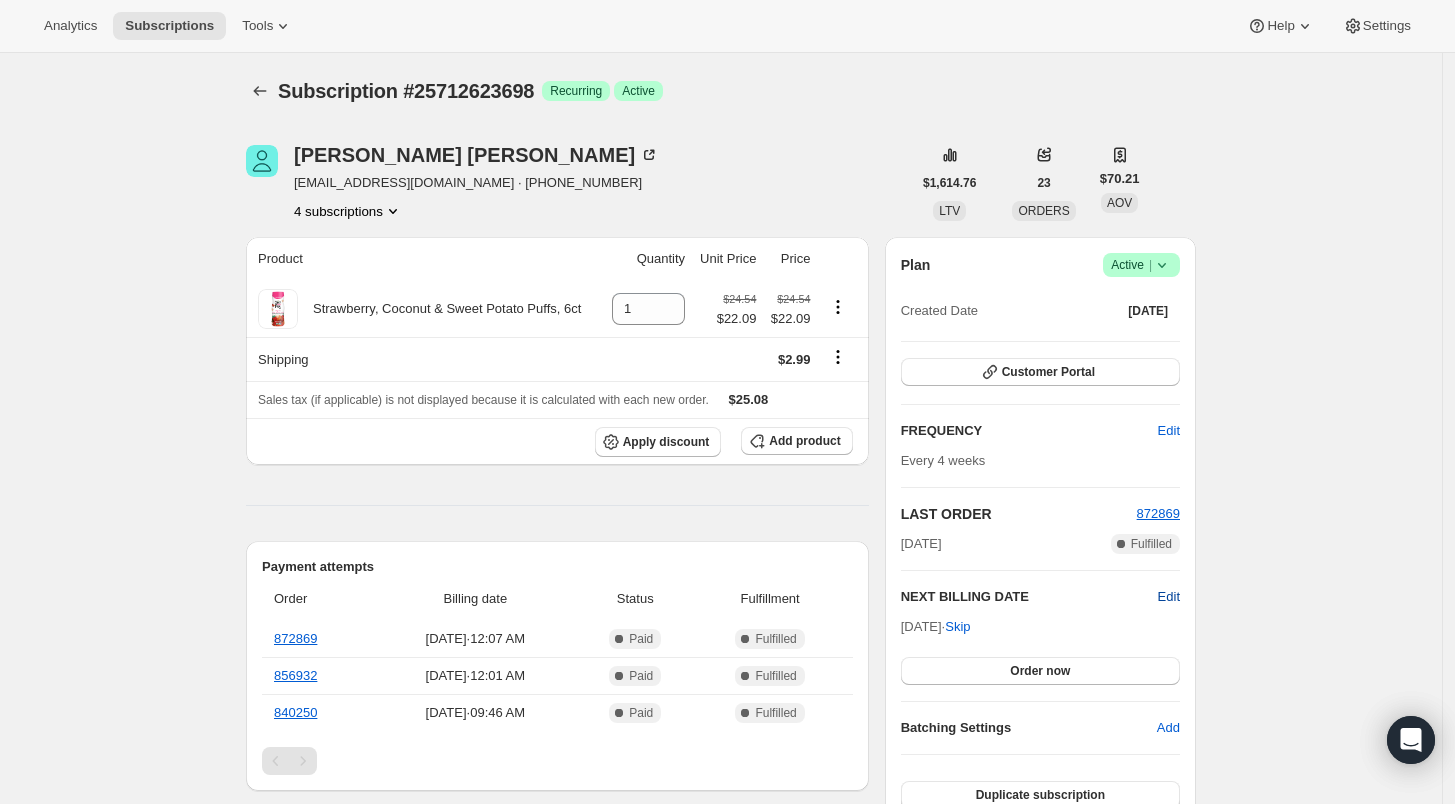click on "Edit" at bounding box center [1169, 597] 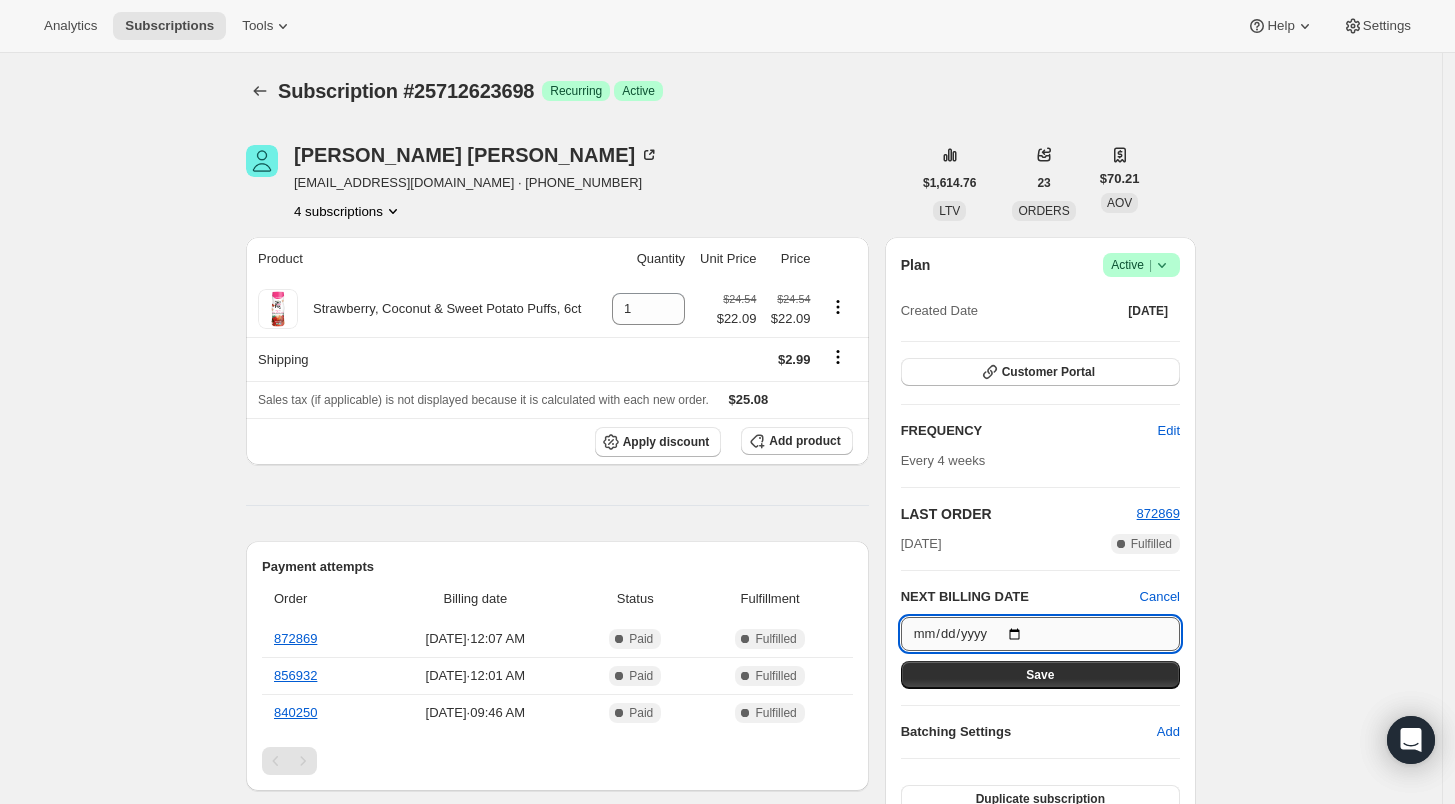 click on "[DATE]" at bounding box center [1040, 634] 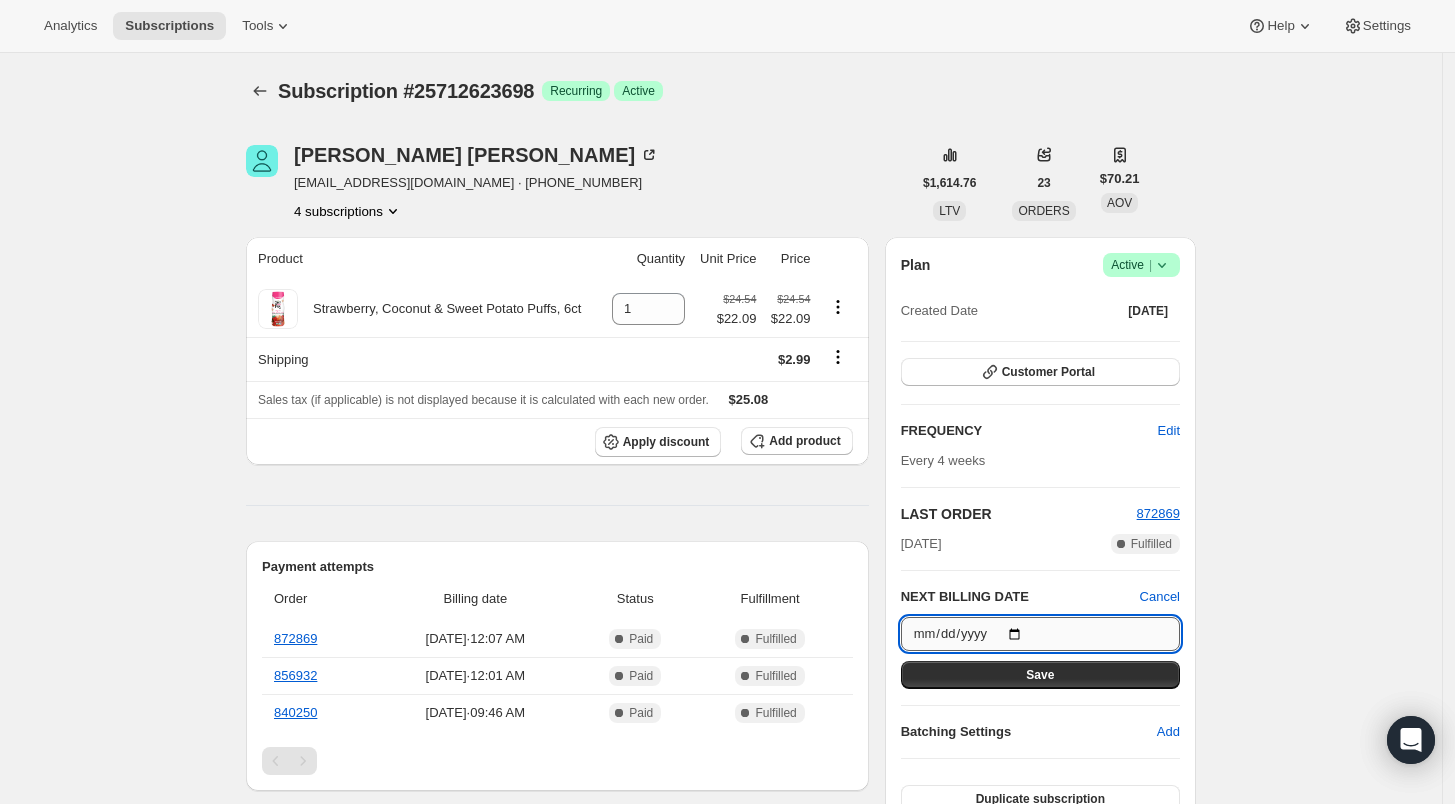 type on "[DATE]" 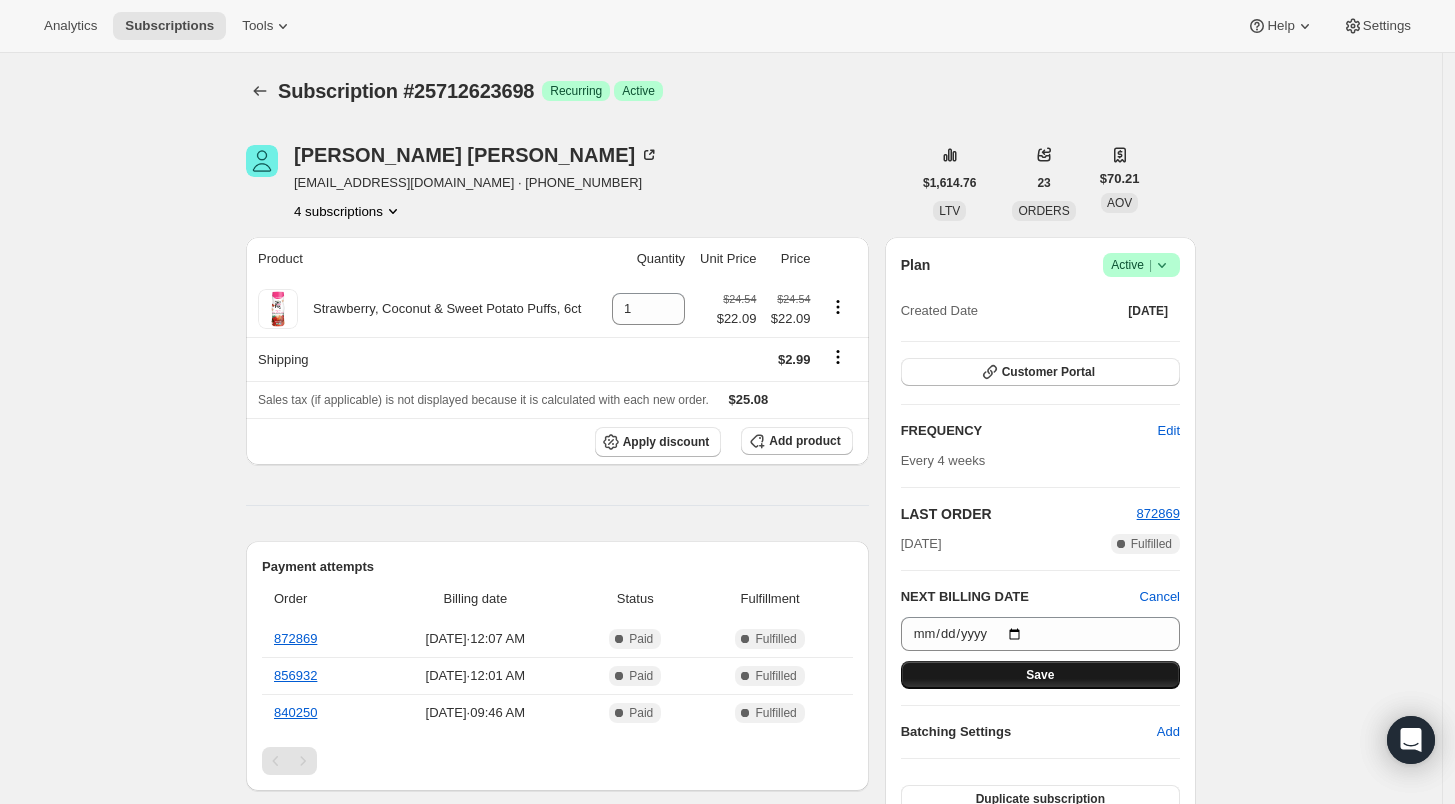click on "Save" at bounding box center [1040, 675] 